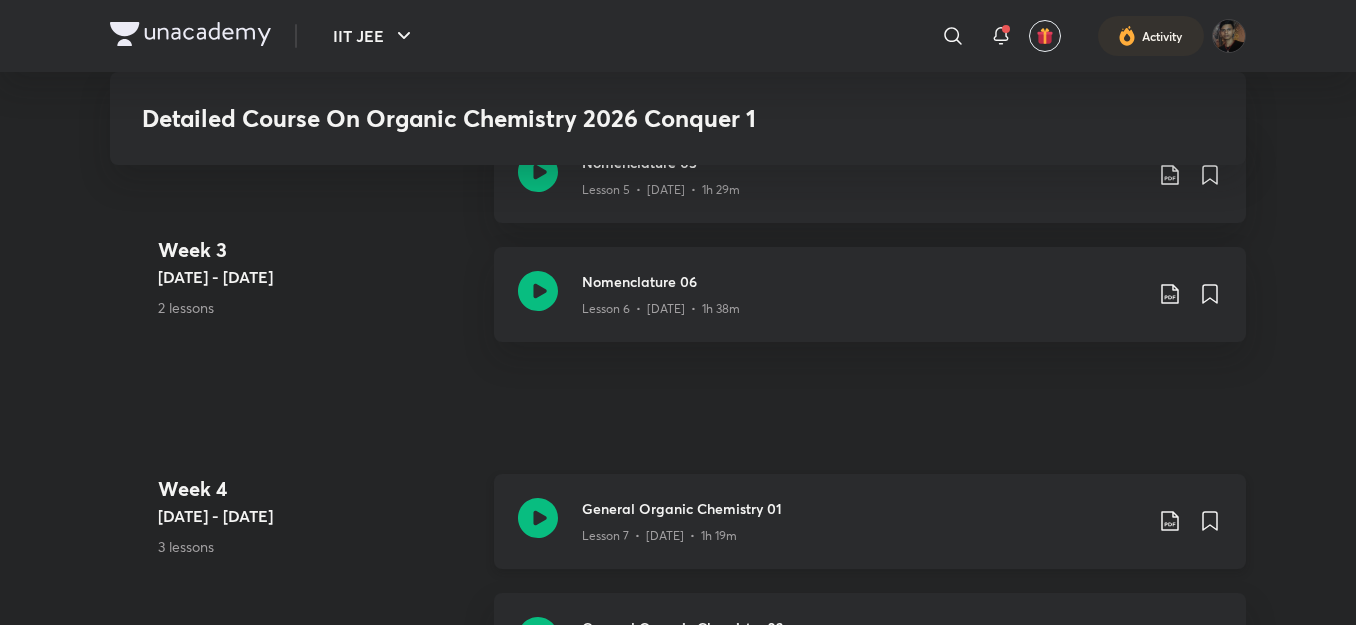 scroll, scrollTop: 1588, scrollLeft: 0, axis: vertical 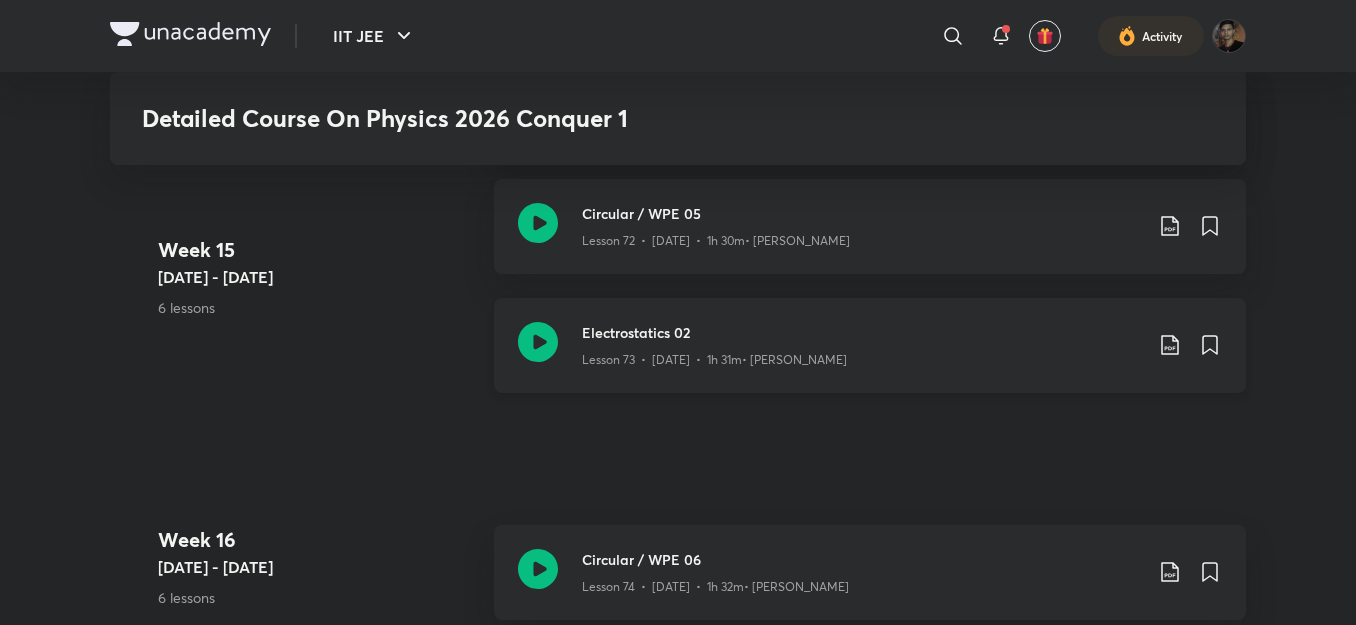 click 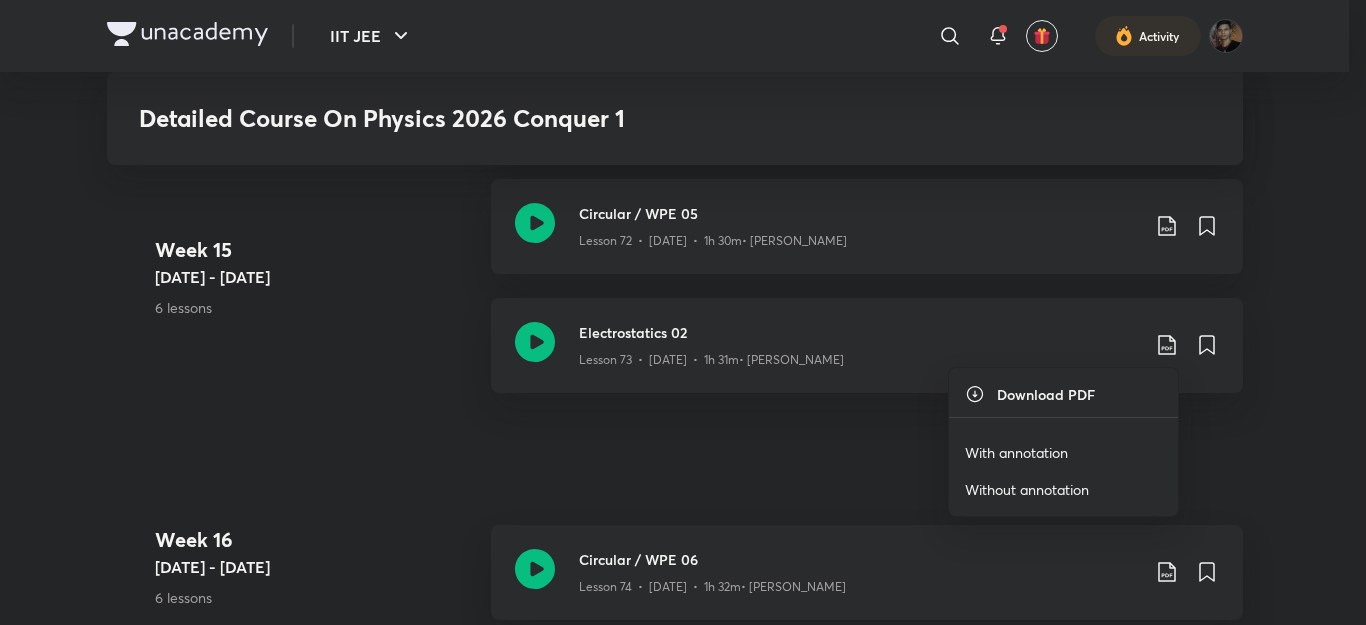 click on "With annotation" at bounding box center (1016, 452) 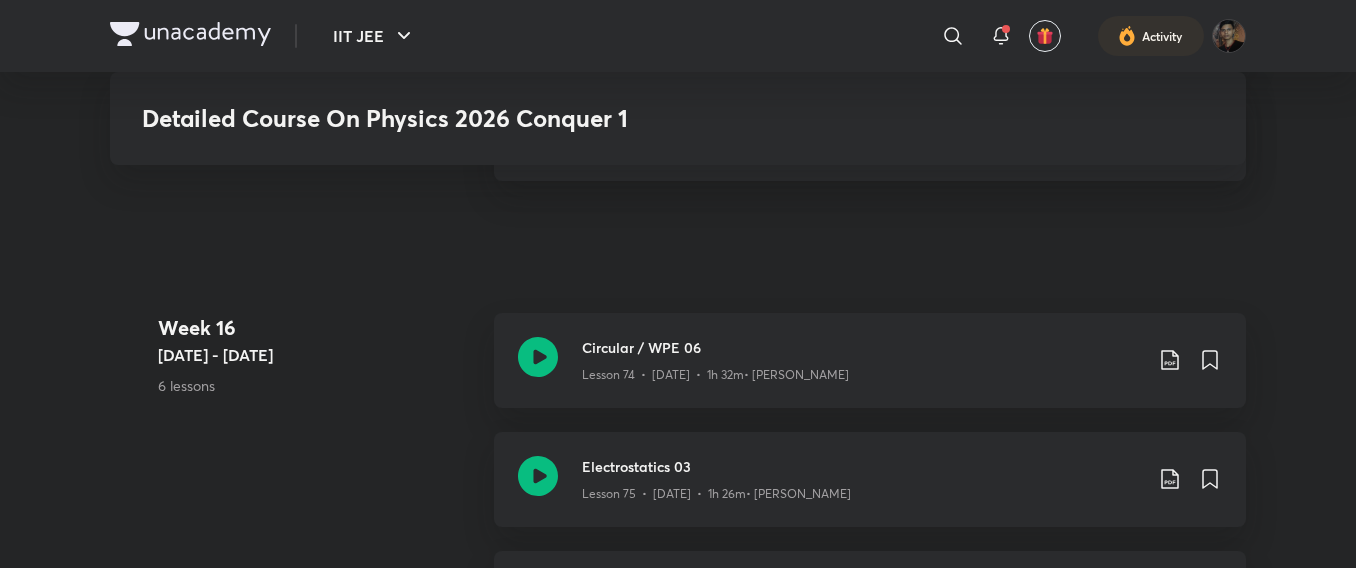 scroll, scrollTop: 11119, scrollLeft: 0, axis: vertical 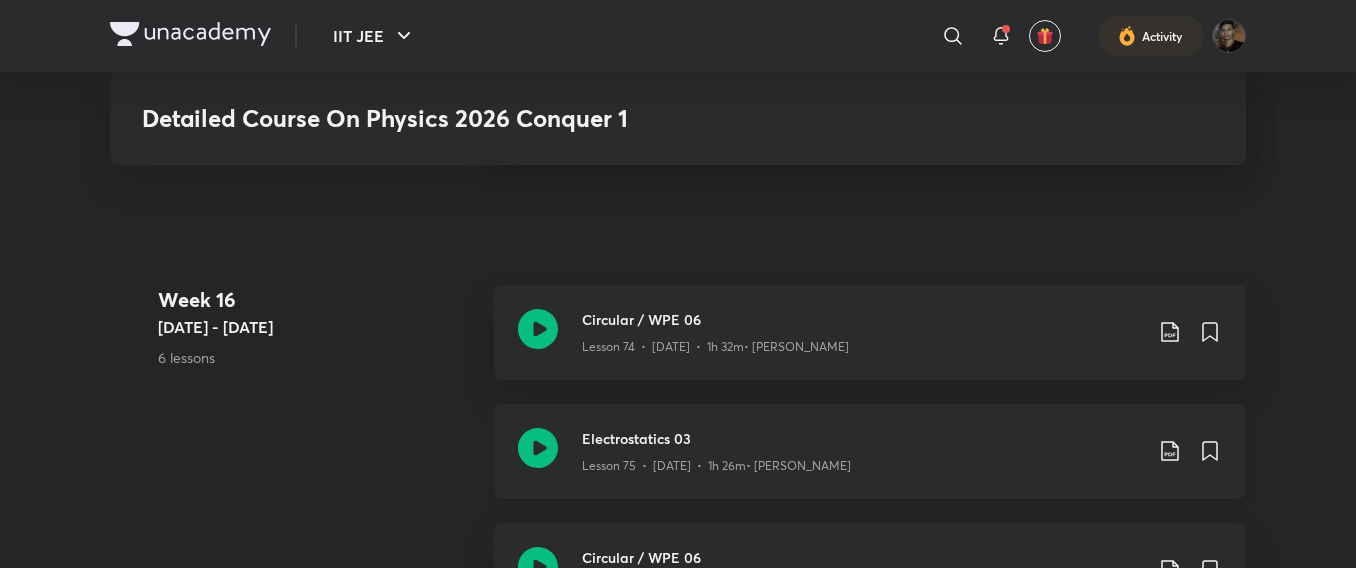 click 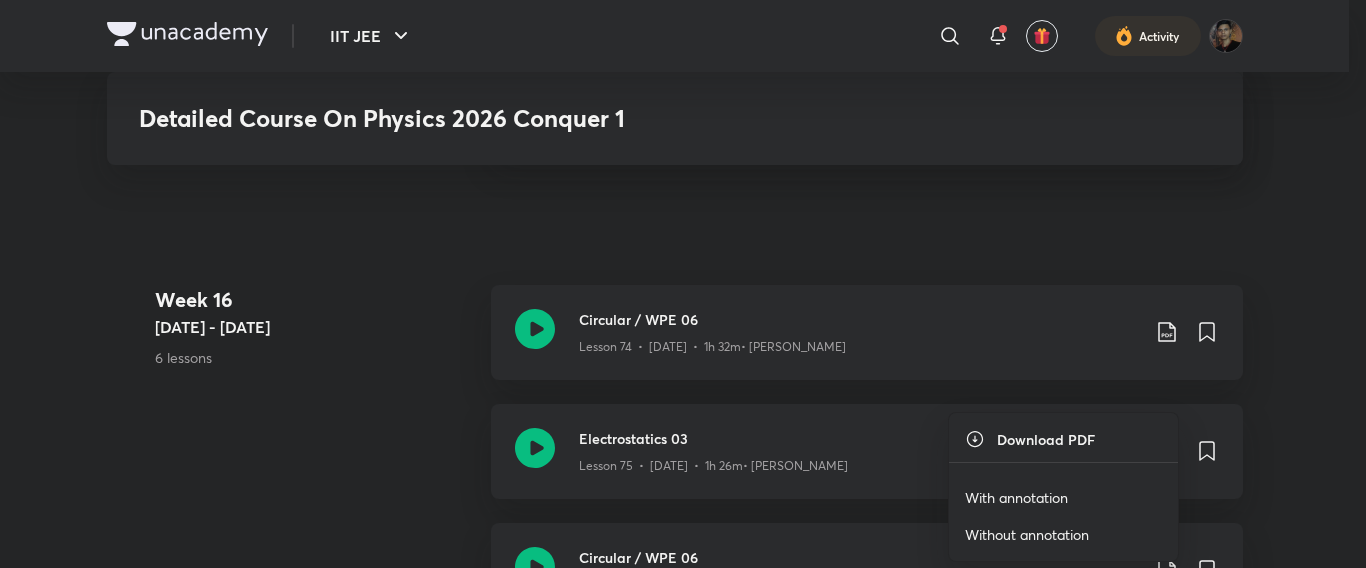 click on "With annotation" at bounding box center (1016, 497) 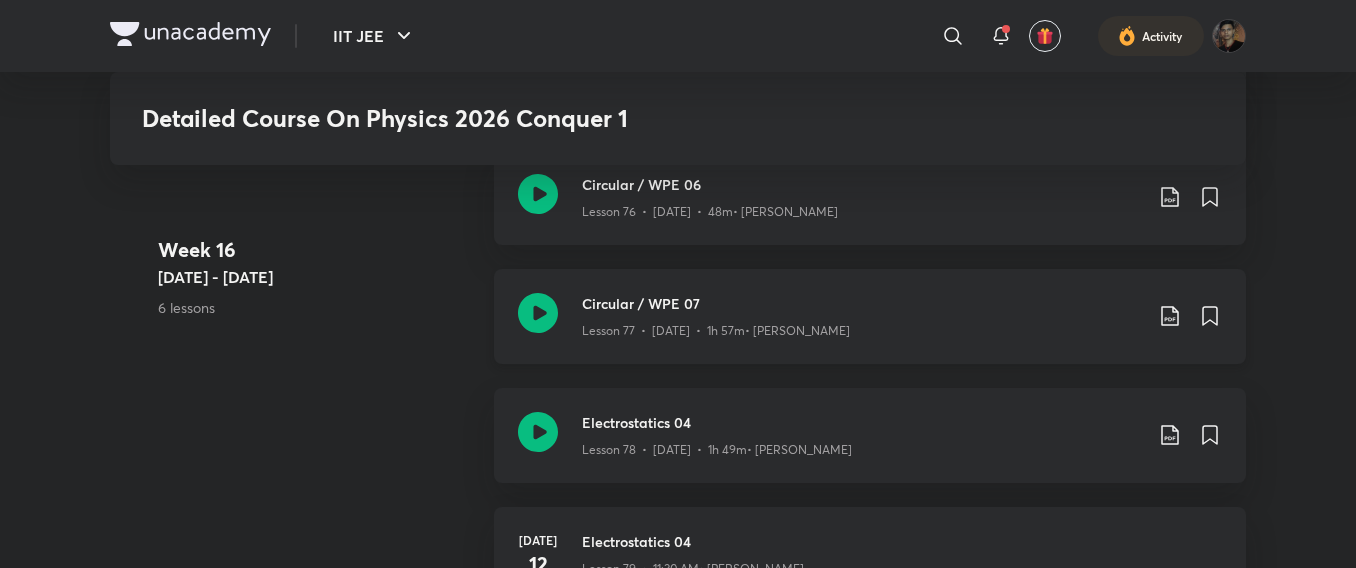 scroll, scrollTop: 11506, scrollLeft: 0, axis: vertical 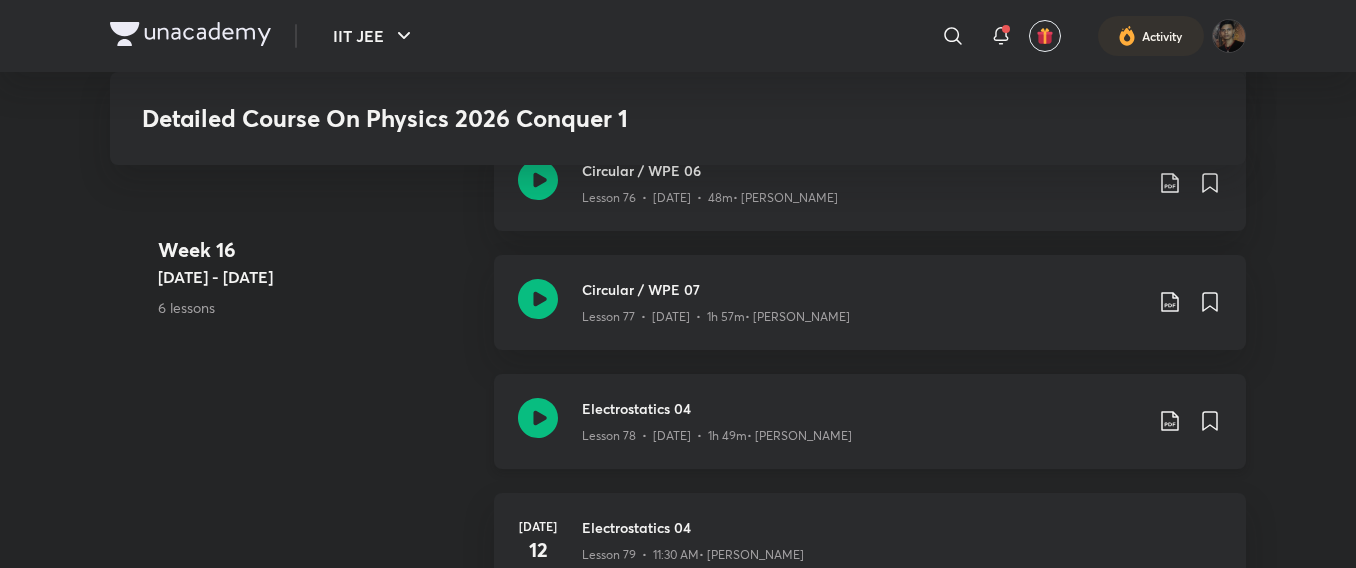 click 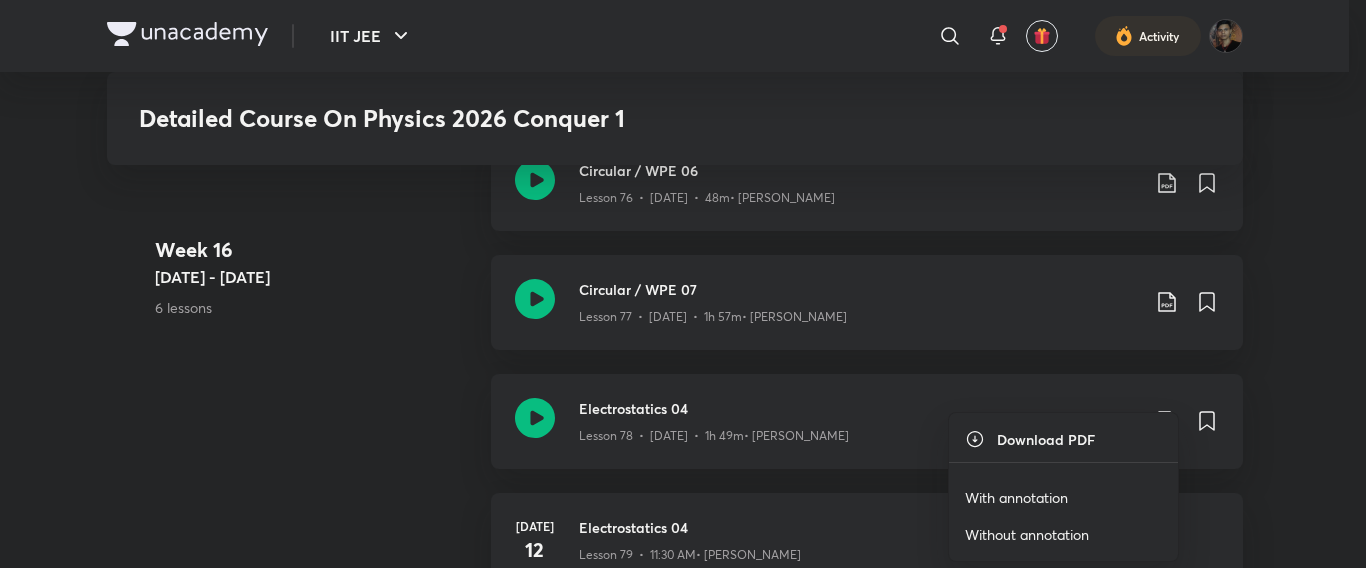 click on "With annotation" at bounding box center (1016, 497) 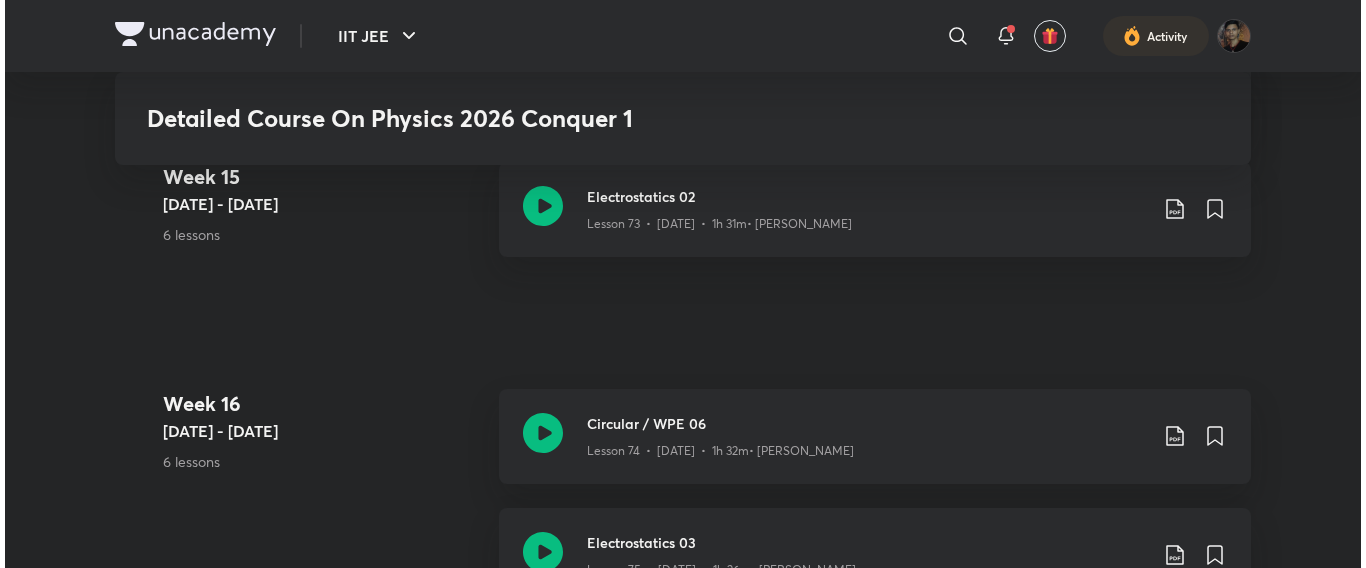 scroll, scrollTop: 10939, scrollLeft: 0, axis: vertical 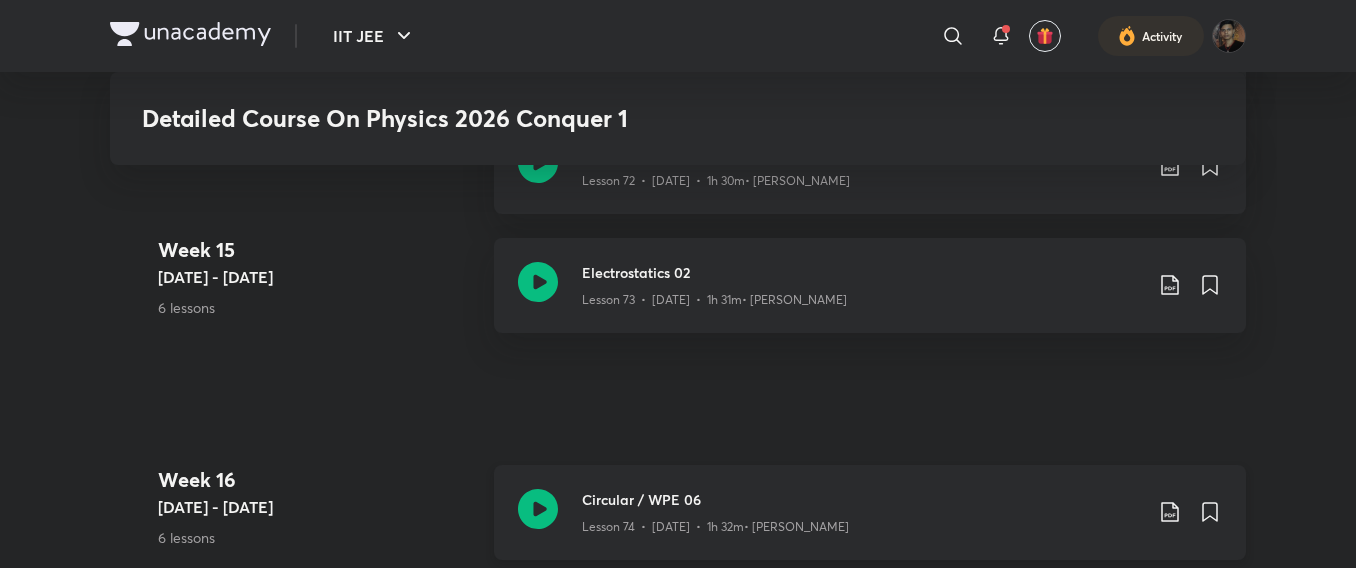 click 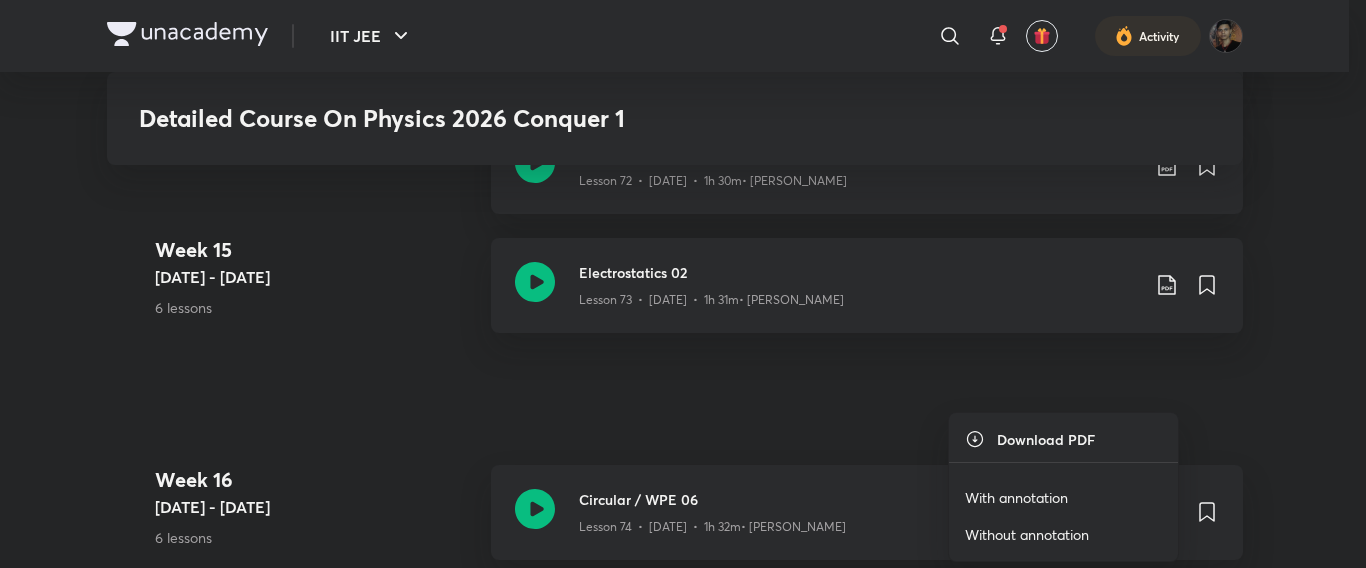 click on "With annotation" at bounding box center (1016, 497) 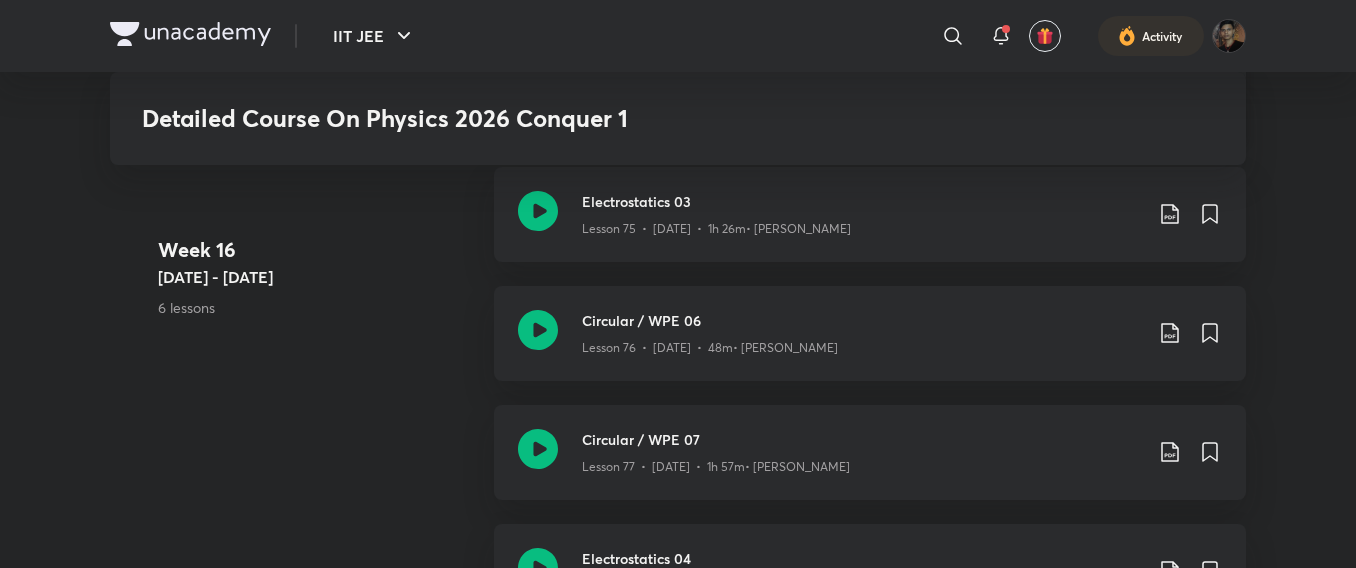 scroll, scrollTop: 11374, scrollLeft: 0, axis: vertical 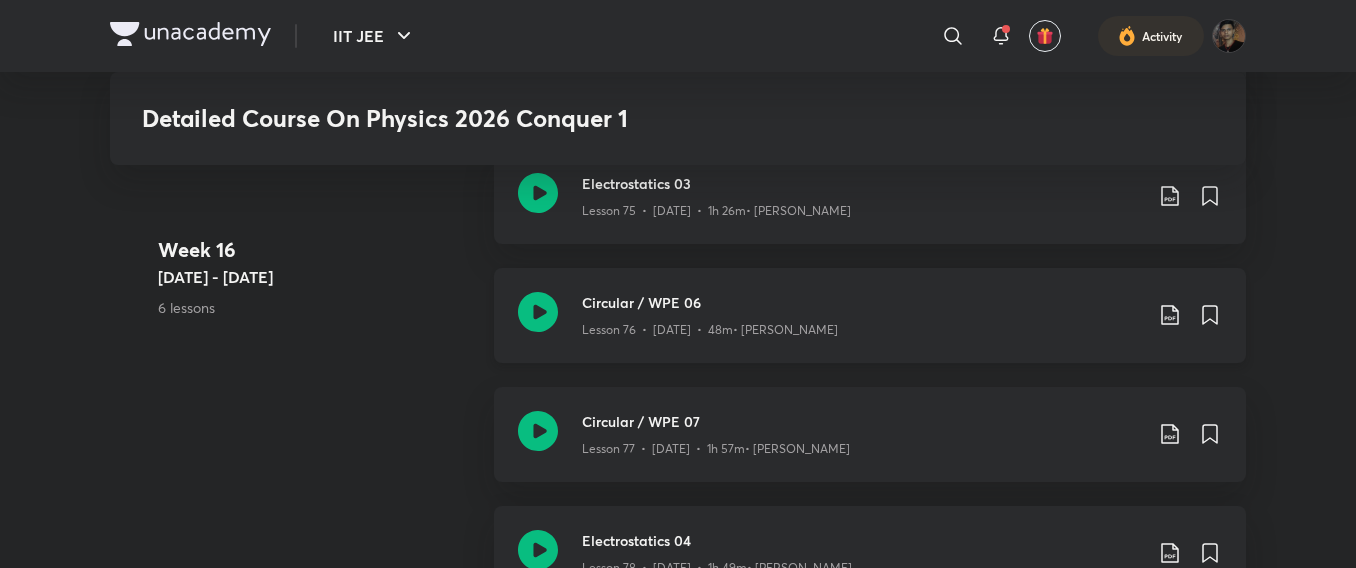 click 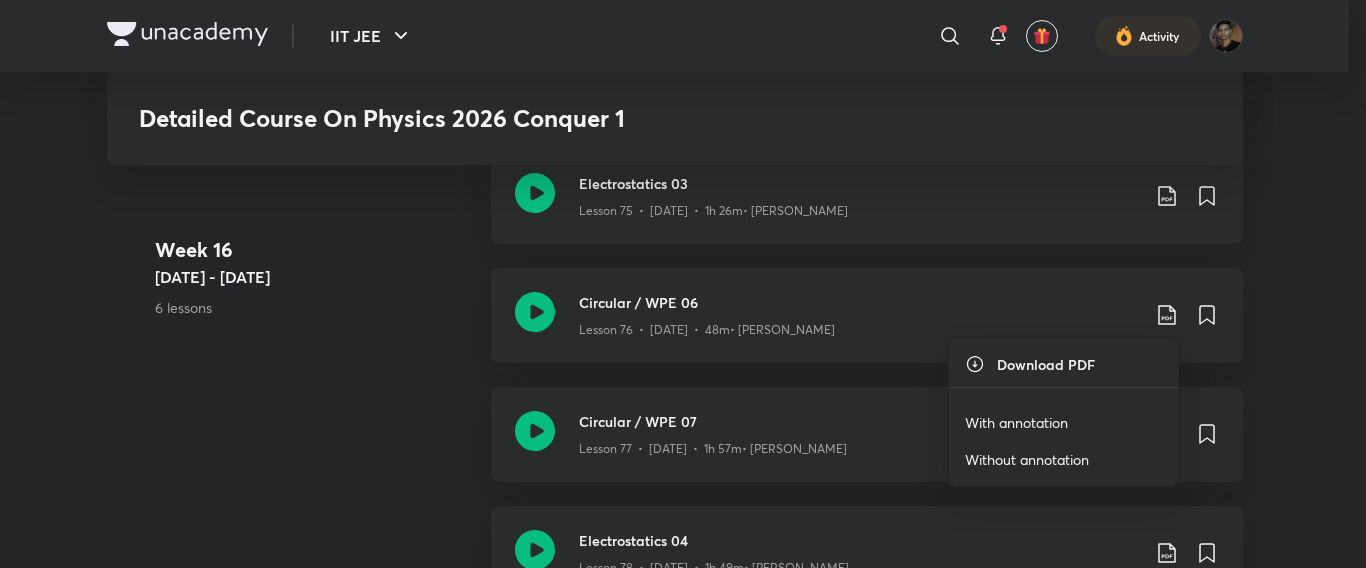 click on "With annotation" at bounding box center [1016, 422] 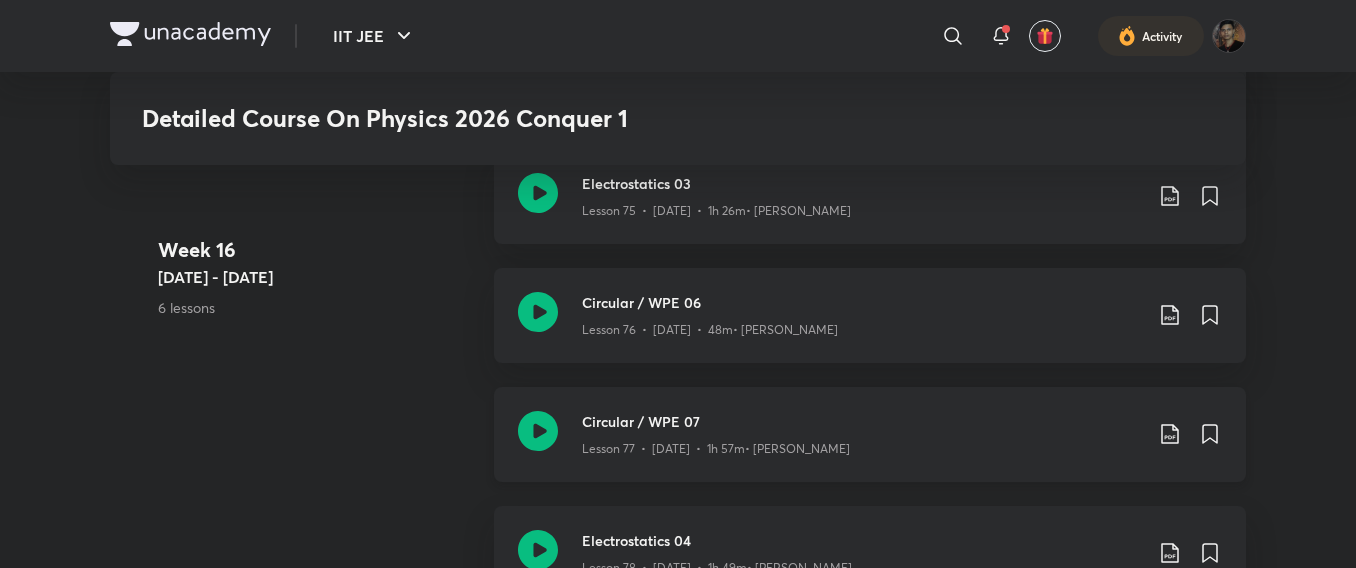 click 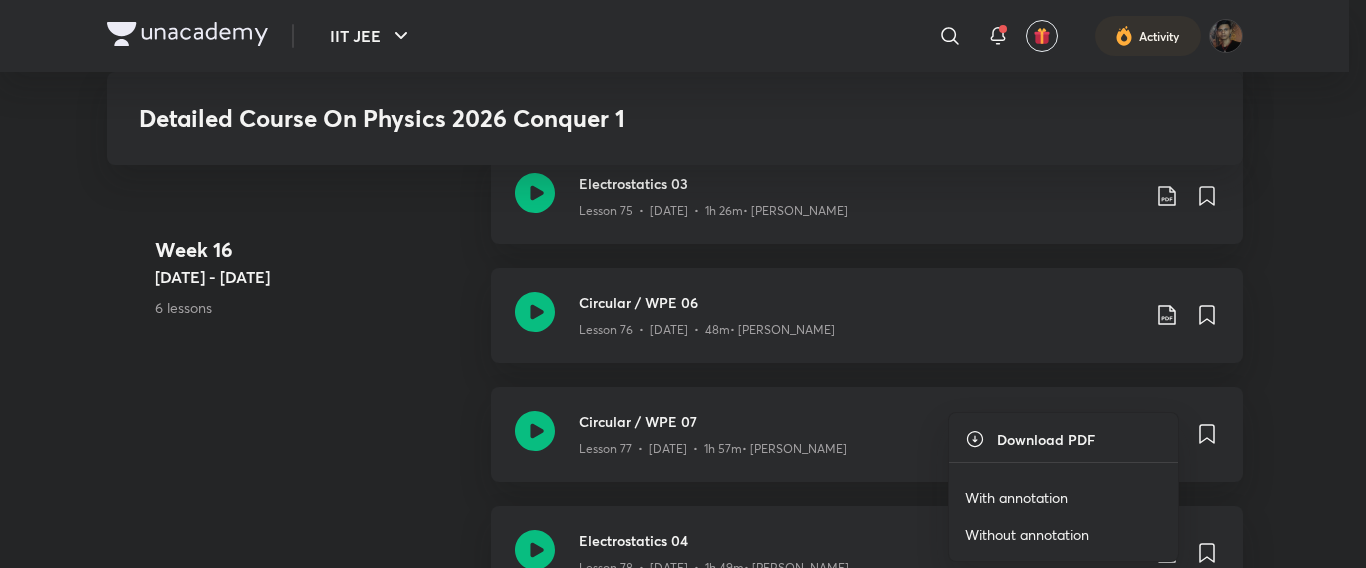click on "With annotation" at bounding box center (1016, 497) 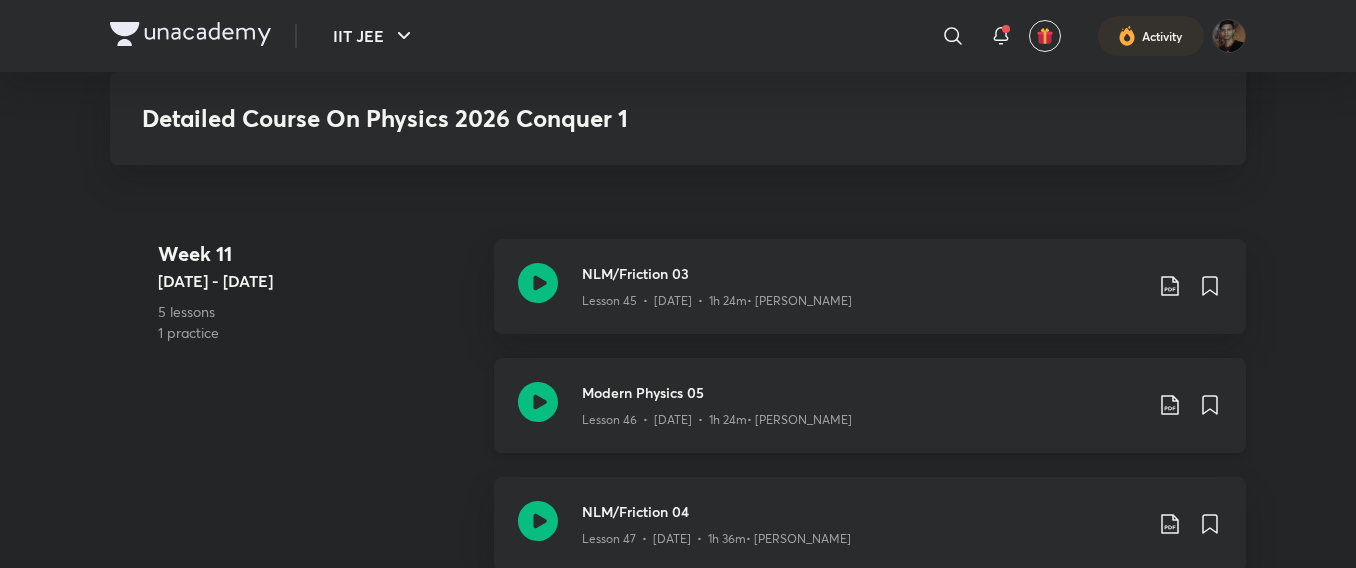 scroll, scrollTop: 6974, scrollLeft: 0, axis: vertical 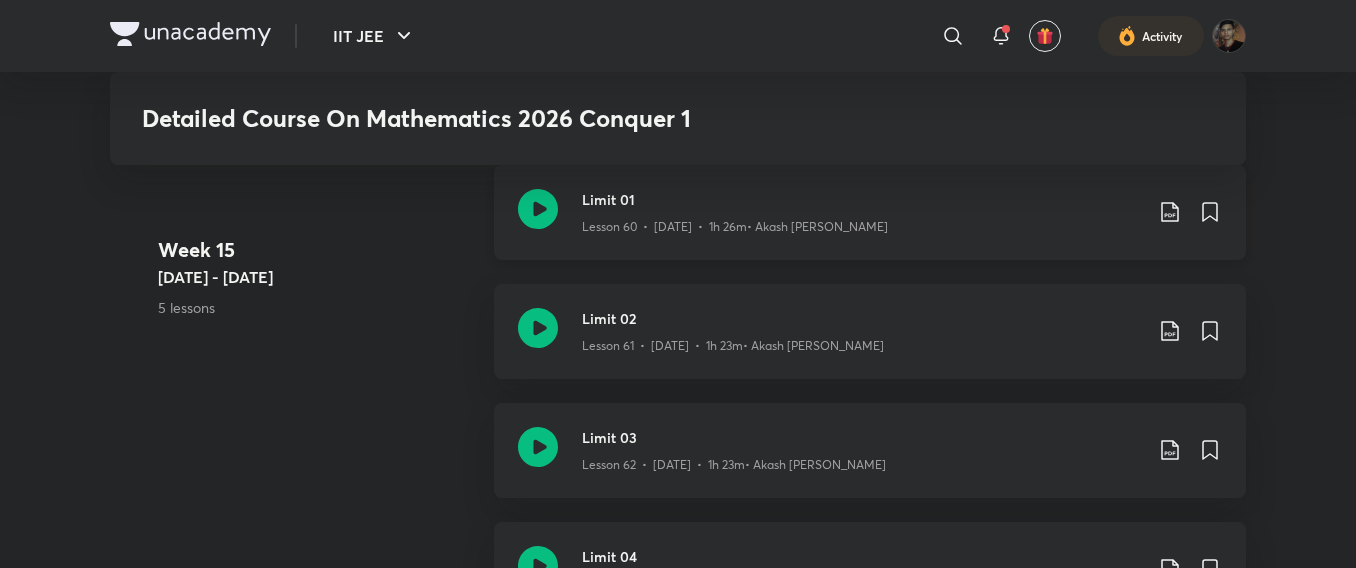 click 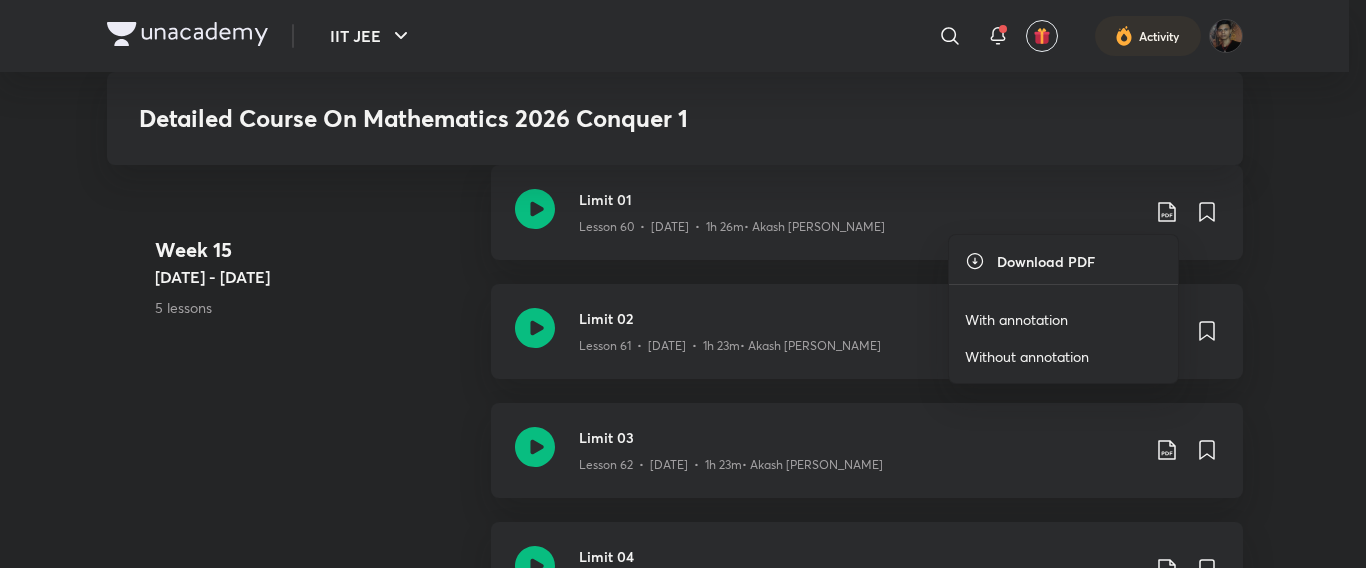 click on "With annotation" at bounding box center [1016, 319] 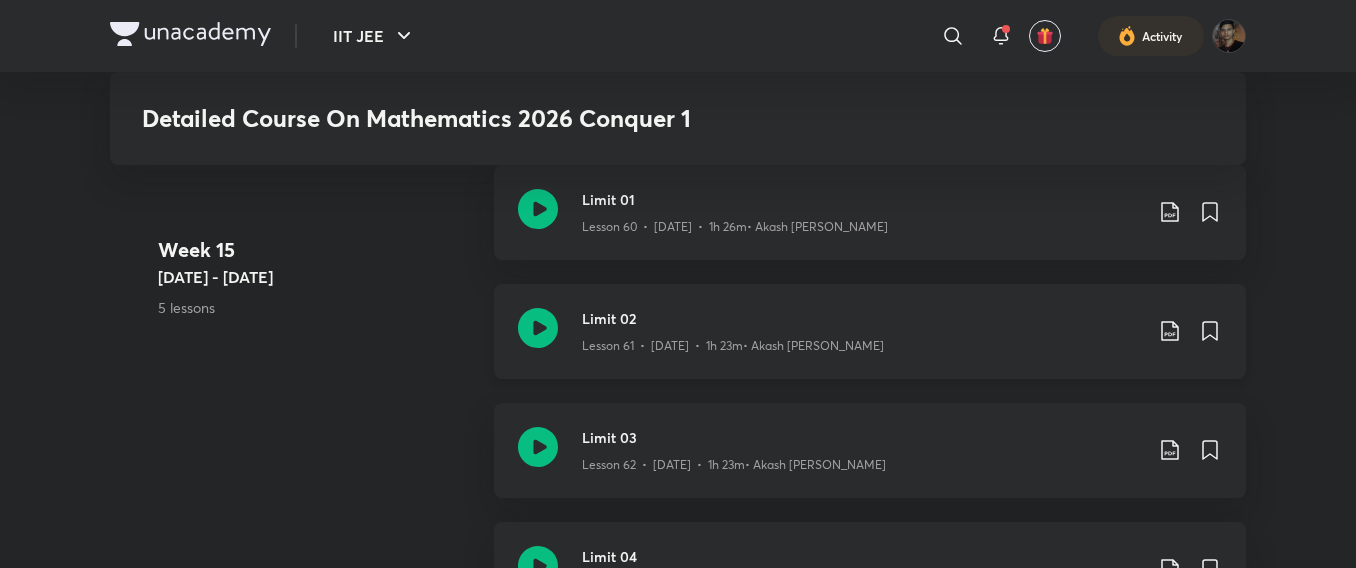 click 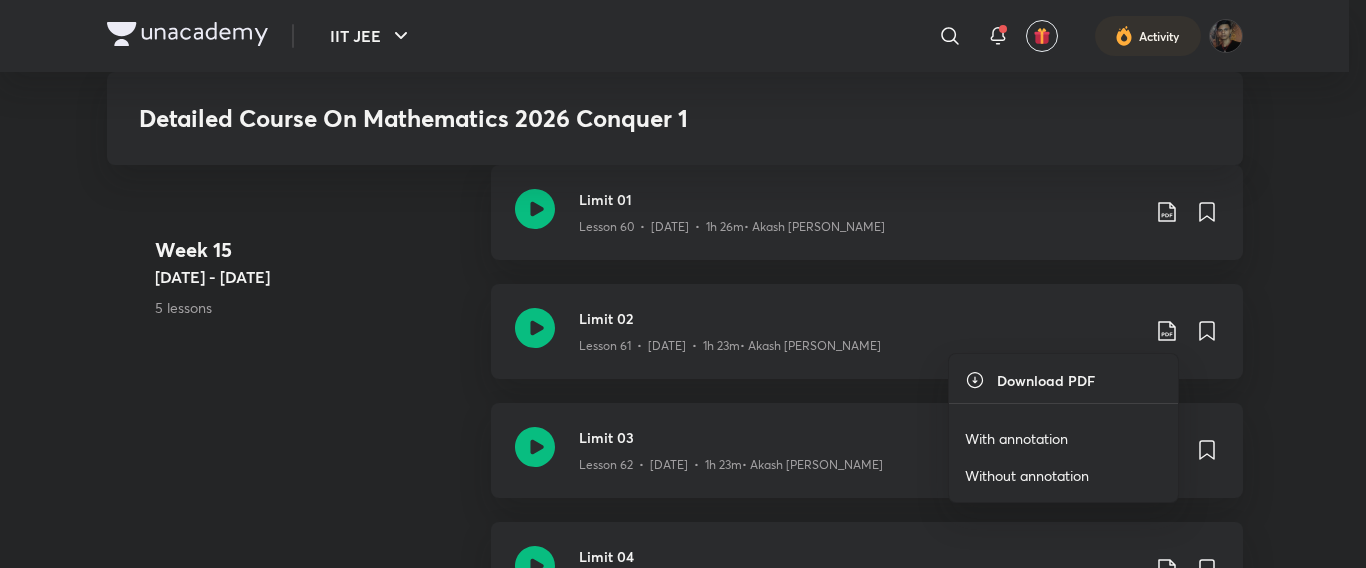 click on "With annotation" at bounding box center (1016, 438) 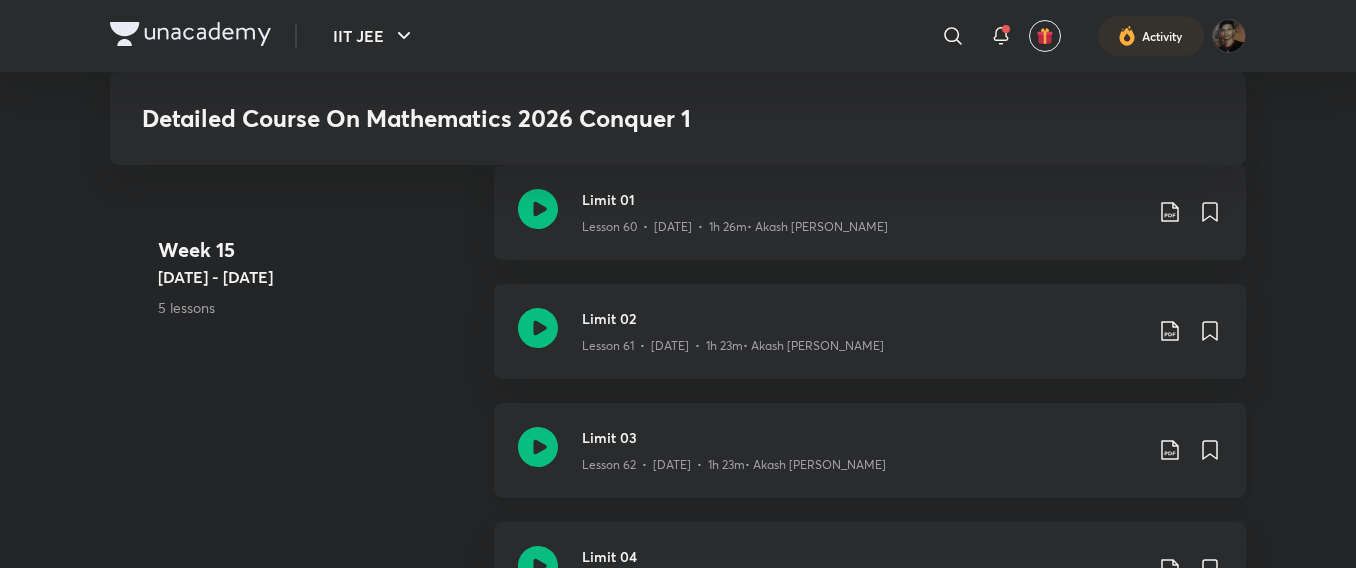 click 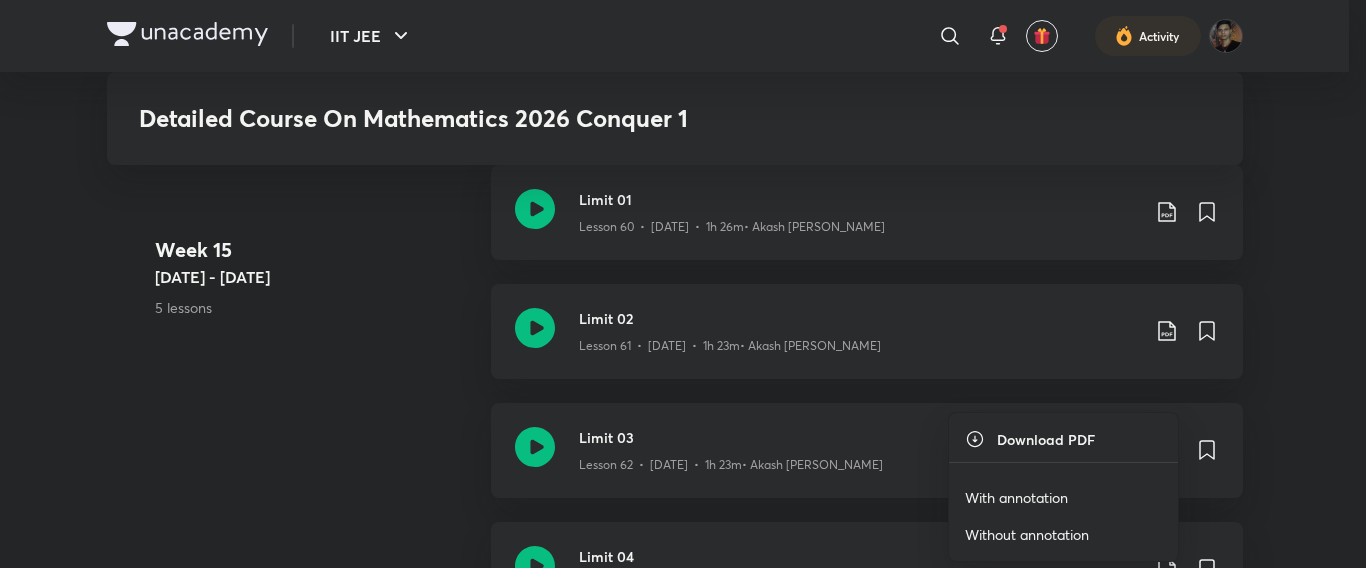 drag, startPoint x: 1043, startPoint y: 500, endPoint x: 1143, endPoint y: 520, distance: 101.98039 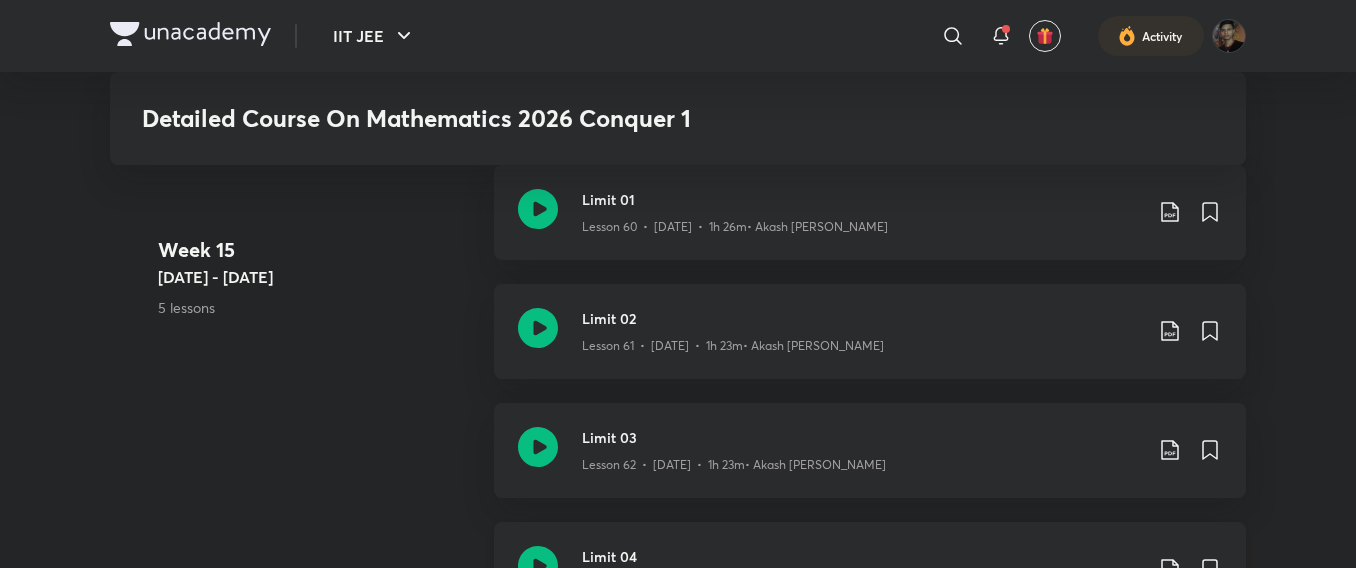click 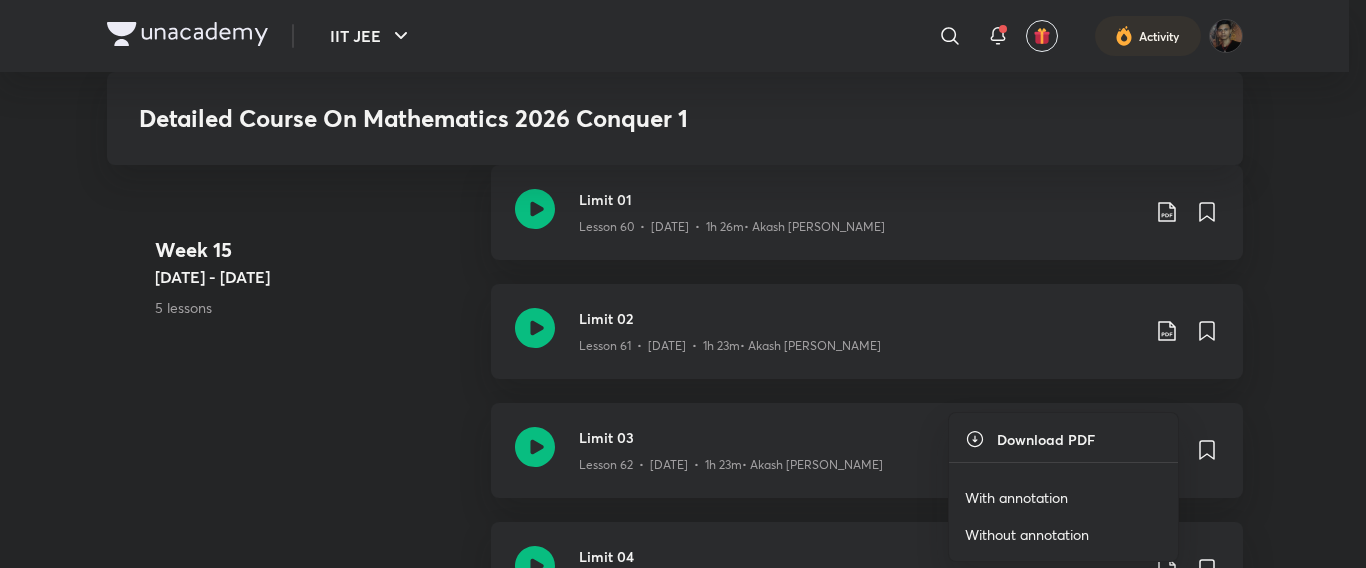 click on "With annotation" at bounding box center (1063, 497) 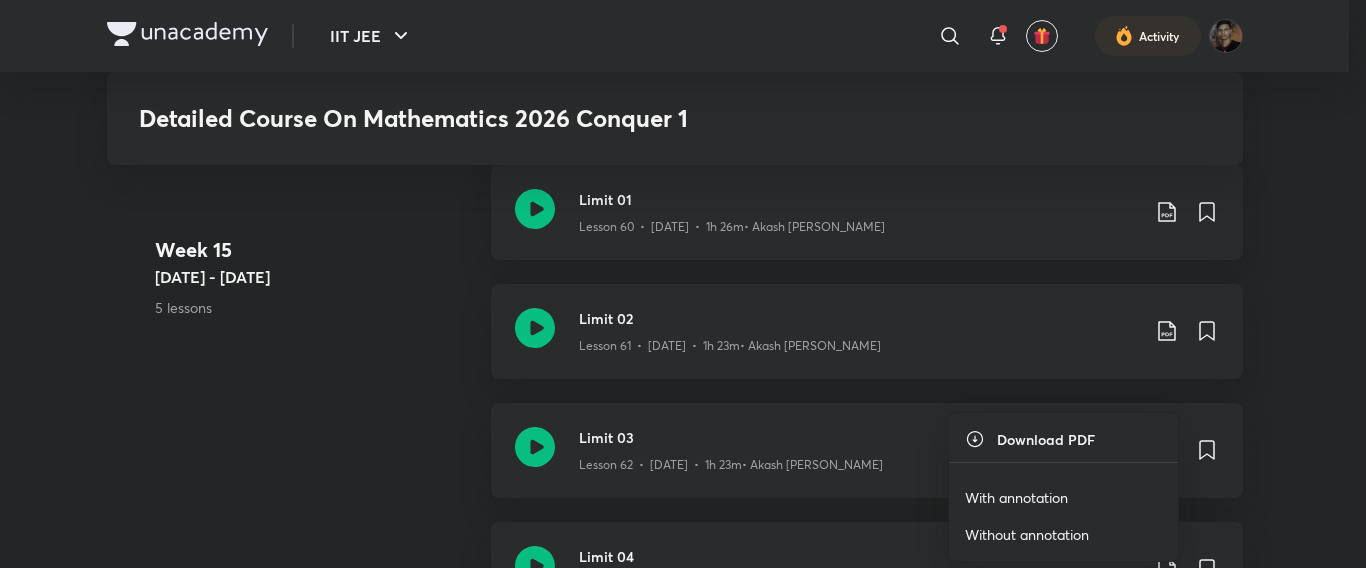 click on "With annotation" at bounding box center [1016, 497] 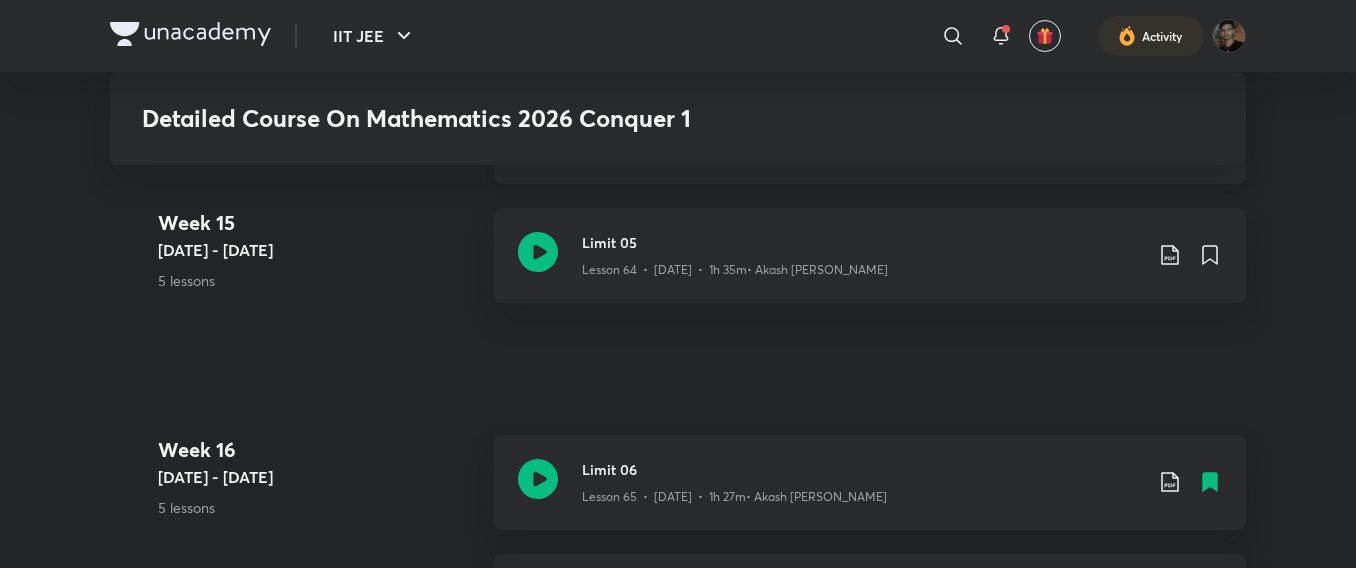 scroll, scrollTop: 9857, scrollLeft: 0, axis: vertical 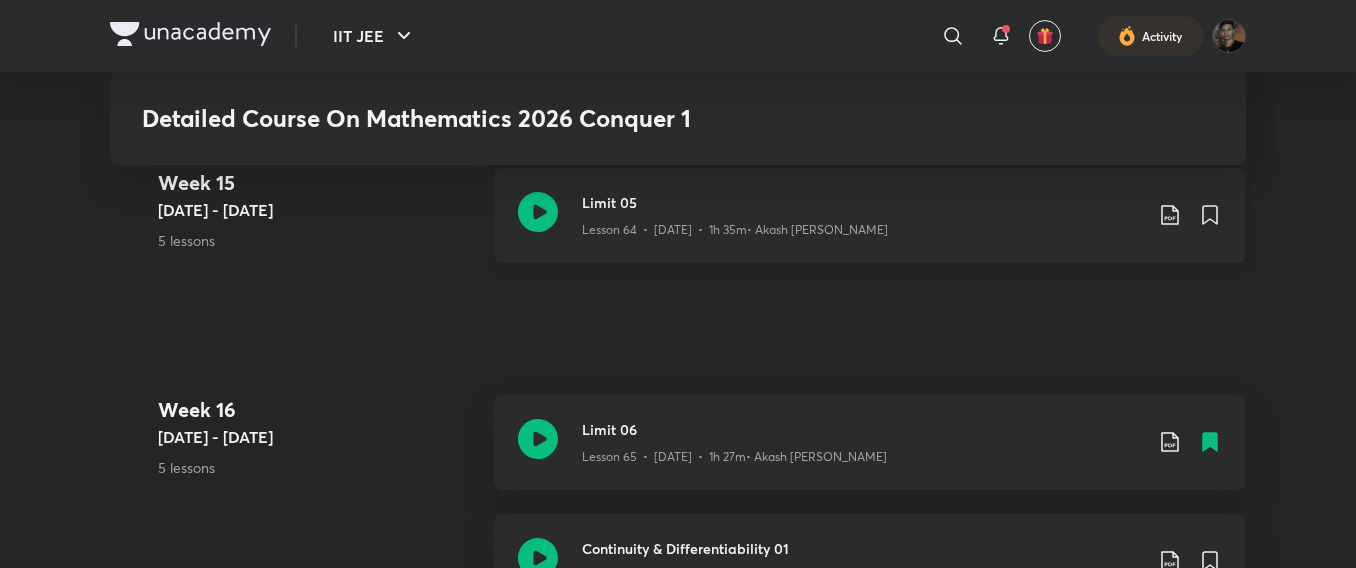 click 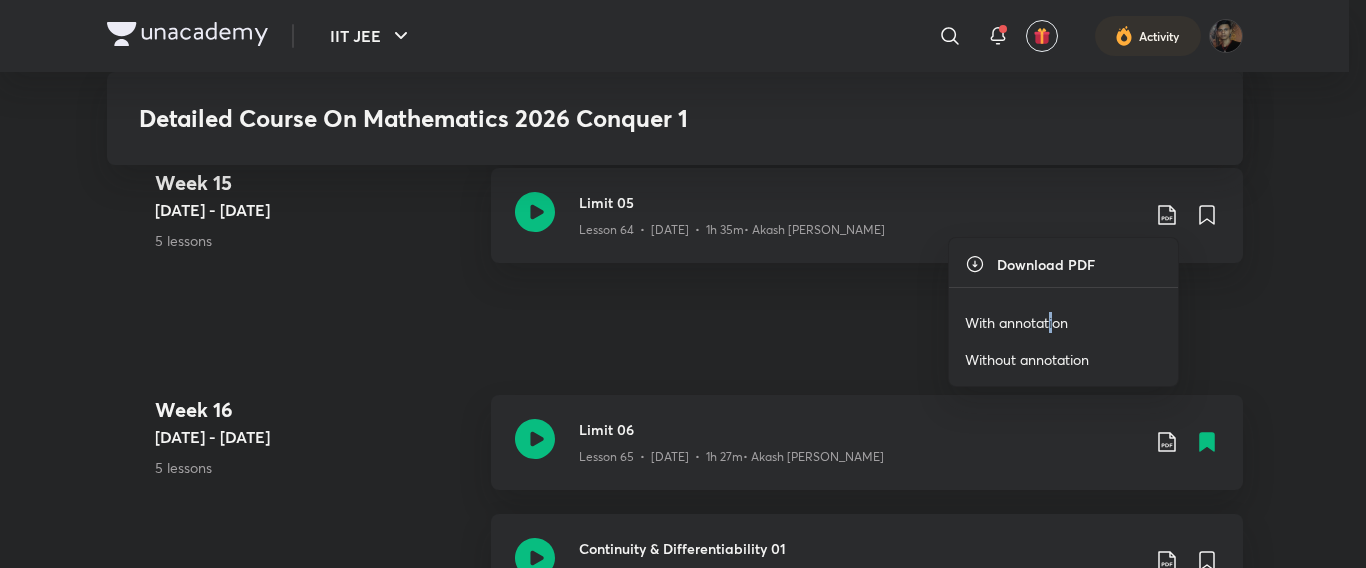 drag, startPoint x: 1053, startPoint y: 321, endPoint x: 1072, endPoint y: 324, distance: 19.235384 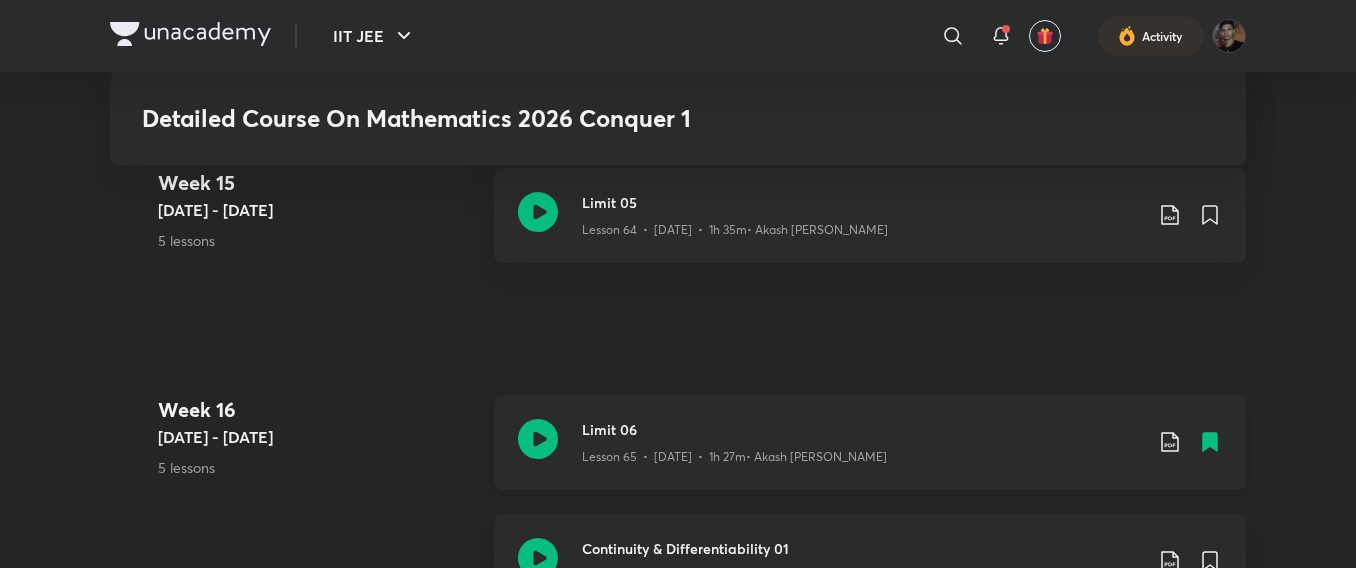 click on "Limit 06 Lesson 65  •  Jul 8  •  1h 27m    •  Akash Ashish Gautama" at bounding box center (902, 442) 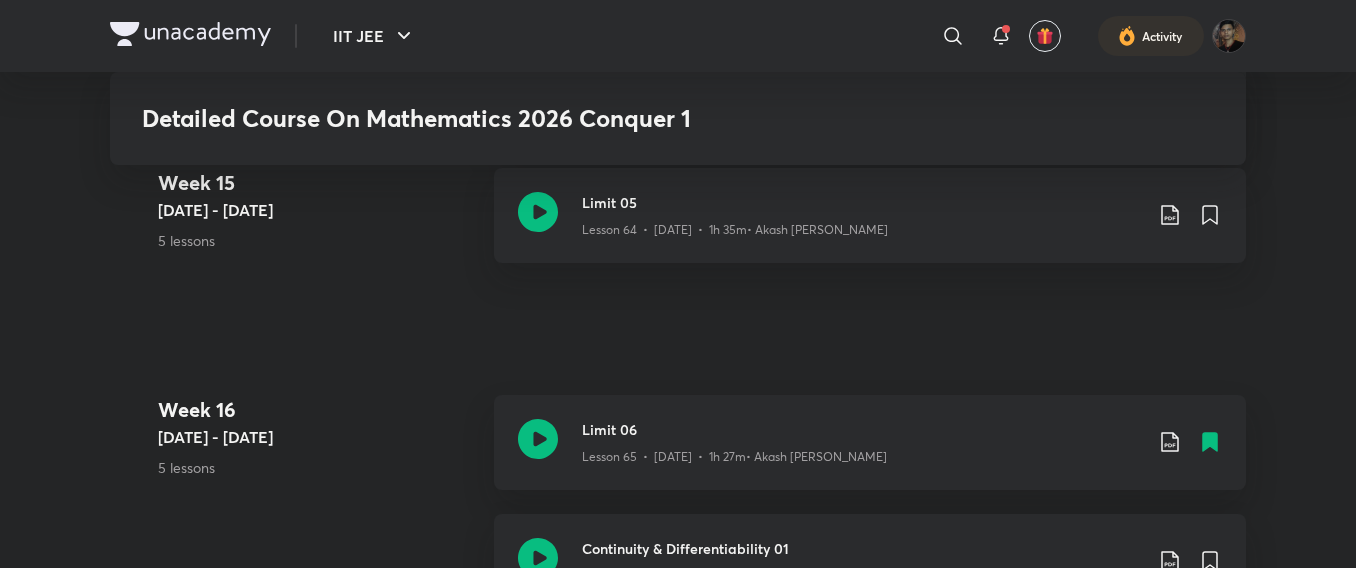 scroll, scrollTop: 9837, scrollLeft: 0, axis: vertical 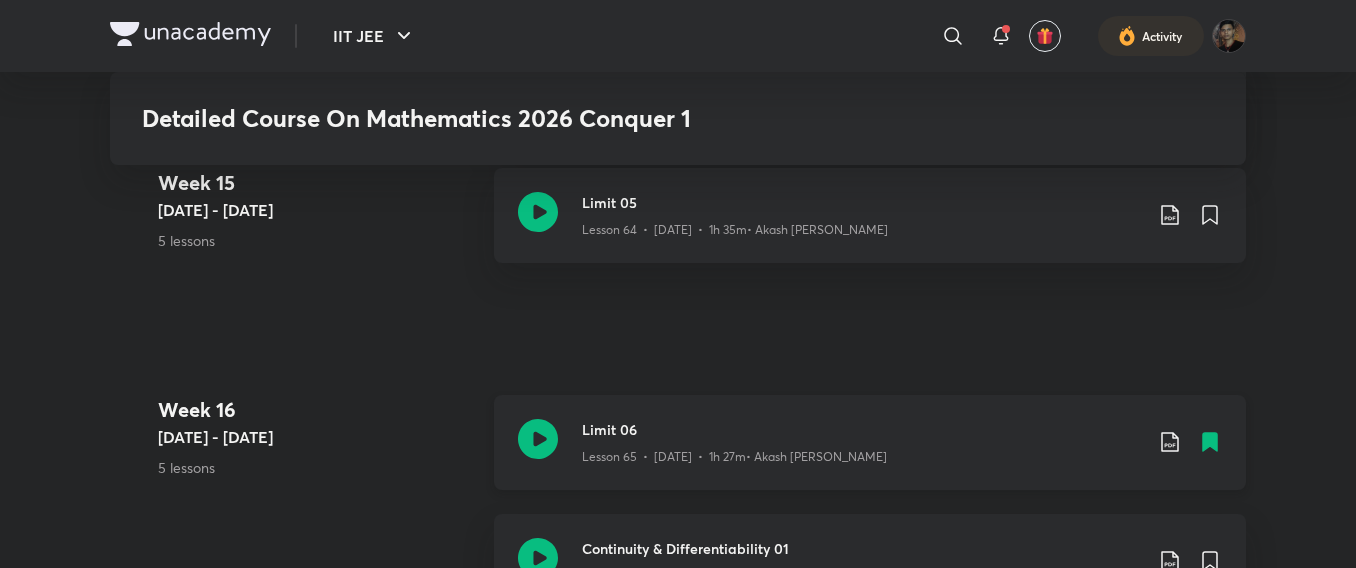 click 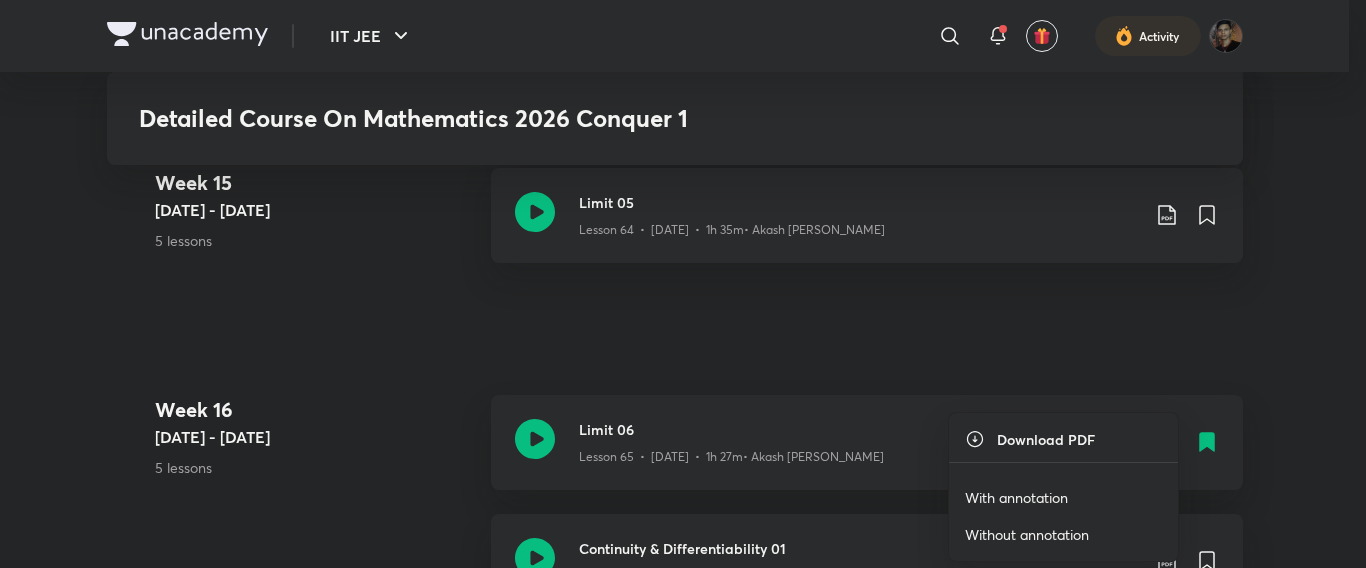 click on "With annotation" at bounding box center (1016, 497) 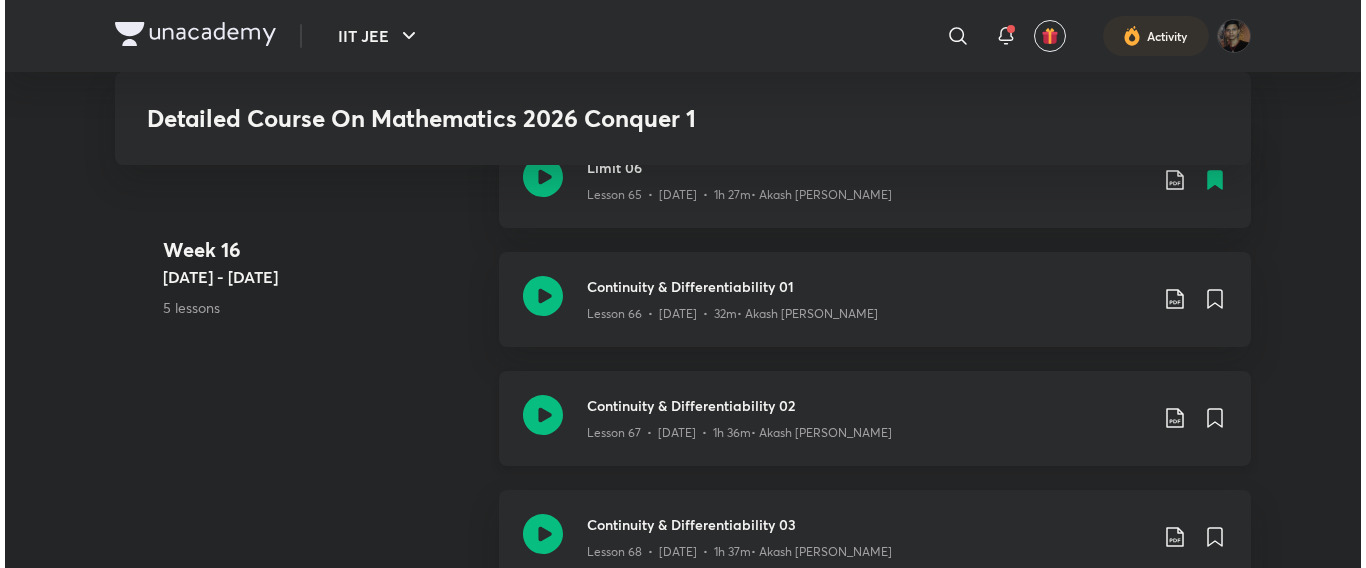 scroll, scrollTop: 10124, scrollLeft: 0, axis: vertical 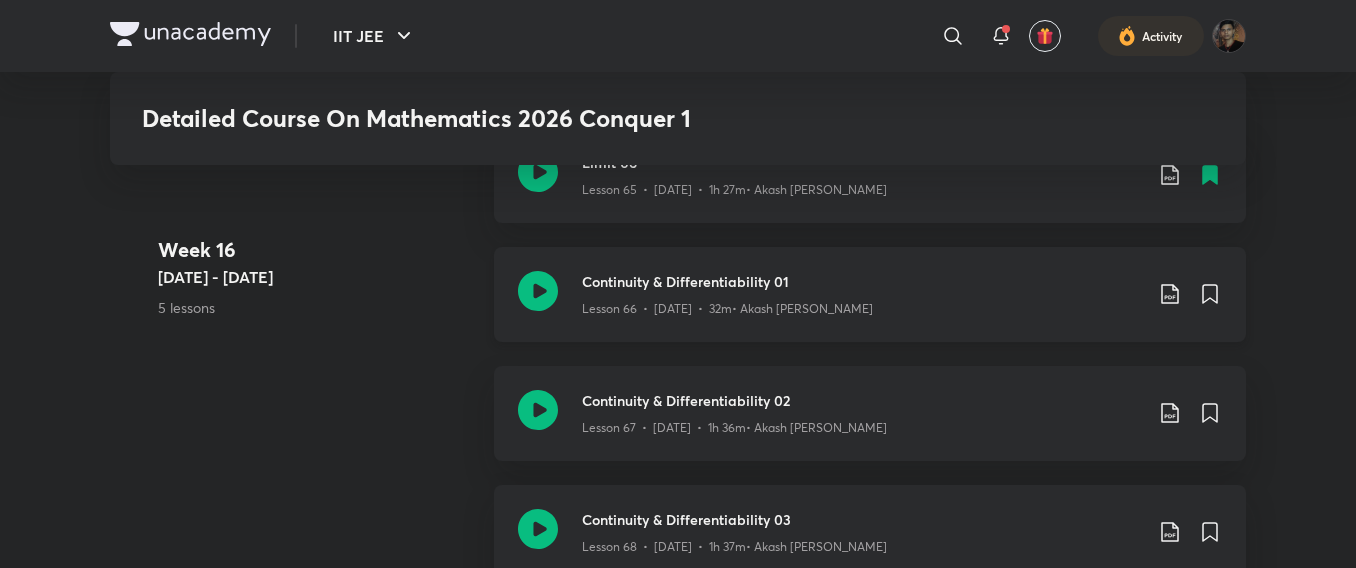 click 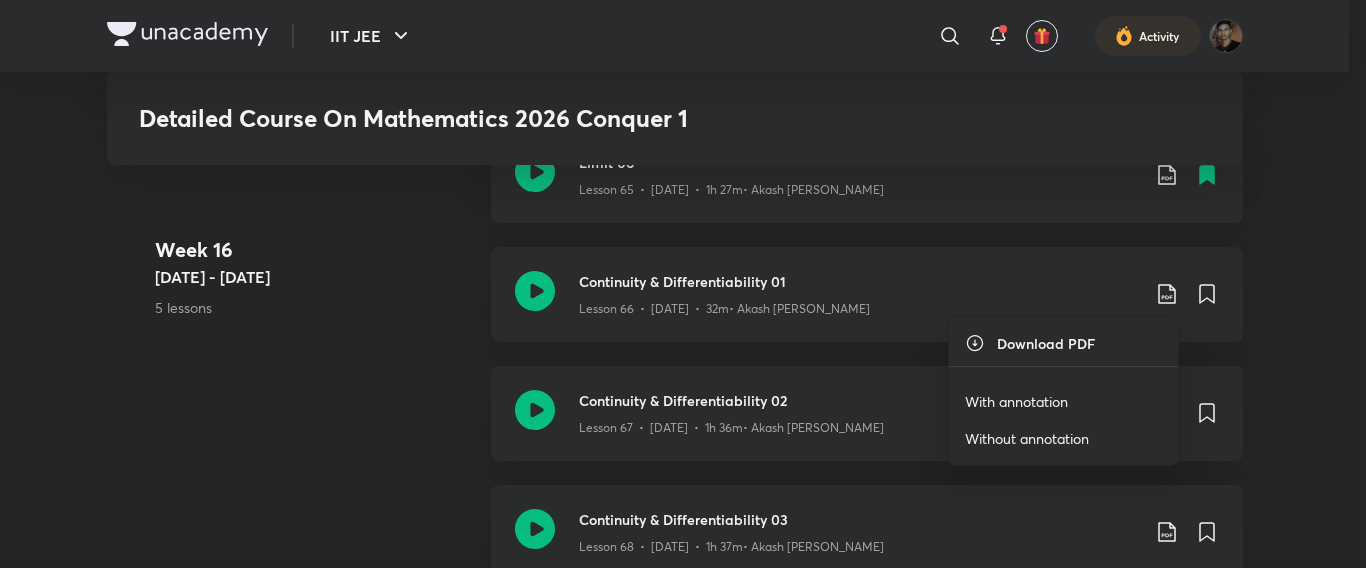 click on "With annotation" at bounding box center (1016, 401) 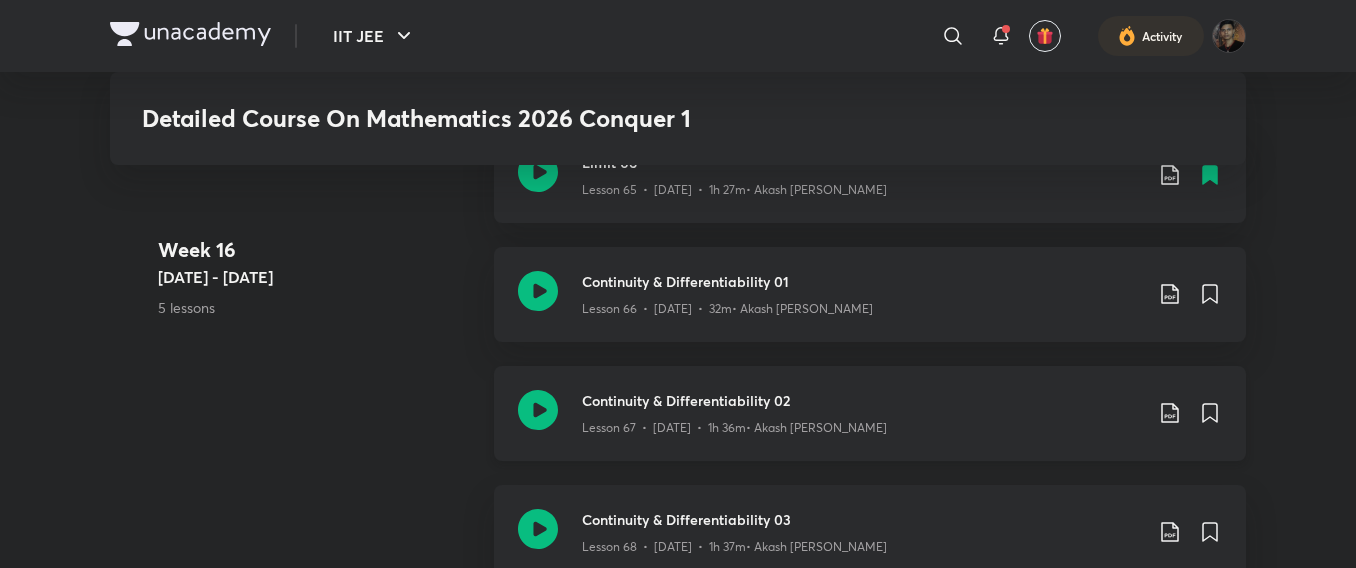 click 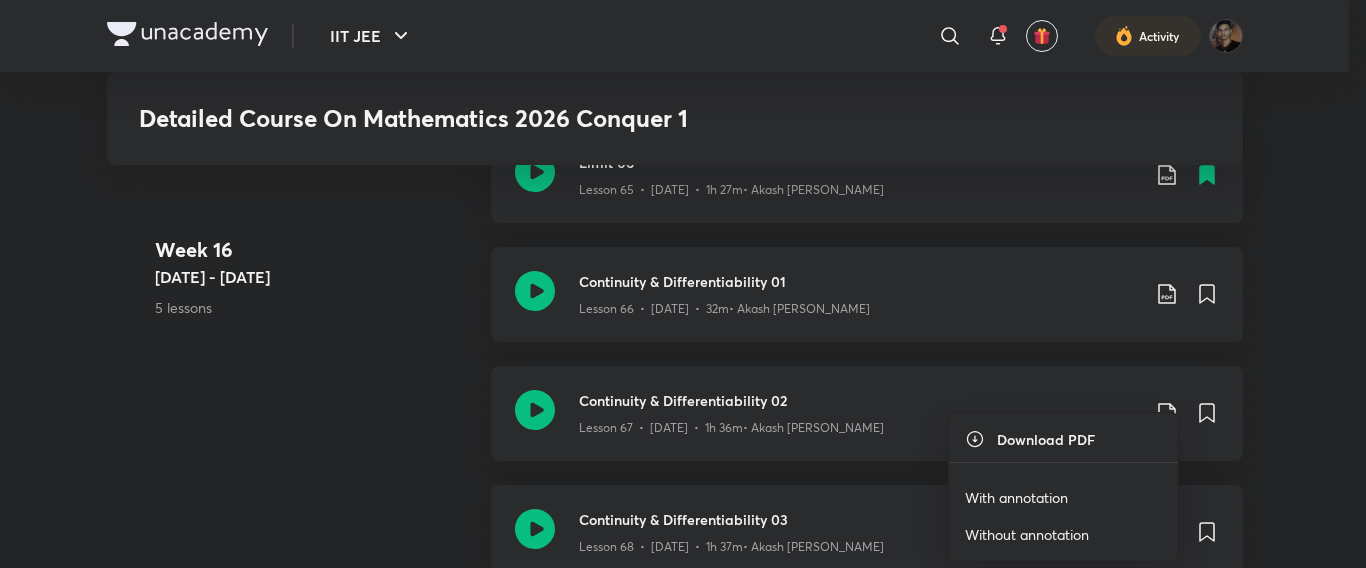 drag, startPoint x: 1005, startPoint y: 497, endPoint x: 1105, endPoint y: 503, distance: 100.17984 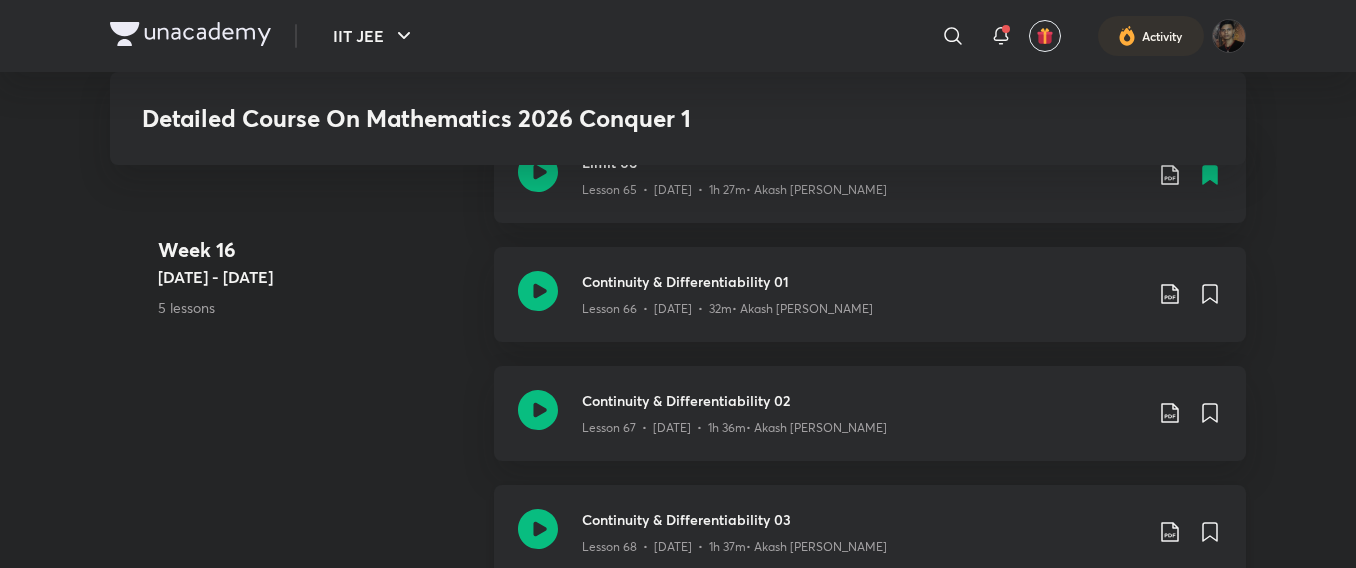 click 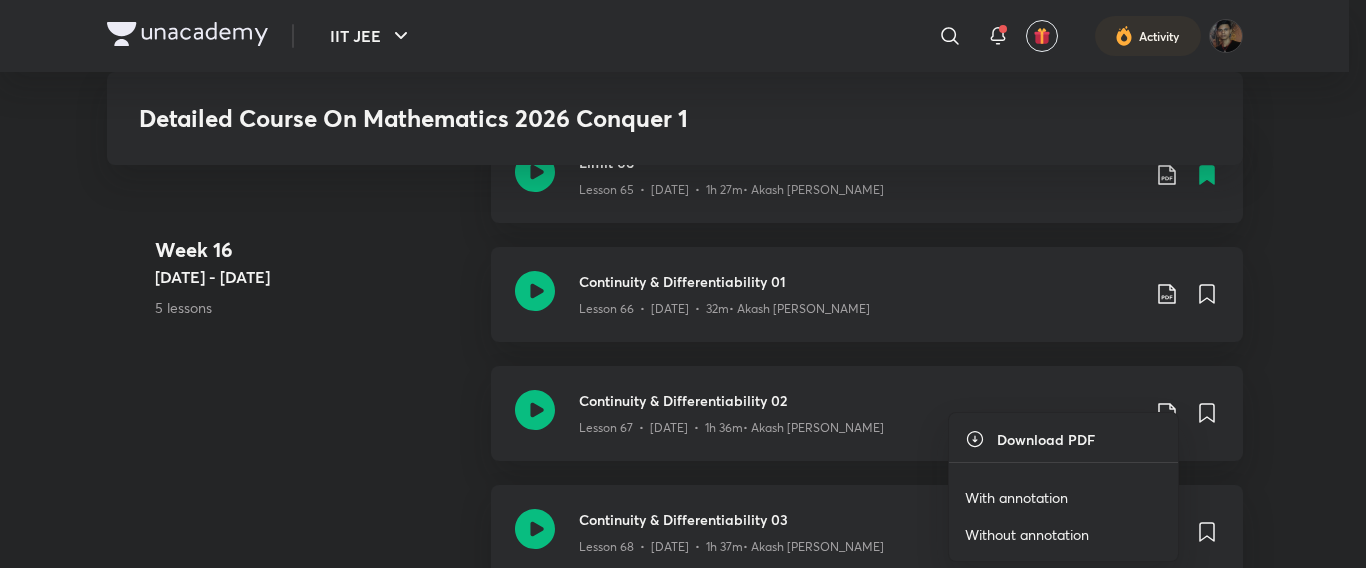 click on "With annotation" at bounding box center (1016, 497) 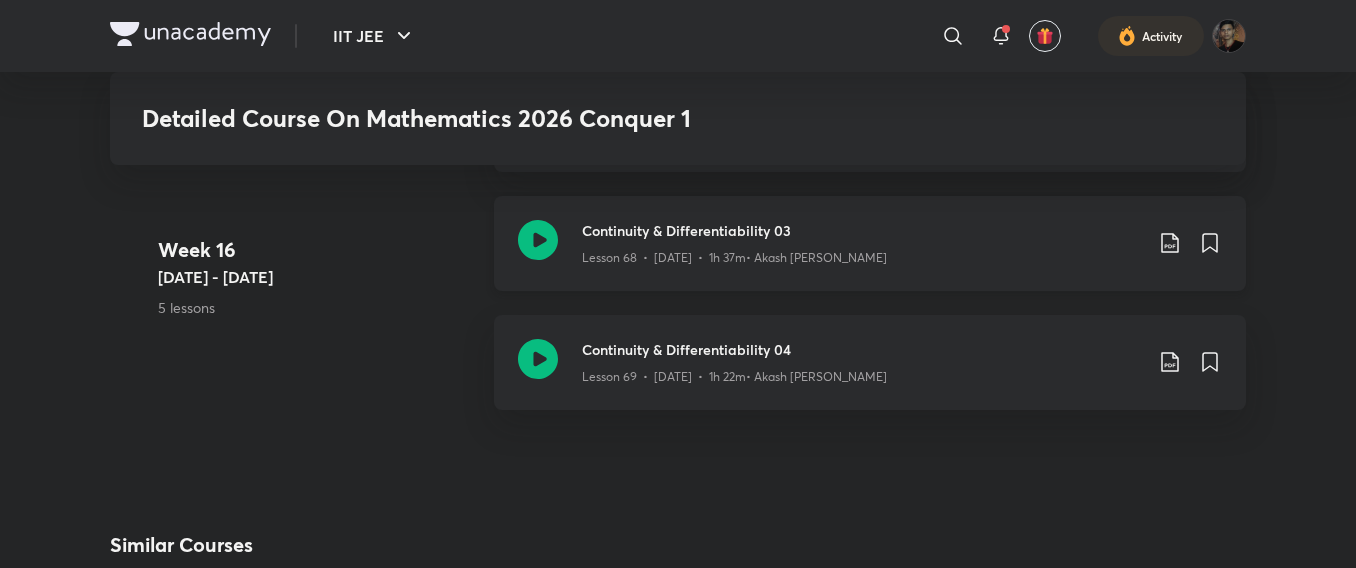 scroll, scrollTop: 10492, scrollLeft: 0, axis: vertical 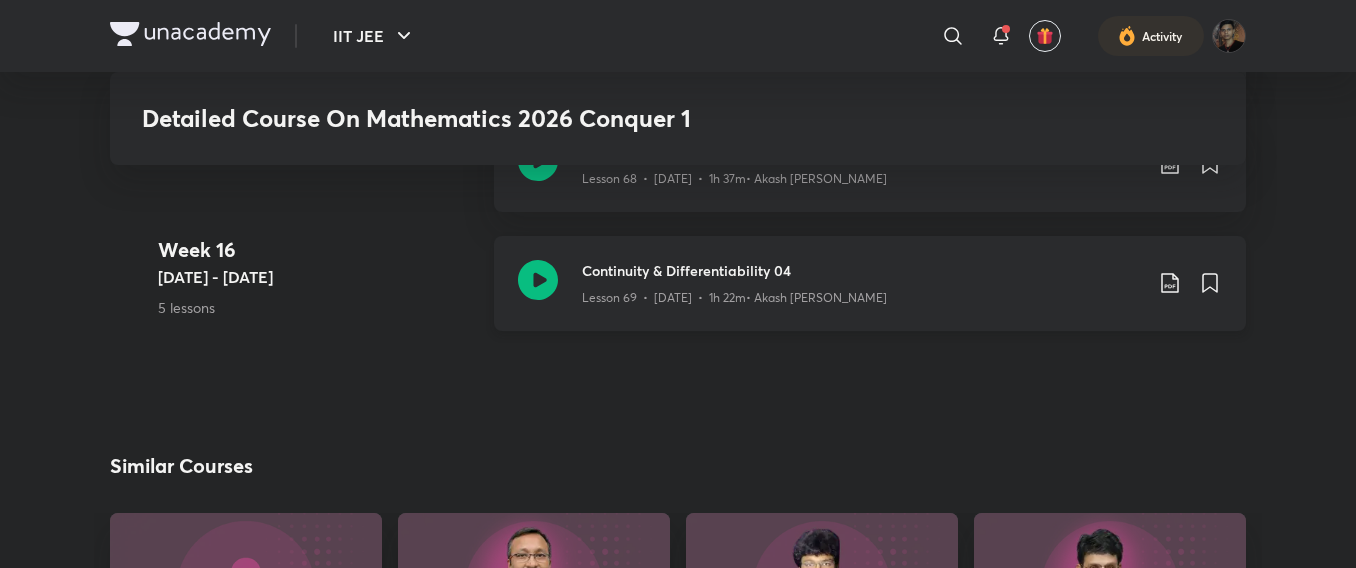 click 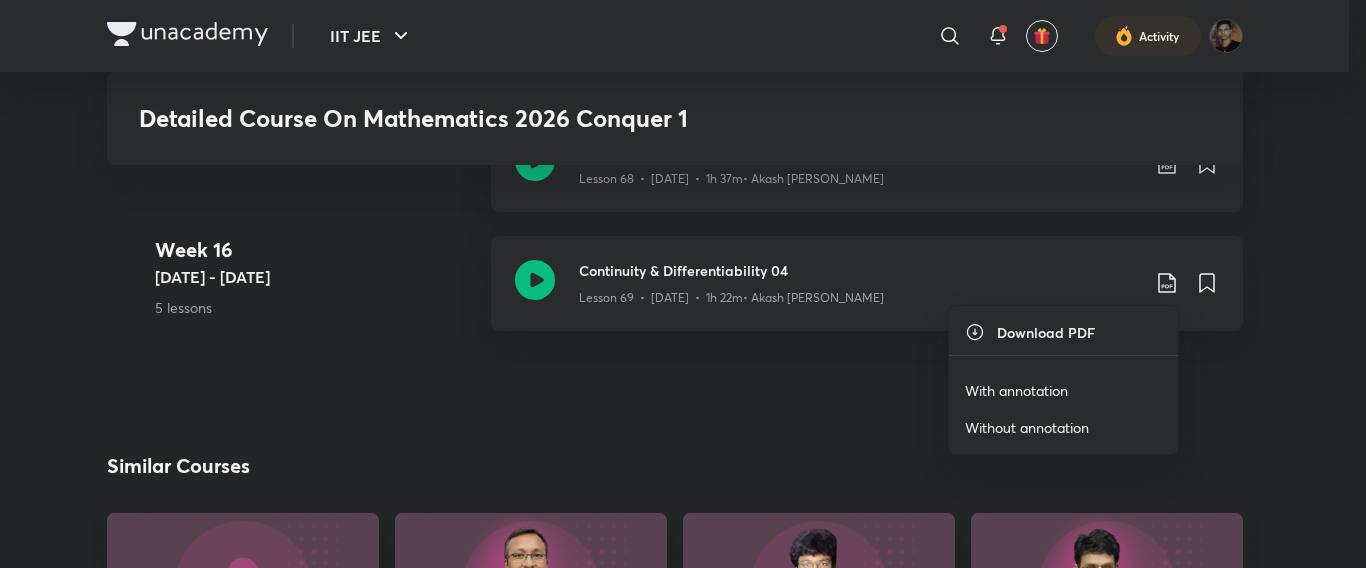 click on "With annotation" at bounding box center (1016, 390) 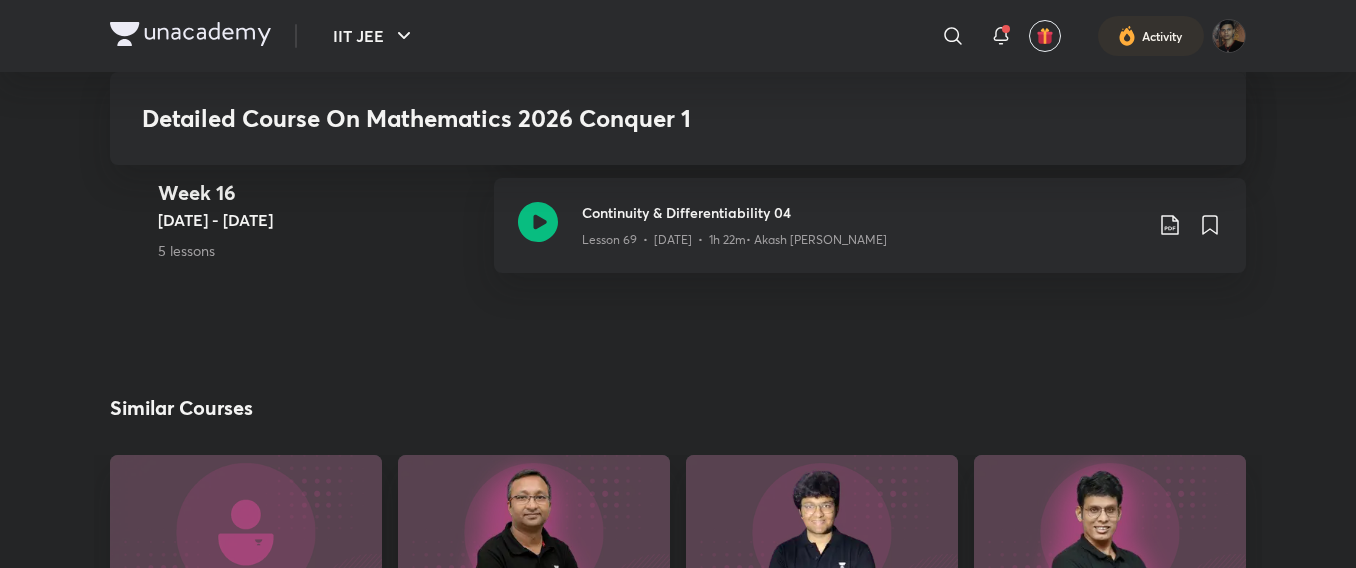 scroll, scrollTop: 10545, scrollLeft: 0, axis: vertical 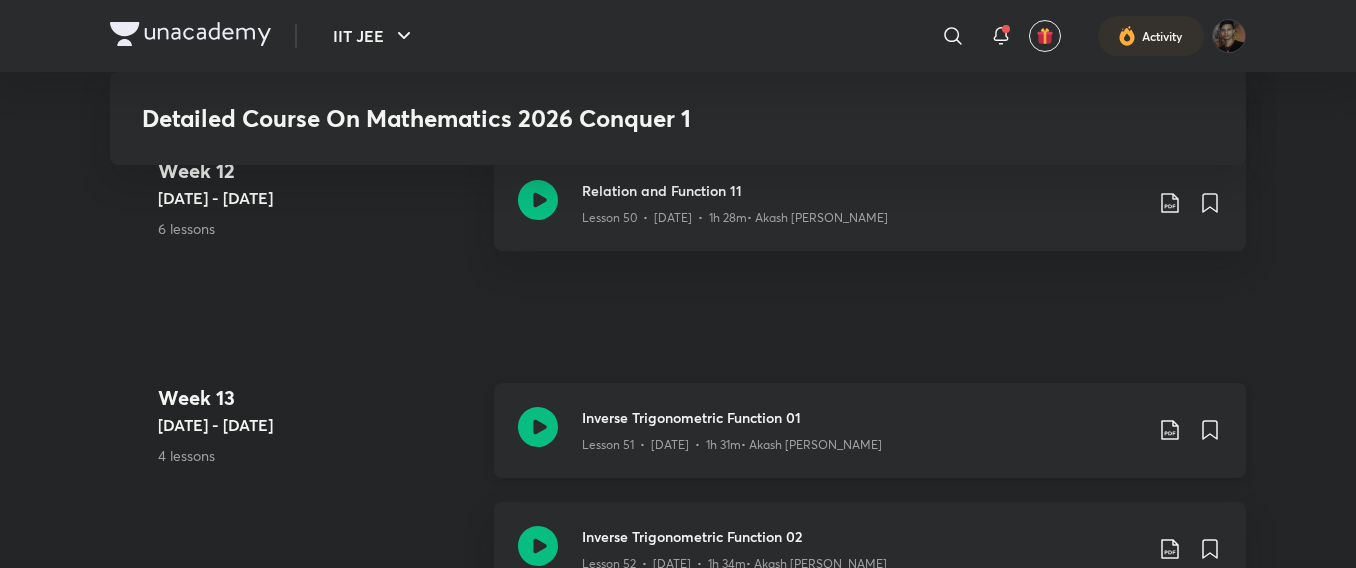 click 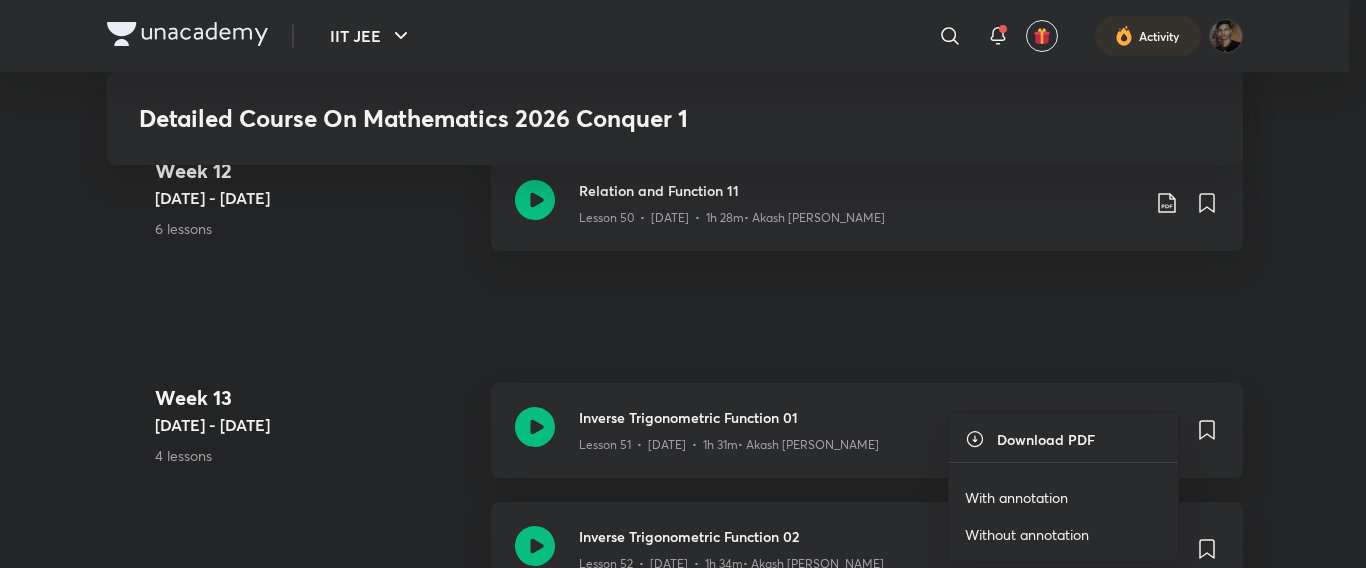 drag, startPoint x: 1037, startPoint y: 492, endPoint x: 1096, endPoint y: 494, distance: 59.03389 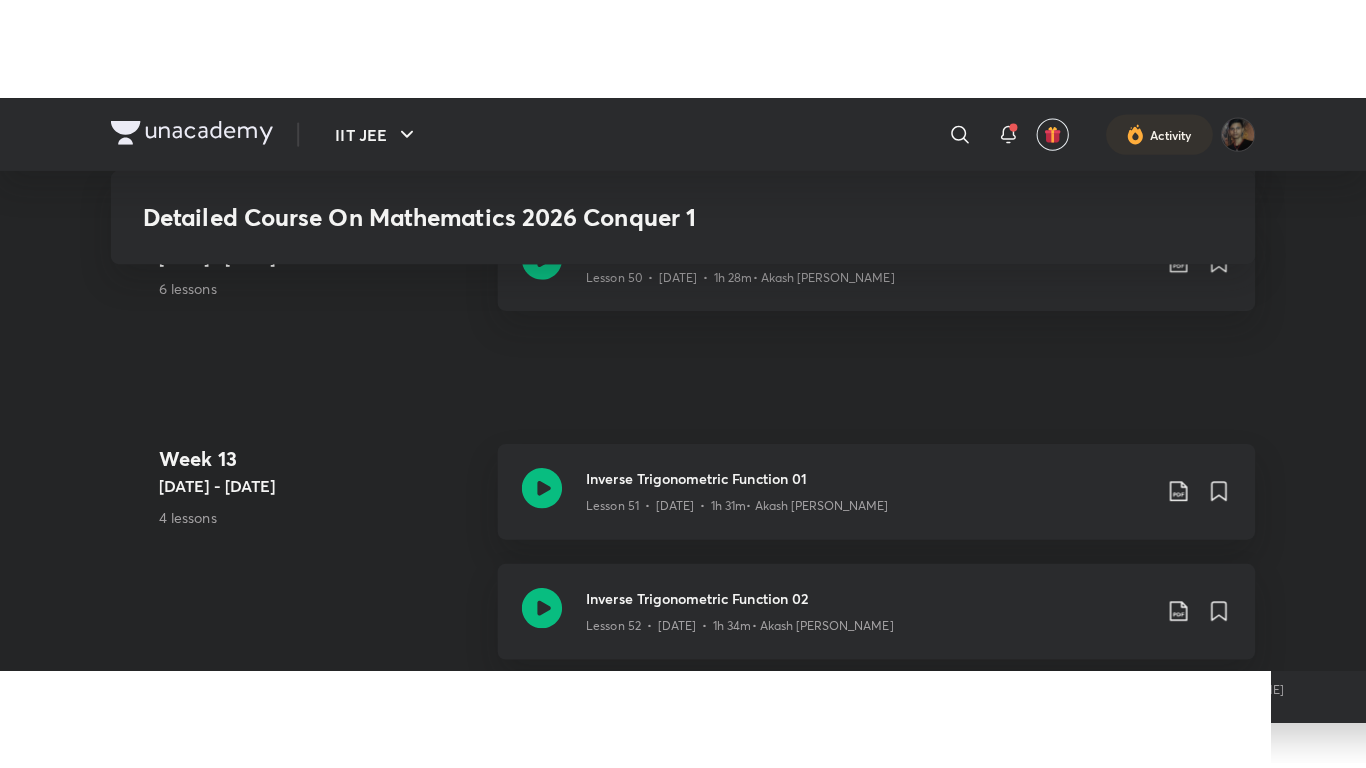 scroll, scrollTop: 7959, scrollLeft: 0, axis: vertical 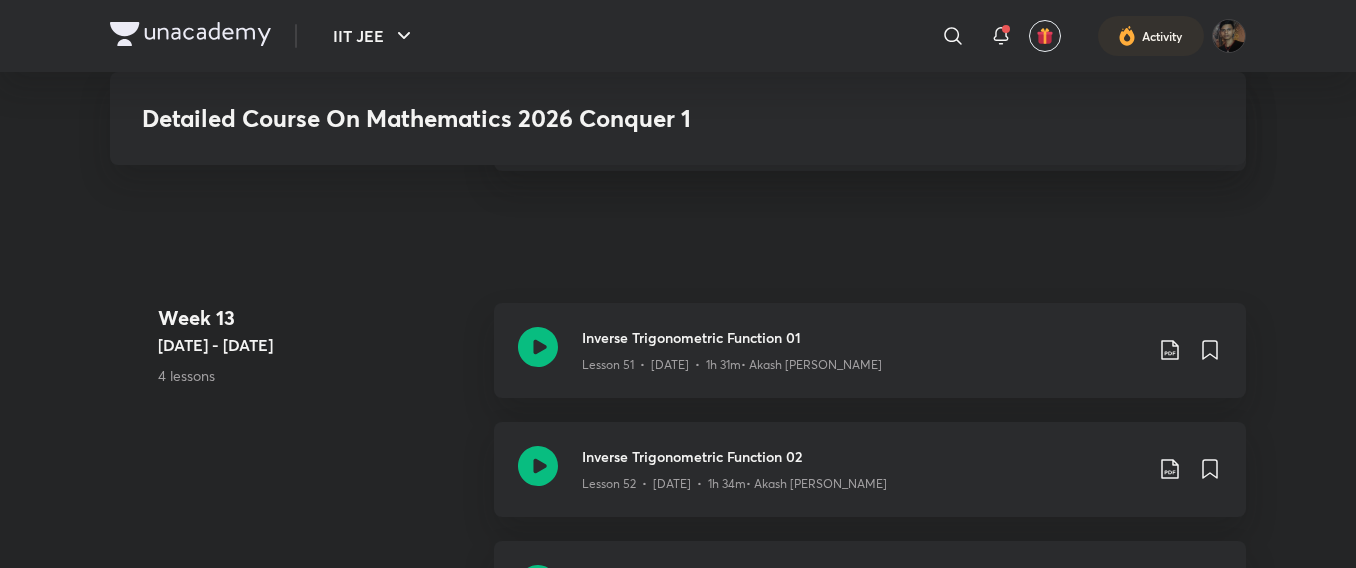 click on "Inverse Trigonometric Function 02 Lesson 52  •  Jun 18  •  1h 34m    •  Akash Ashish Gautama" at bounding box center (902, 469) 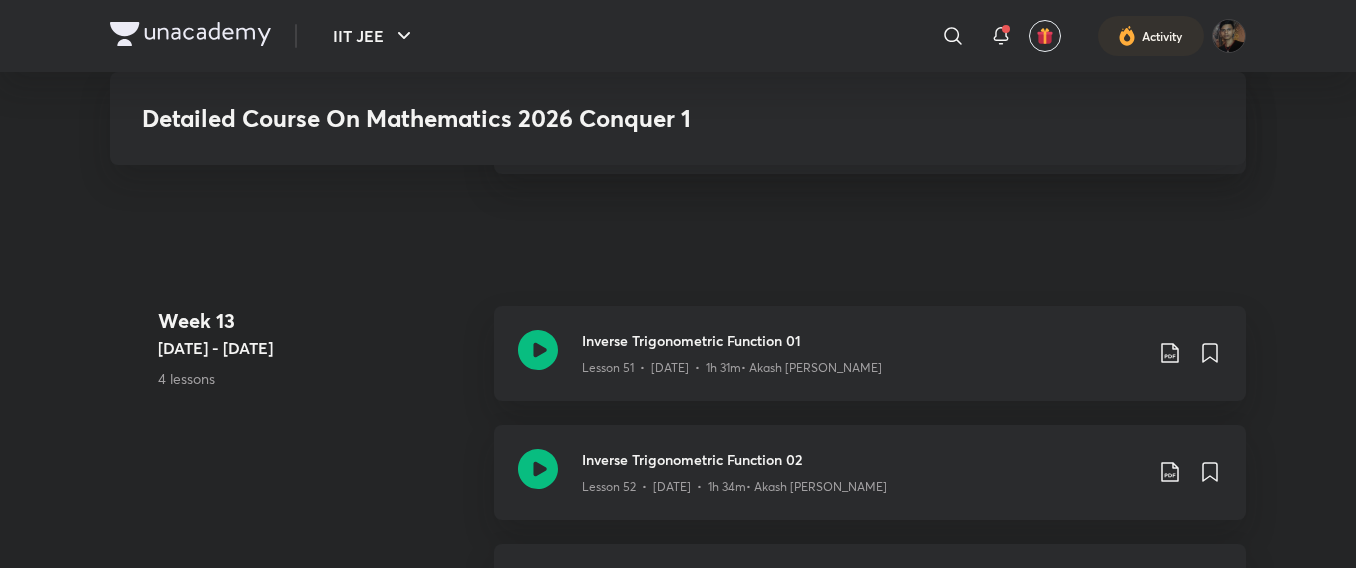 scroll, scrollTop: 7903, scrollLeft: 0, axis: vertical 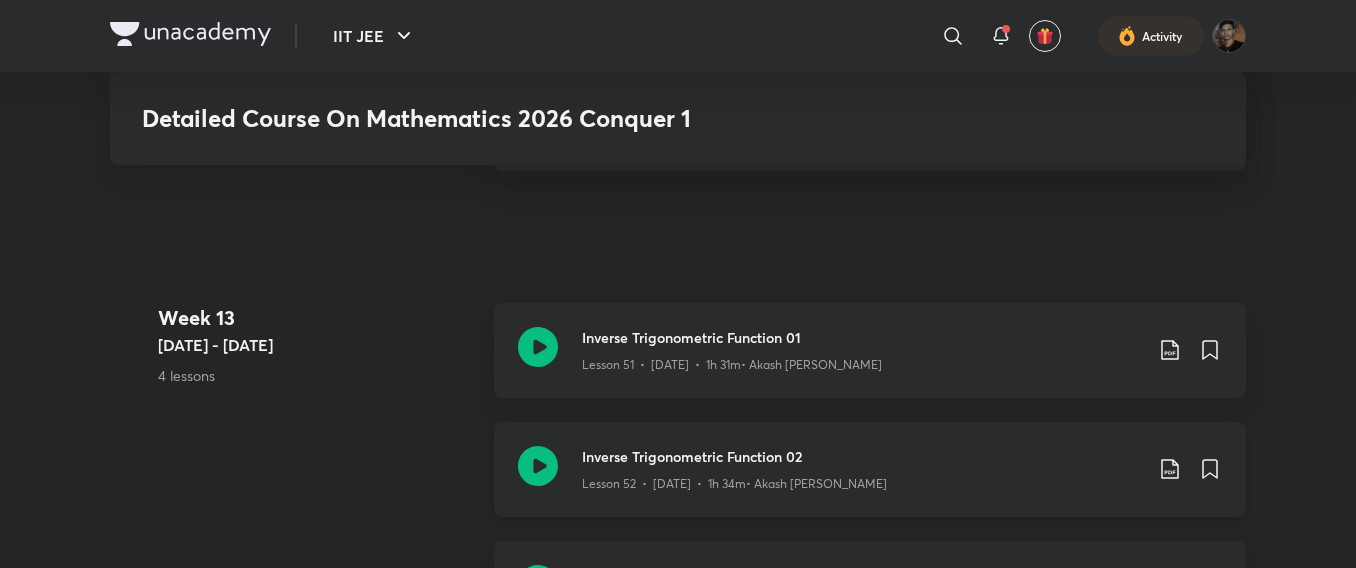 click 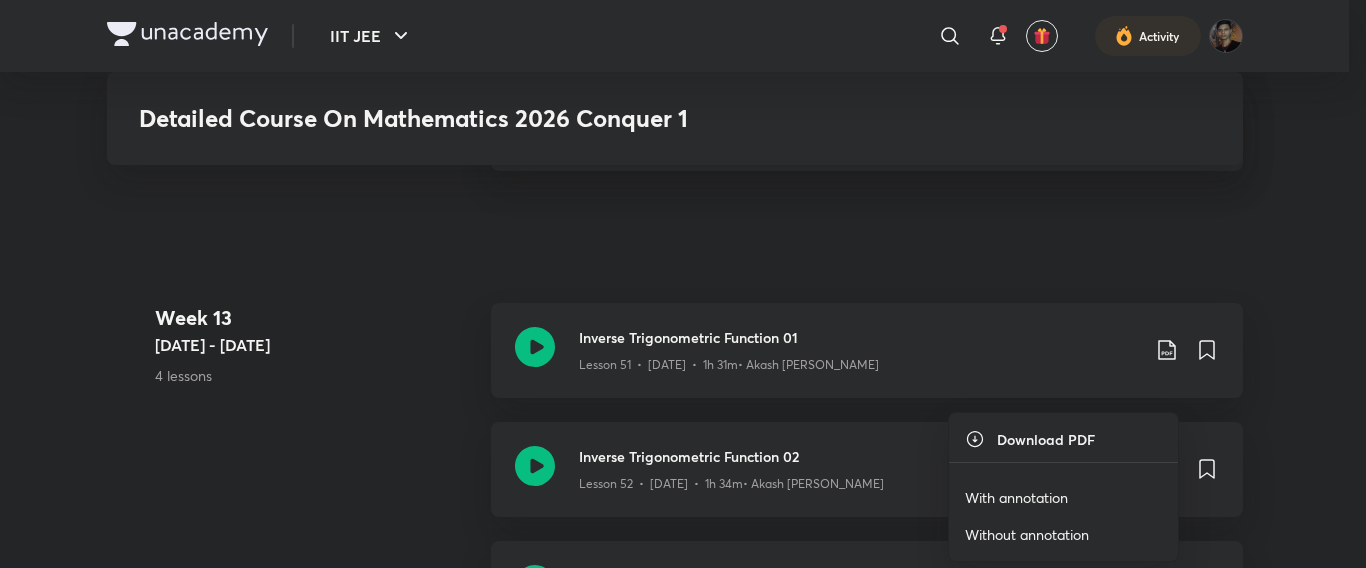 drag, startPoint x: 1053, startPoint y: 501, endPoint x: 1153, endPoint y: 485, distance: 101.27191 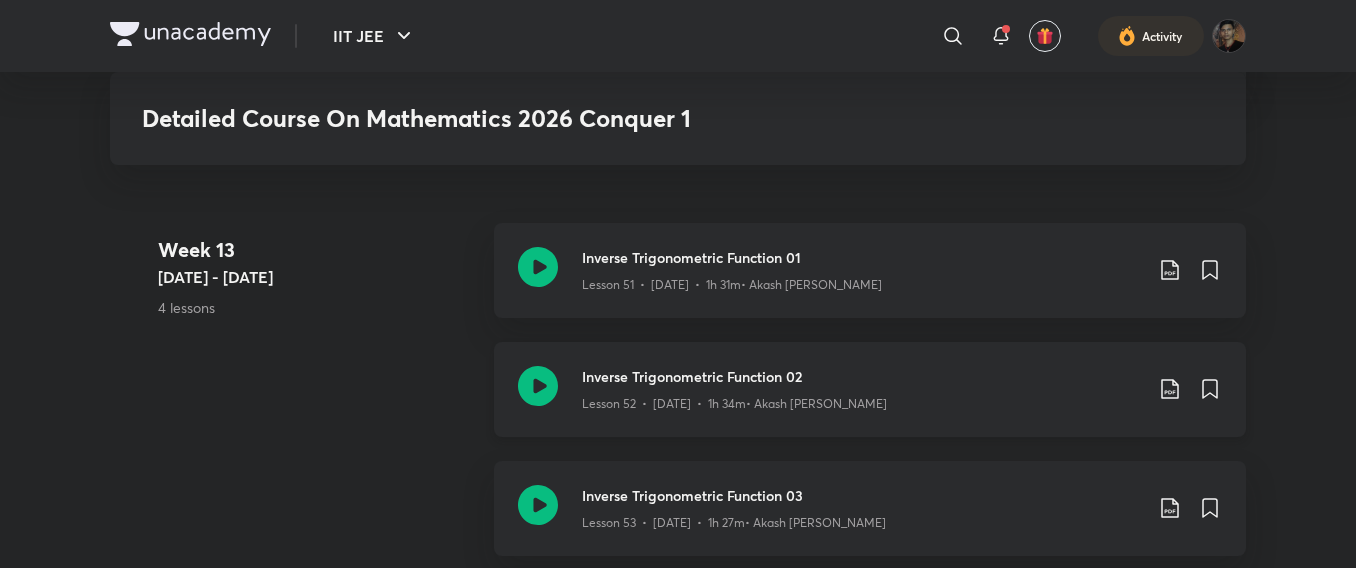 scroll, scrollTop: 8079, scrollLeft: 0, axis: vertical 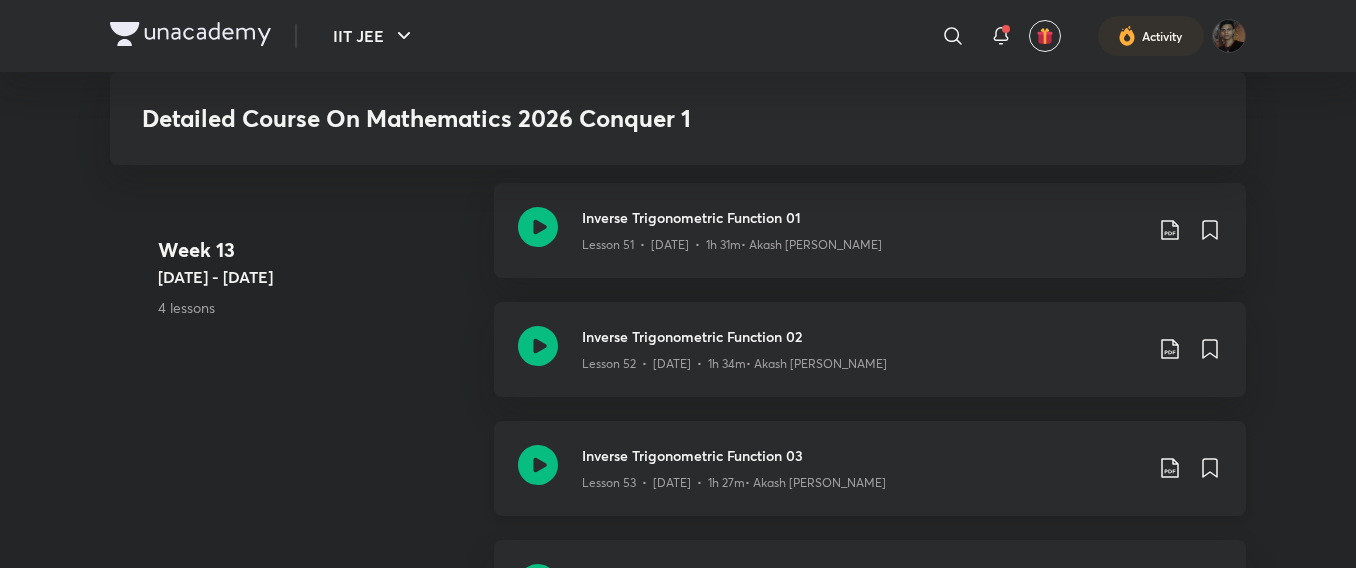 click 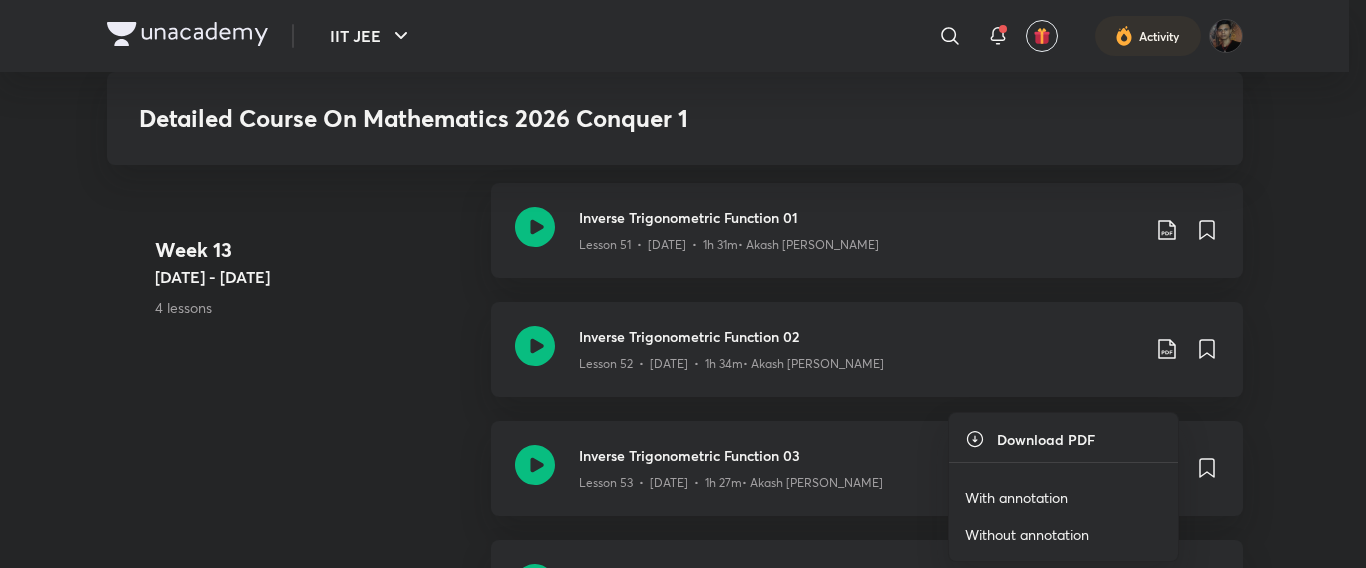 click on "With annotation" at bounding box center (1063, 497) 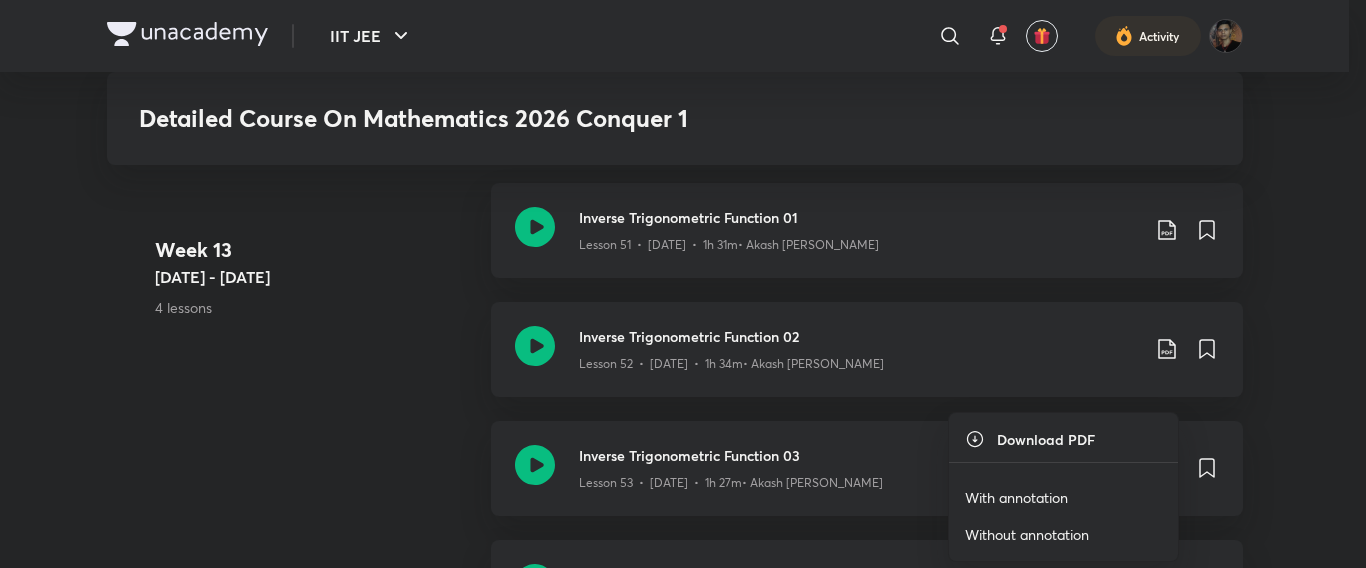 drag, startPoint x: 1057, startPoint y: 496, endPoint x: 1136, endPoint y: 508, distance: 79.9062 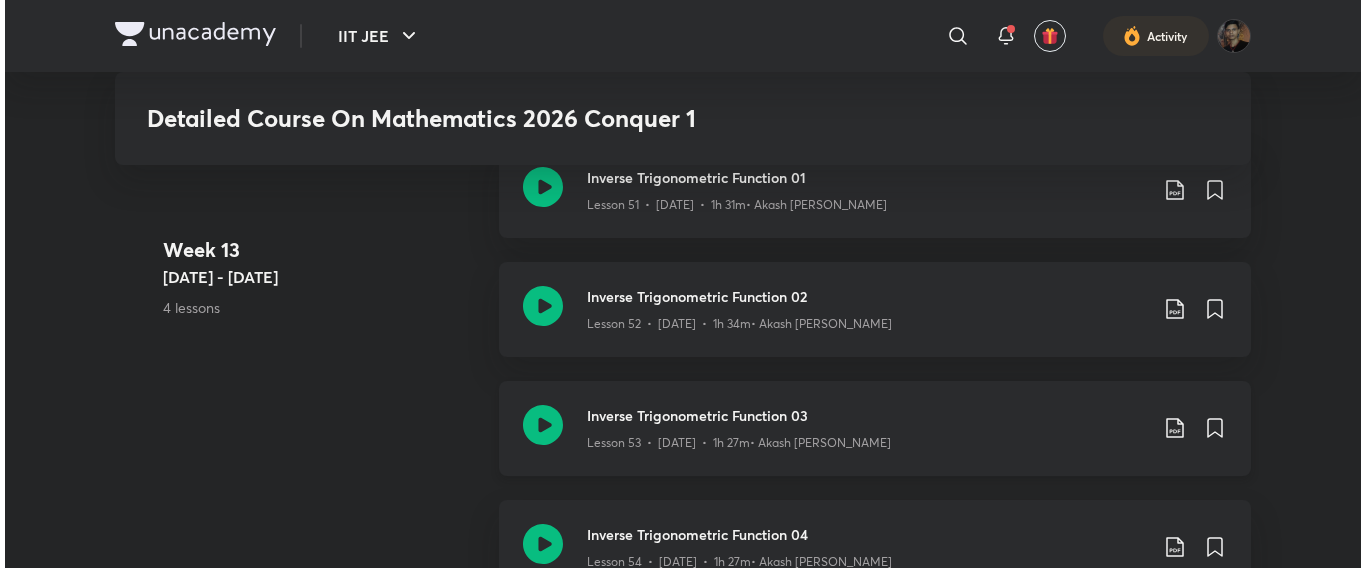 scroll, scrollTop: 8159, scrollLeft: 0, axis: vertical 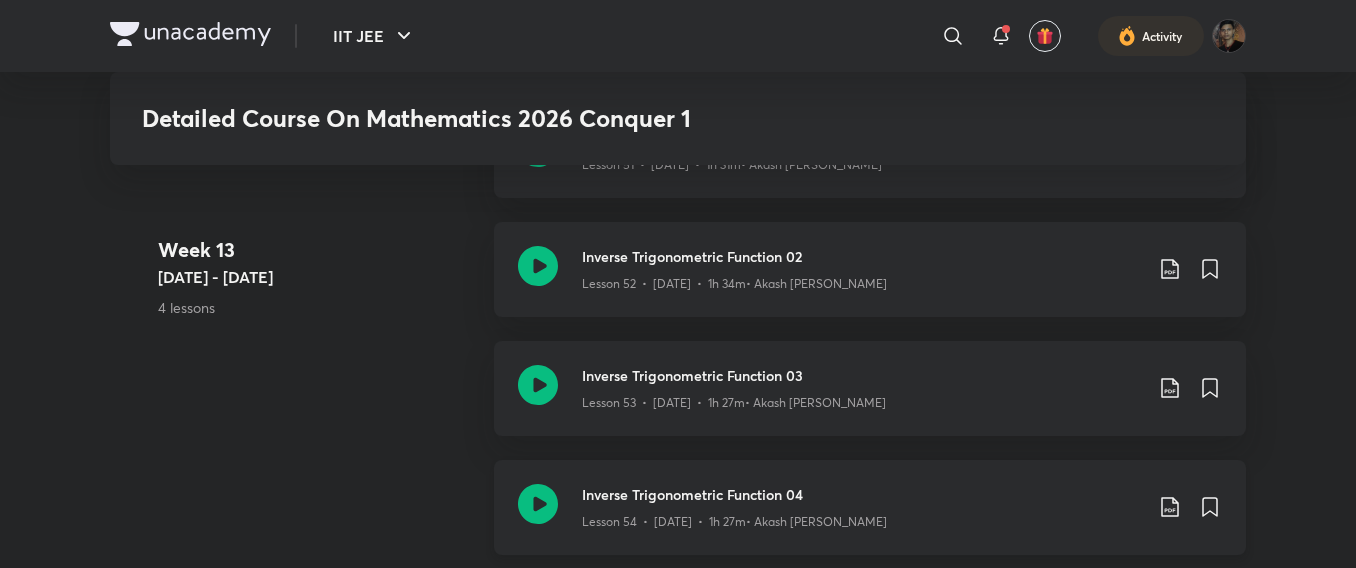 click 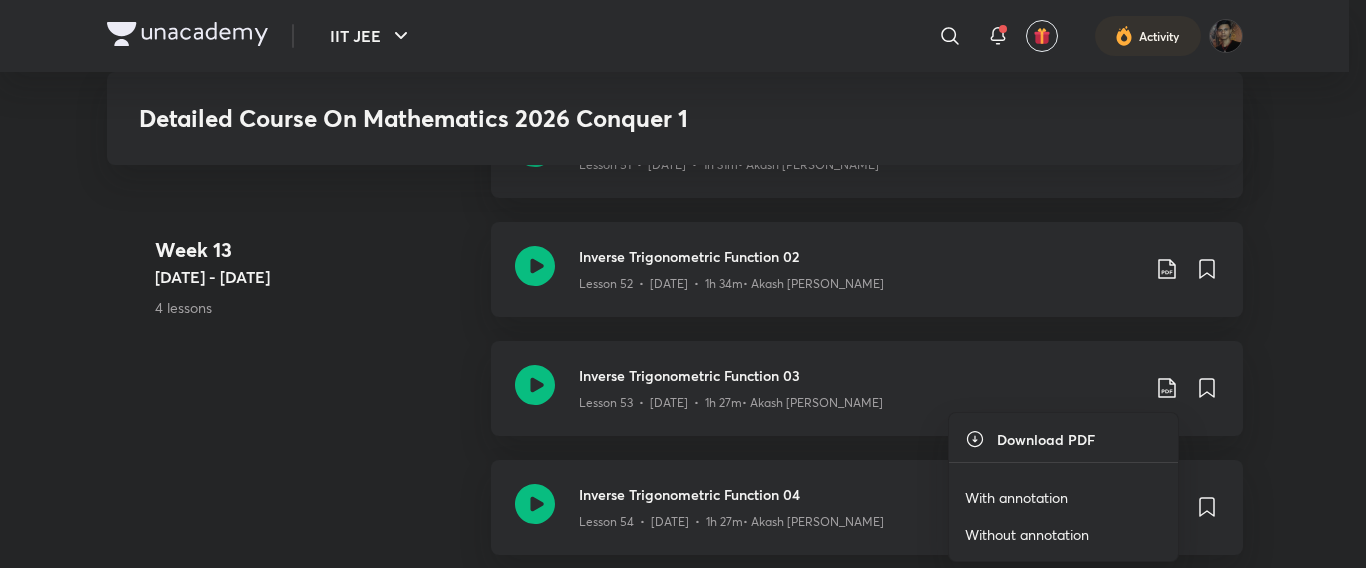 click on "With annotation" at bounding box center [1016, 497] 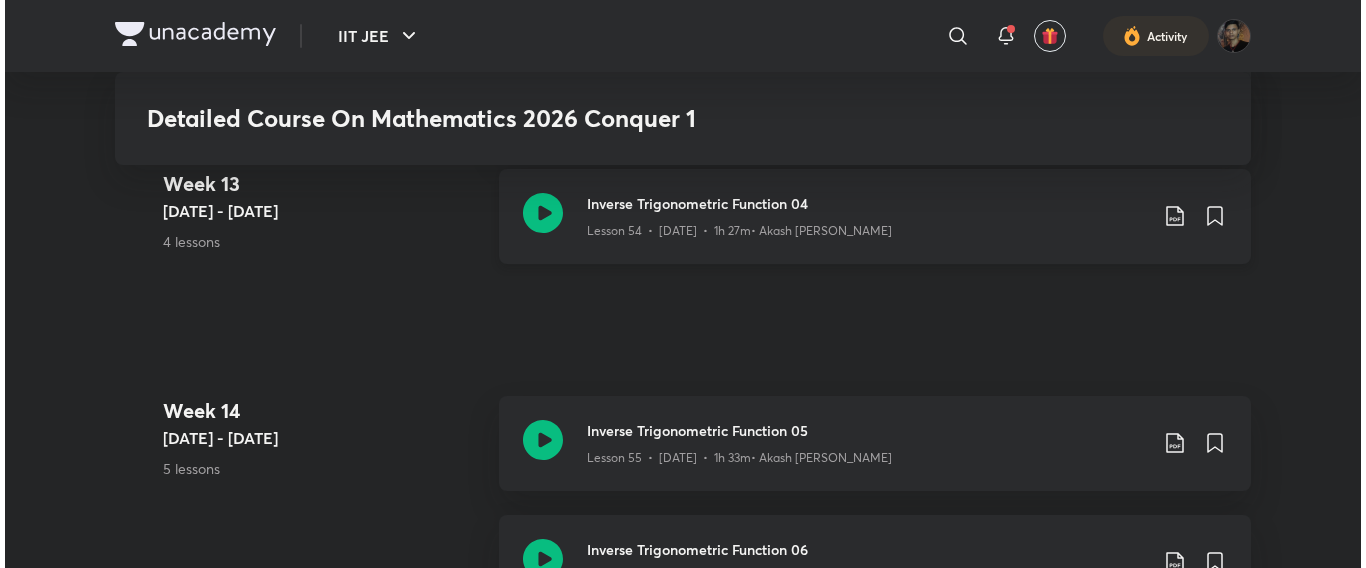 scroll, scrollTop: 8490, scrollLeft: 0, axis: vertical 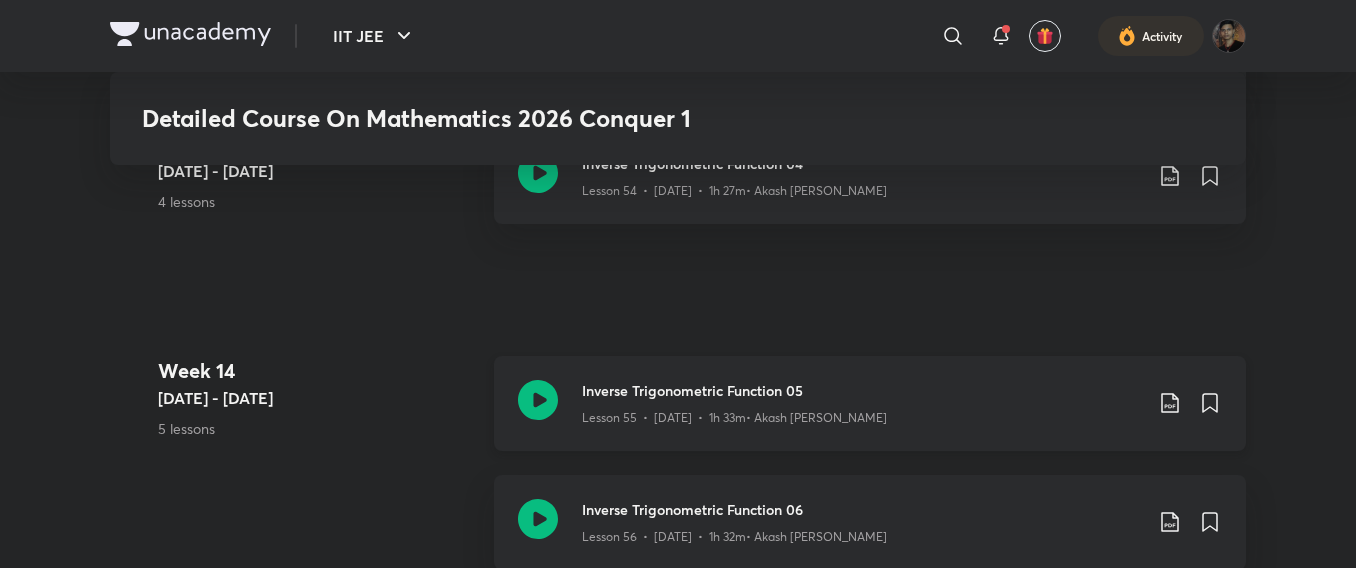 click 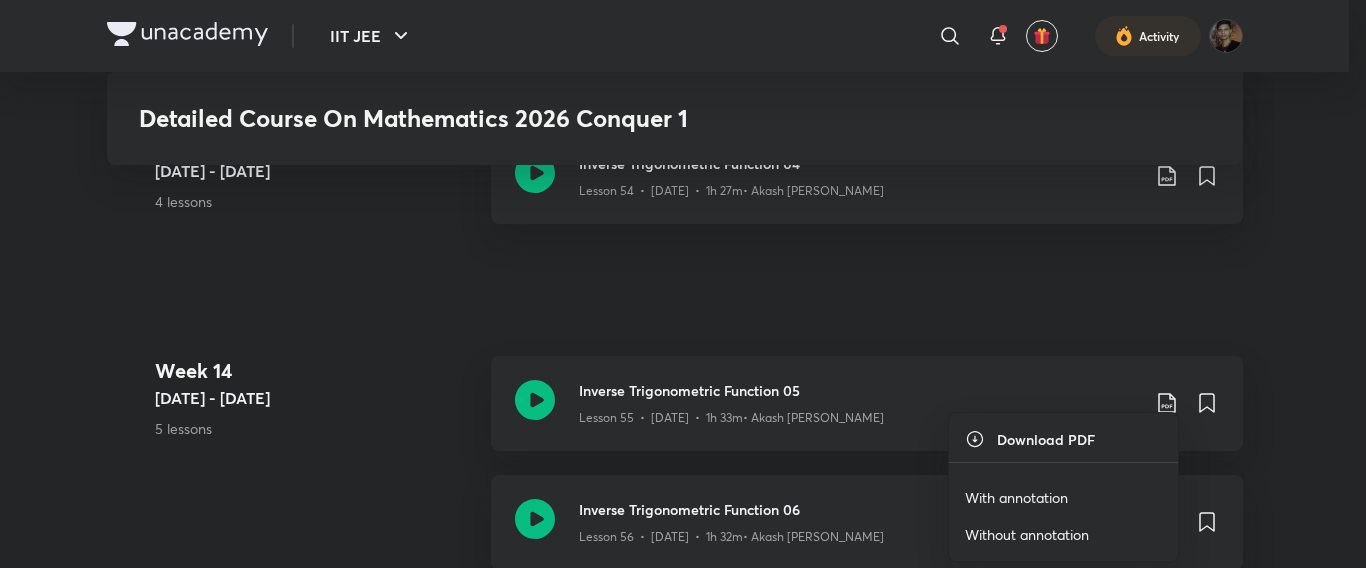 click on "With annotation" at bounding box center (1016, 497) 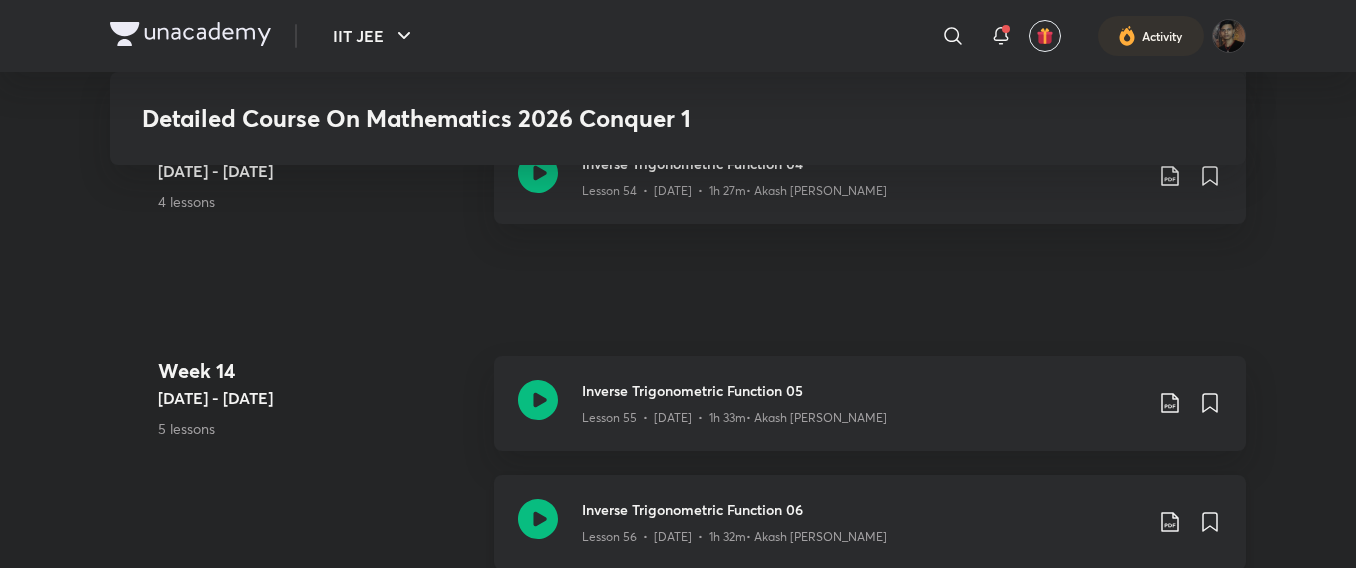 click 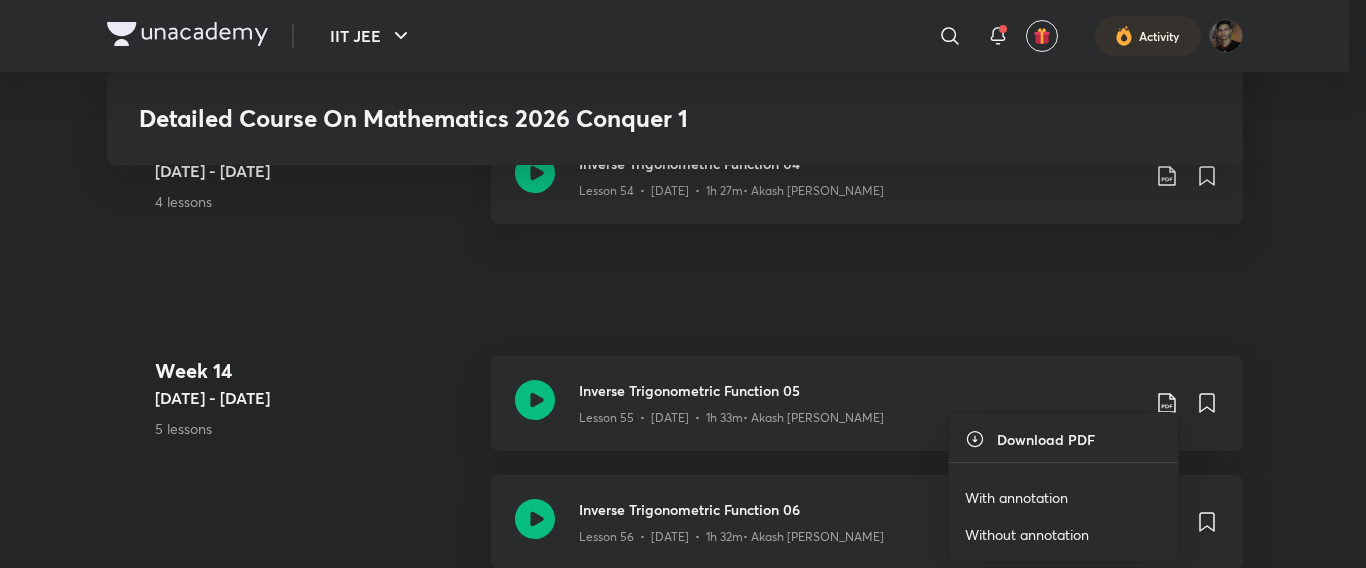 click on "With annotation" at bounding box center (1016, 497) 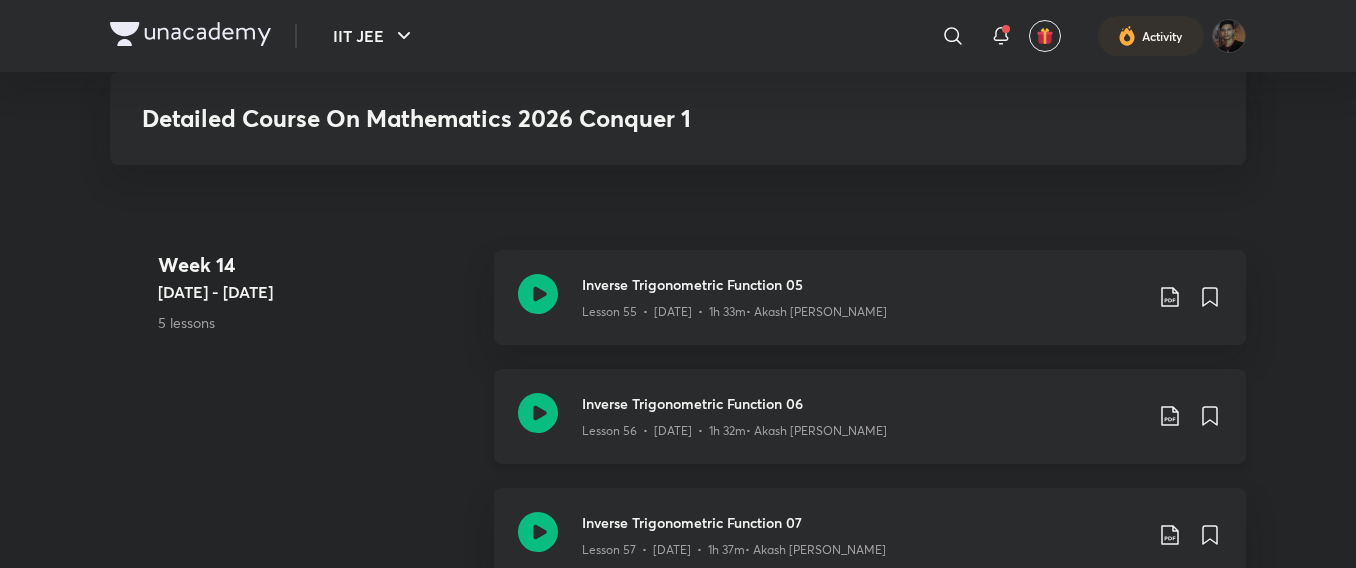 scroll, scrollTop: 8636, scrollLeft: 0, axis: vertical 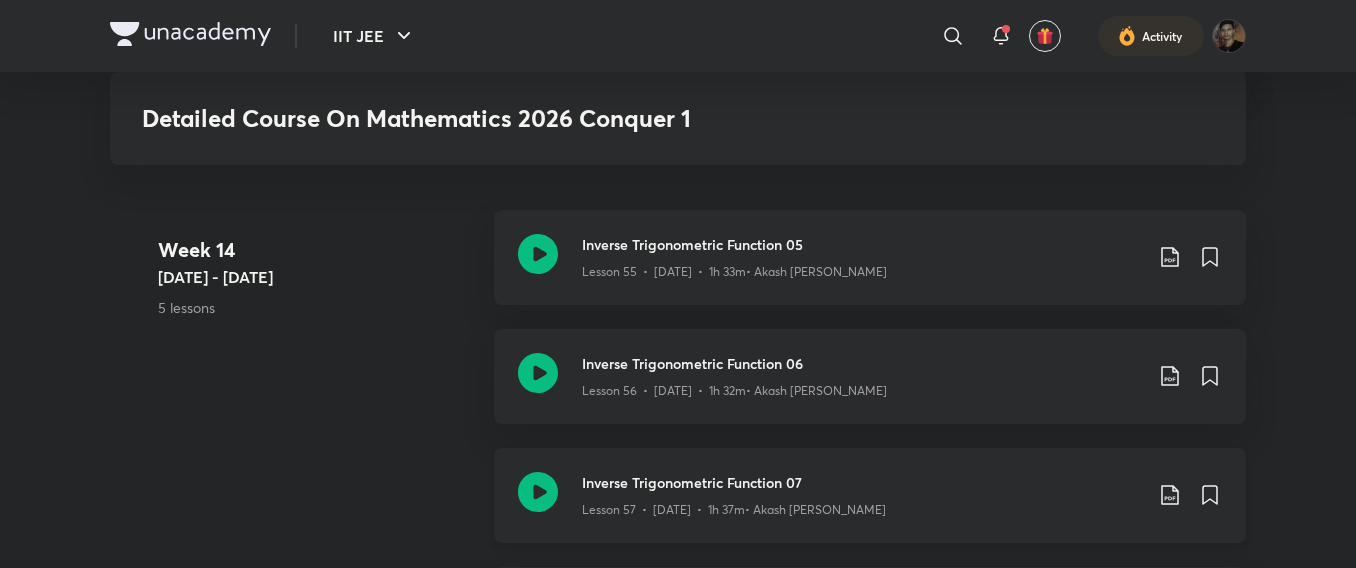 click 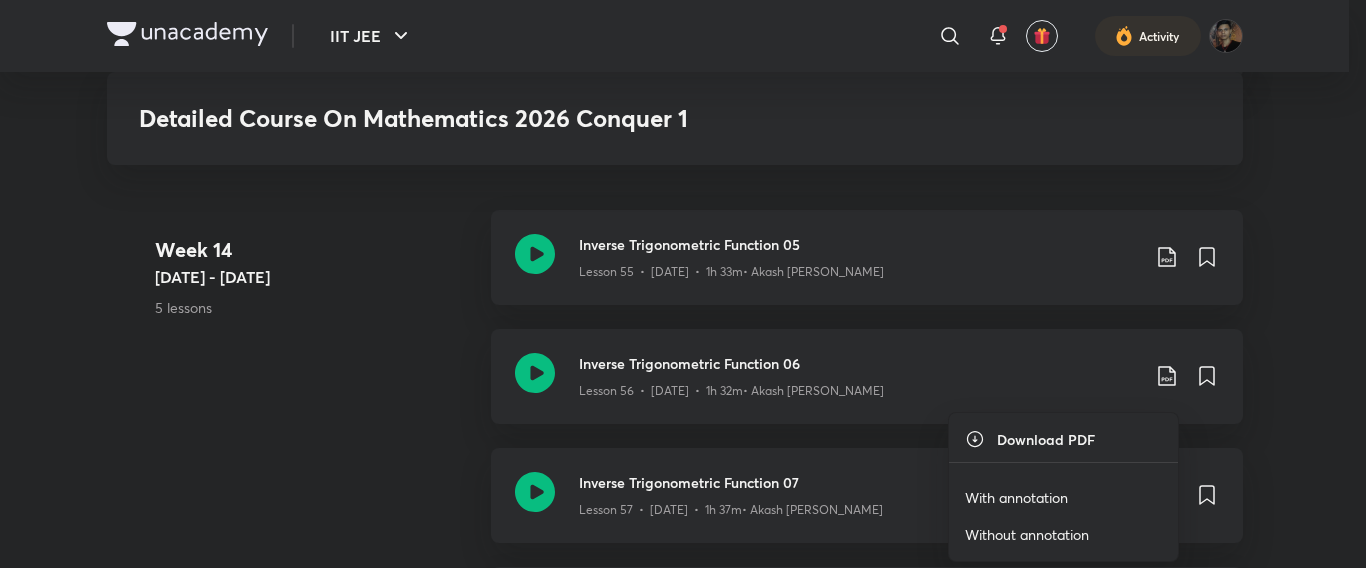 click on "With annotation" at bounding box center (1016, 497) 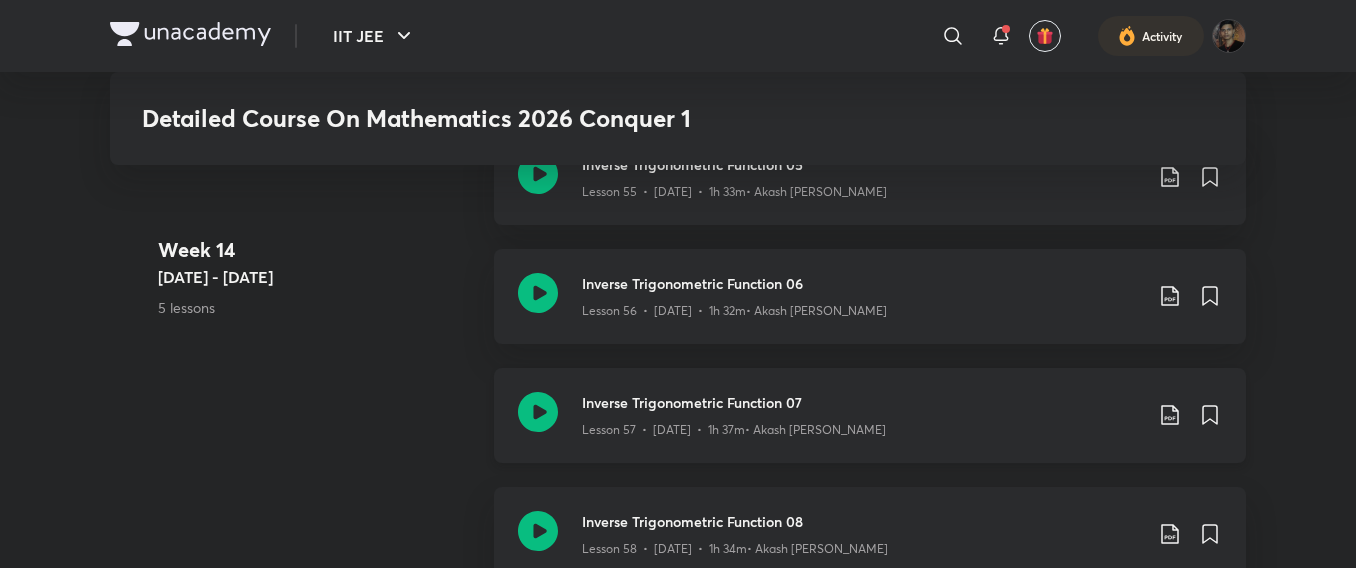 scroll, scrollTop: 8756, scrollLeft: 0, axis: vertical 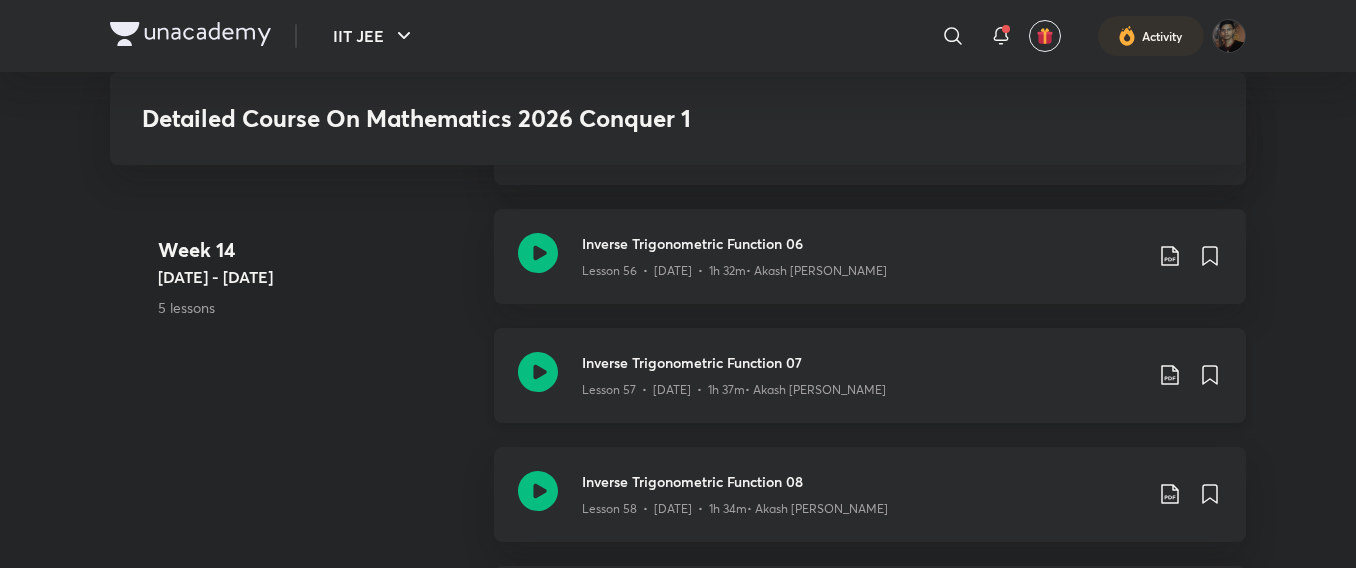click 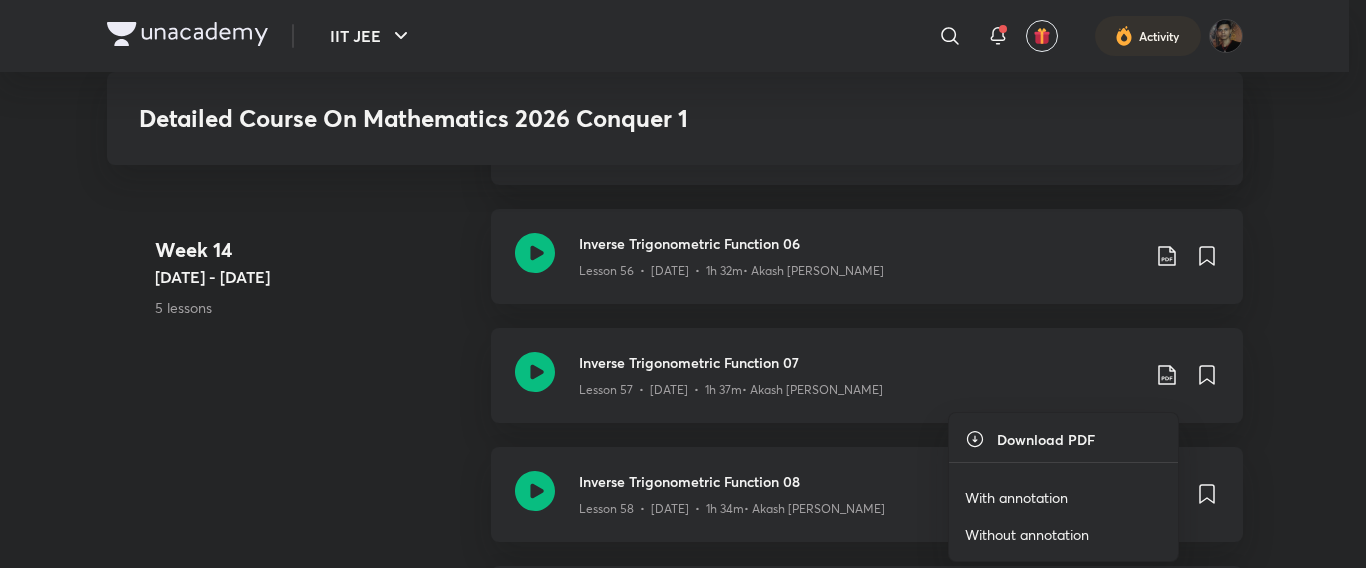 click on "With annotation" at bounding box center [1016, 497] 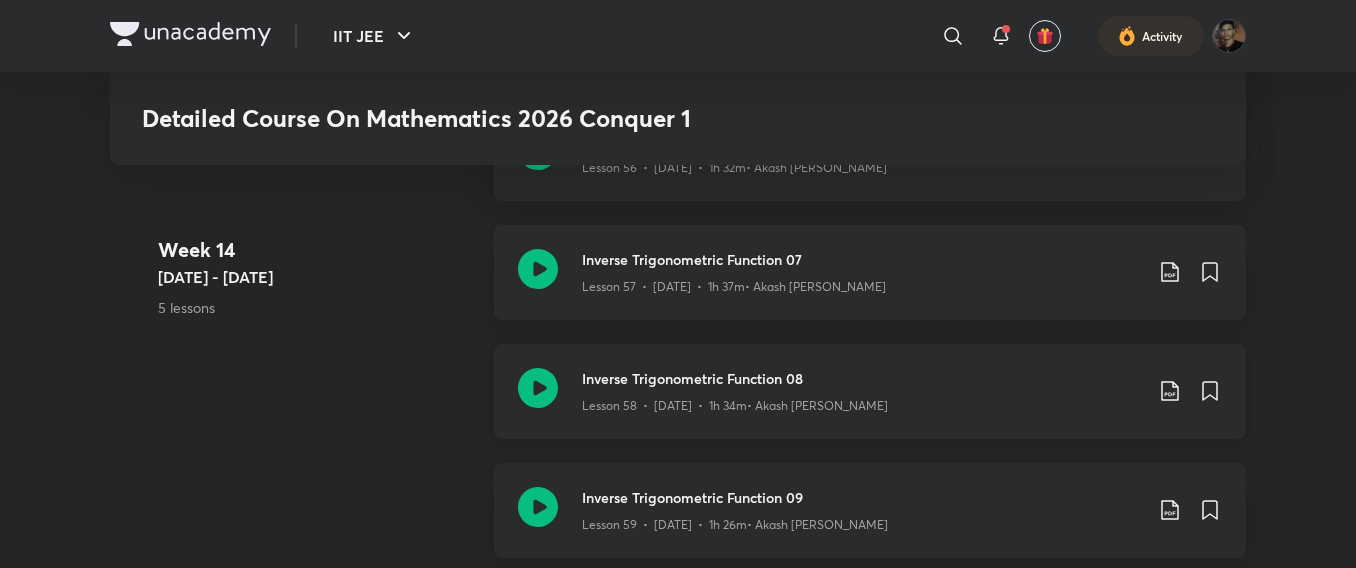 scroll, scrollTop: 8876, scrollLeft: 0, axis: vertical 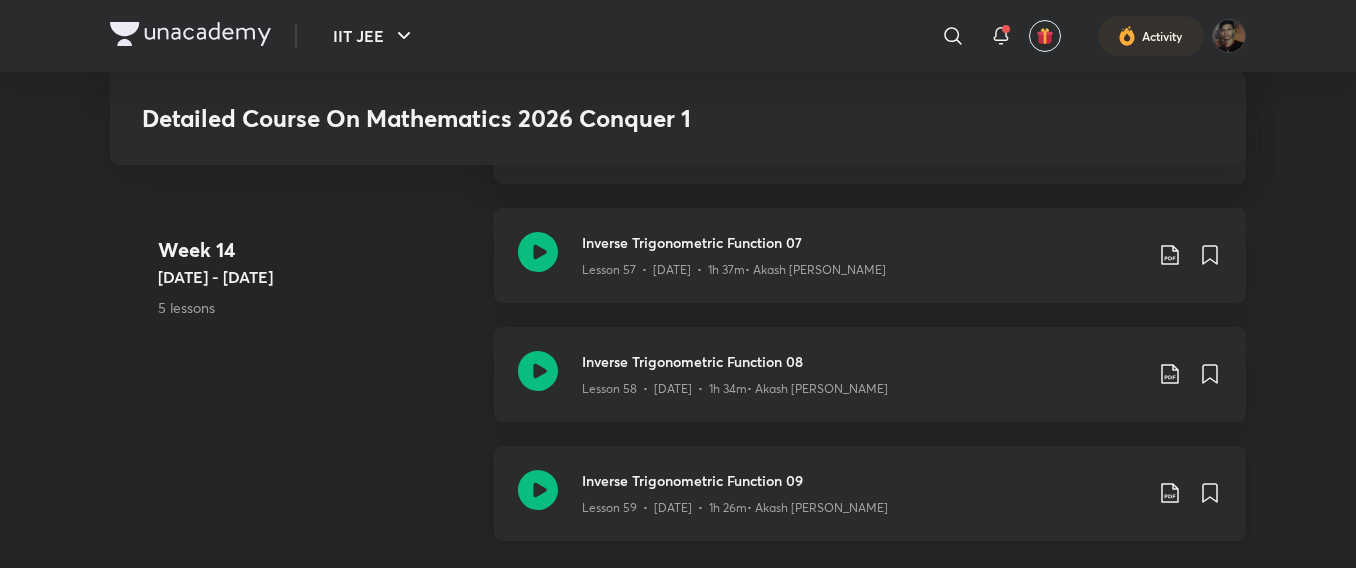 click 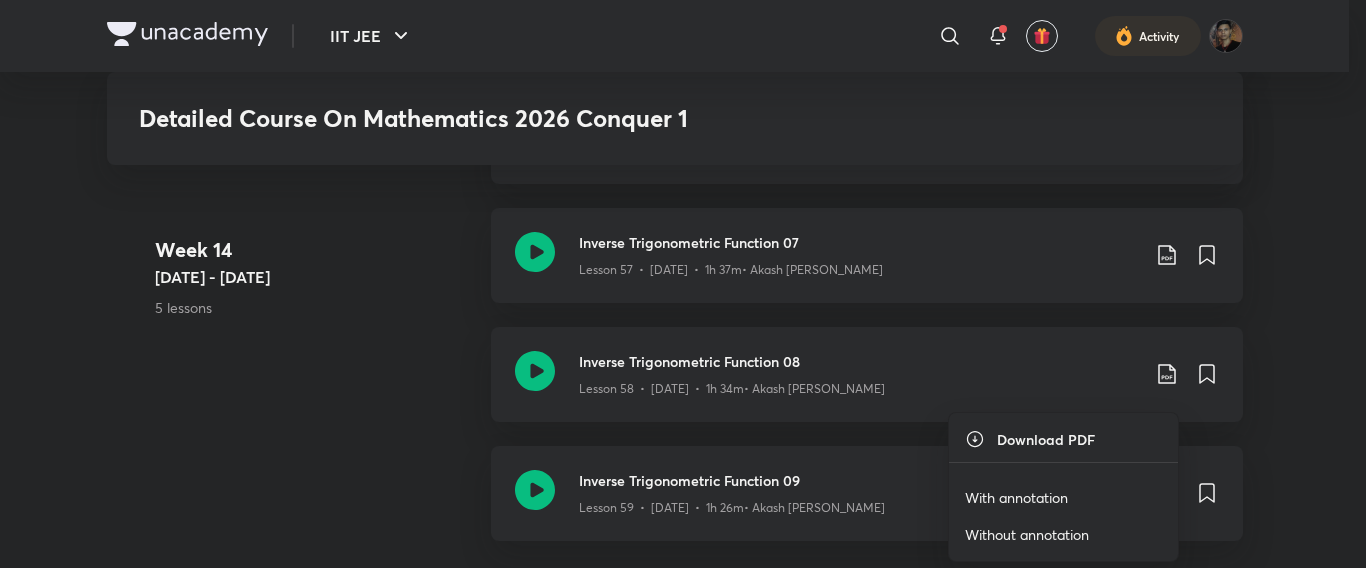 click on "With annotation" at bounding box center [1016, 497] 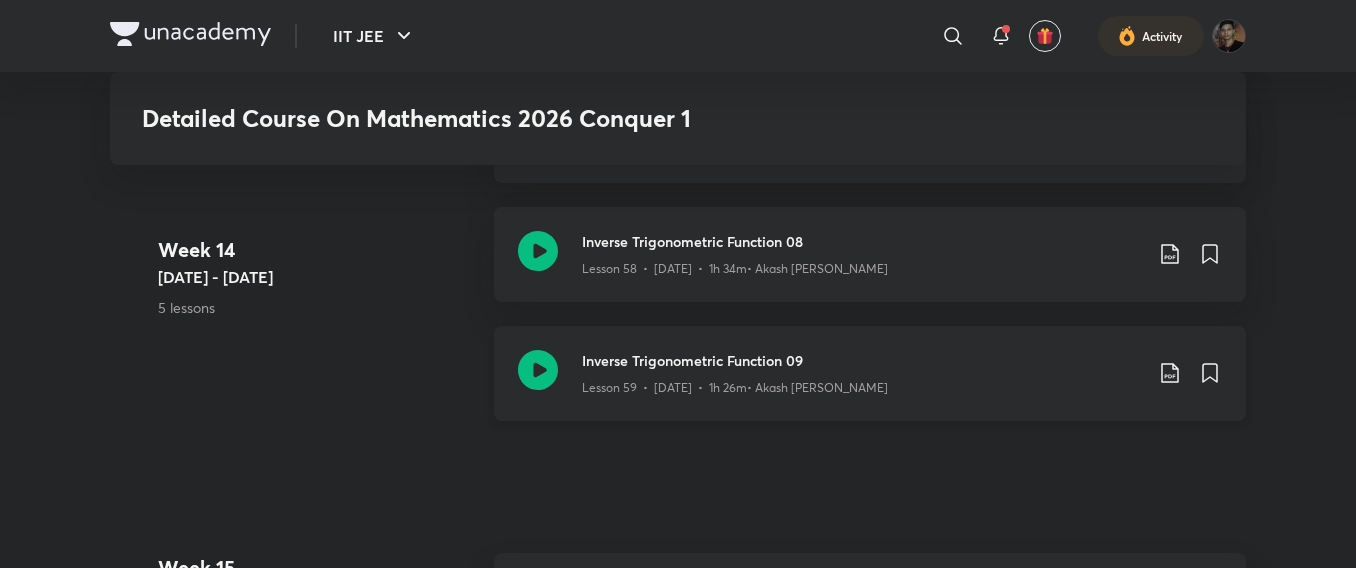 scroll, scrollTop: 8956, scrollLeft: 0, axis: vertical 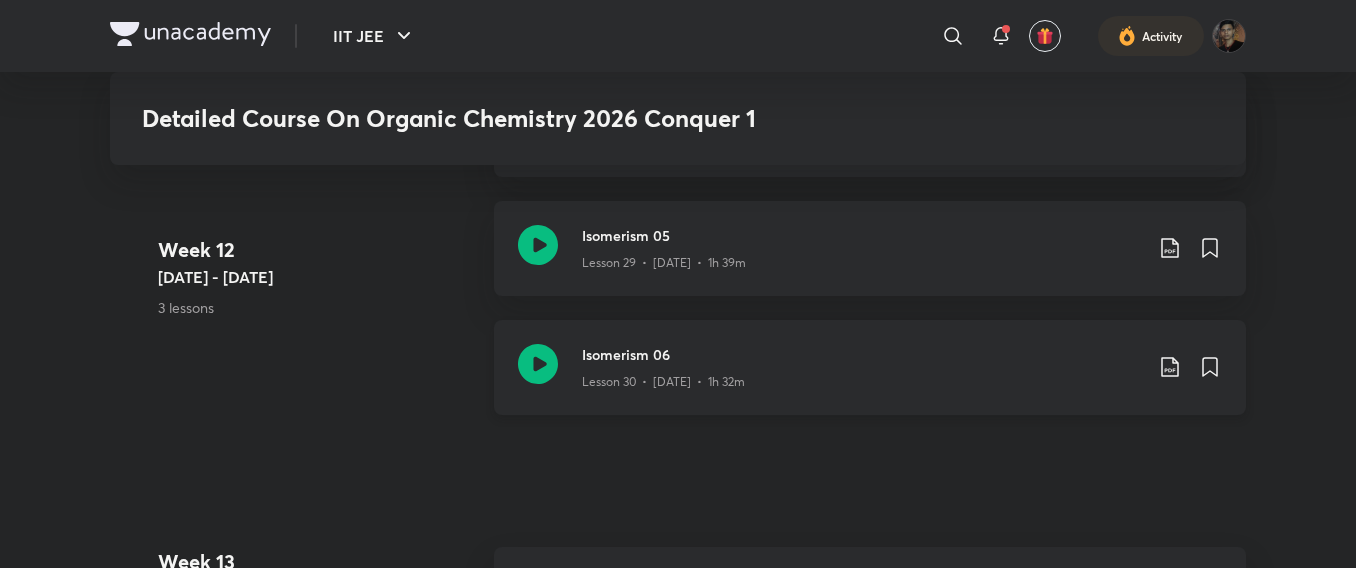 click on "Isomerism 06" at bounding box center [862, 354] 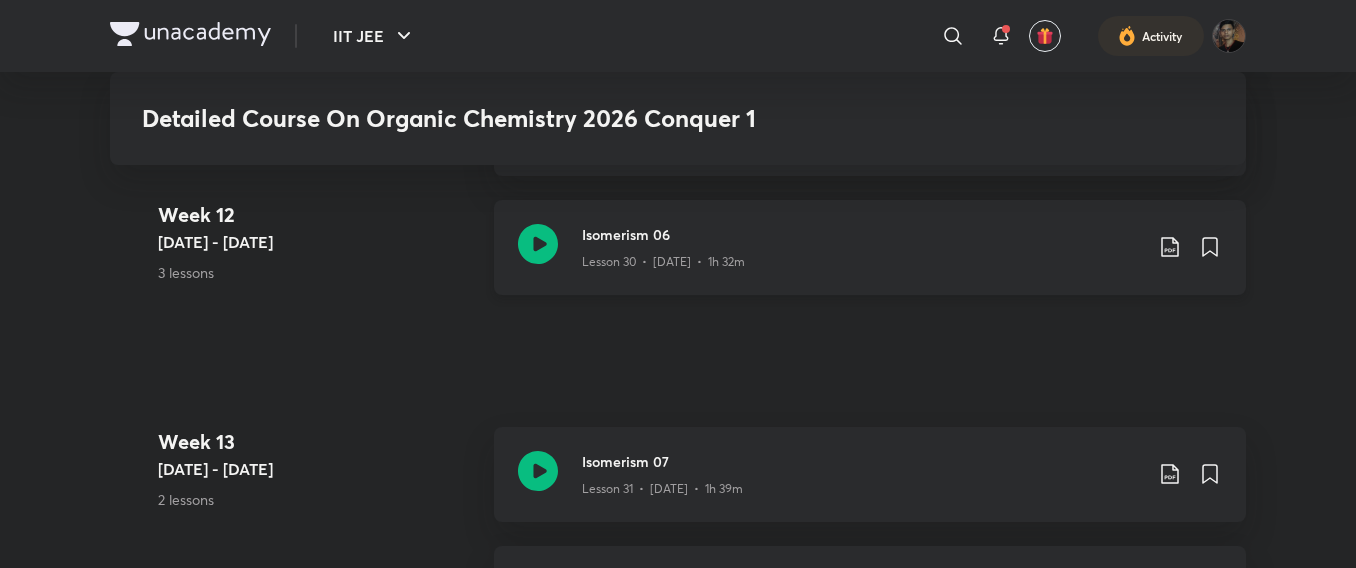 scroll, scrollTop: 5503, scrollLeft: 0, axis: vertical 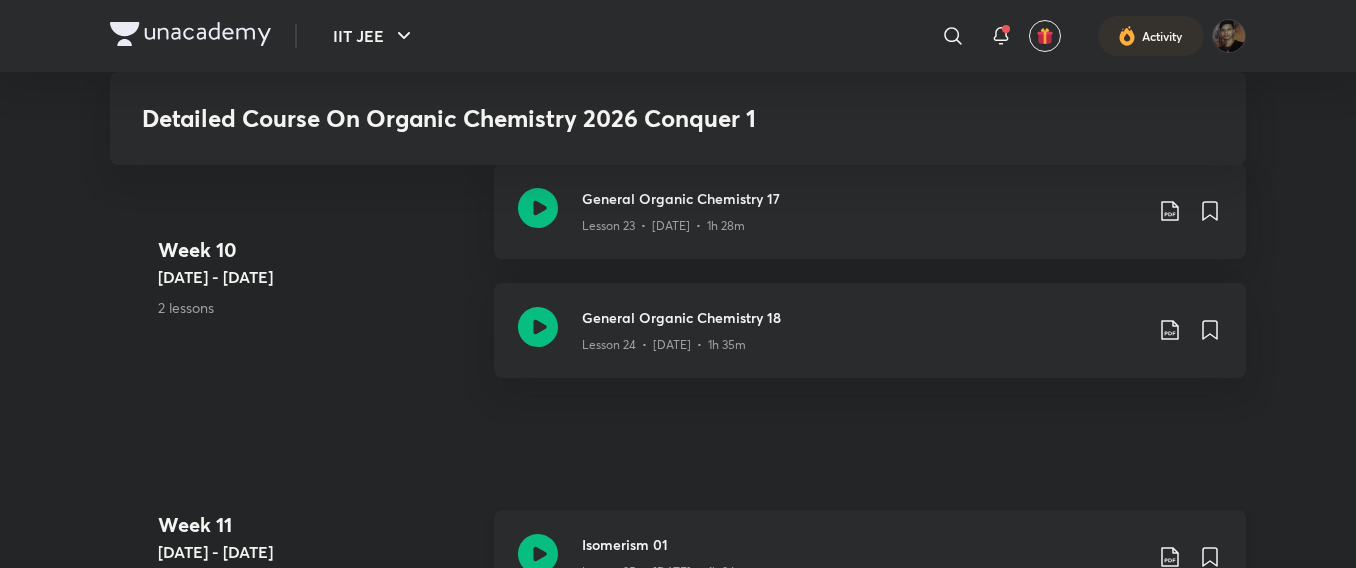 click on "Isomerism 01 Lesson 25  •  [DATE]  •  1h 34m" at bounding box center [870, 557] 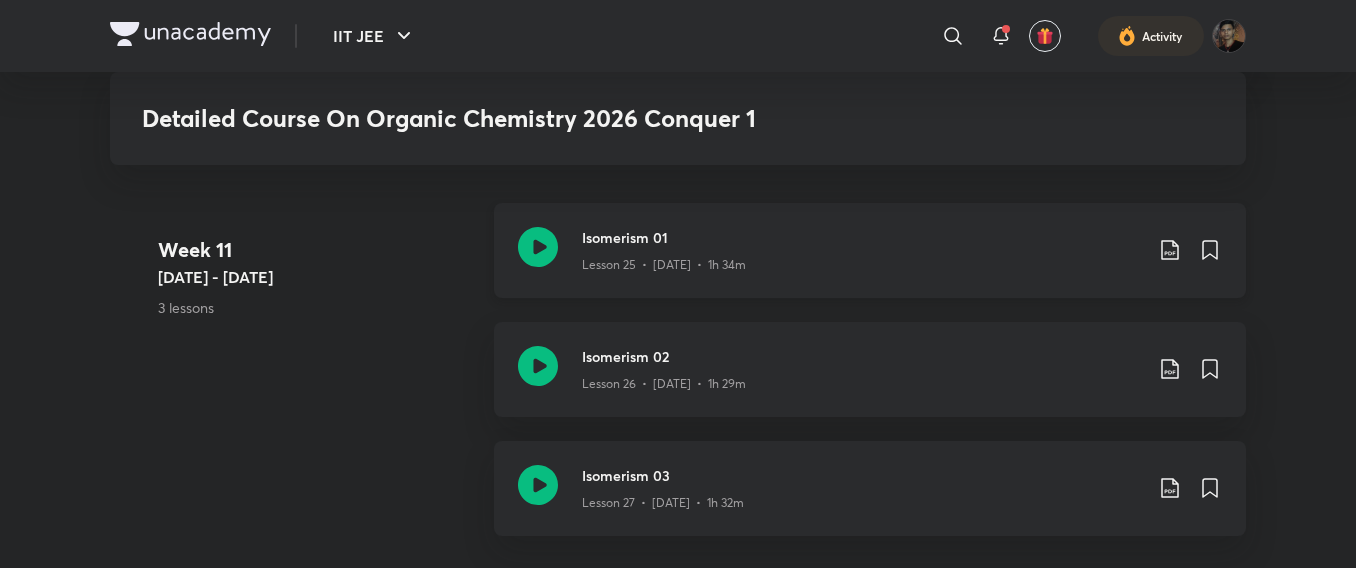 scroll, scrollTop: 4790, scrollLeft: 0, axis: vertical 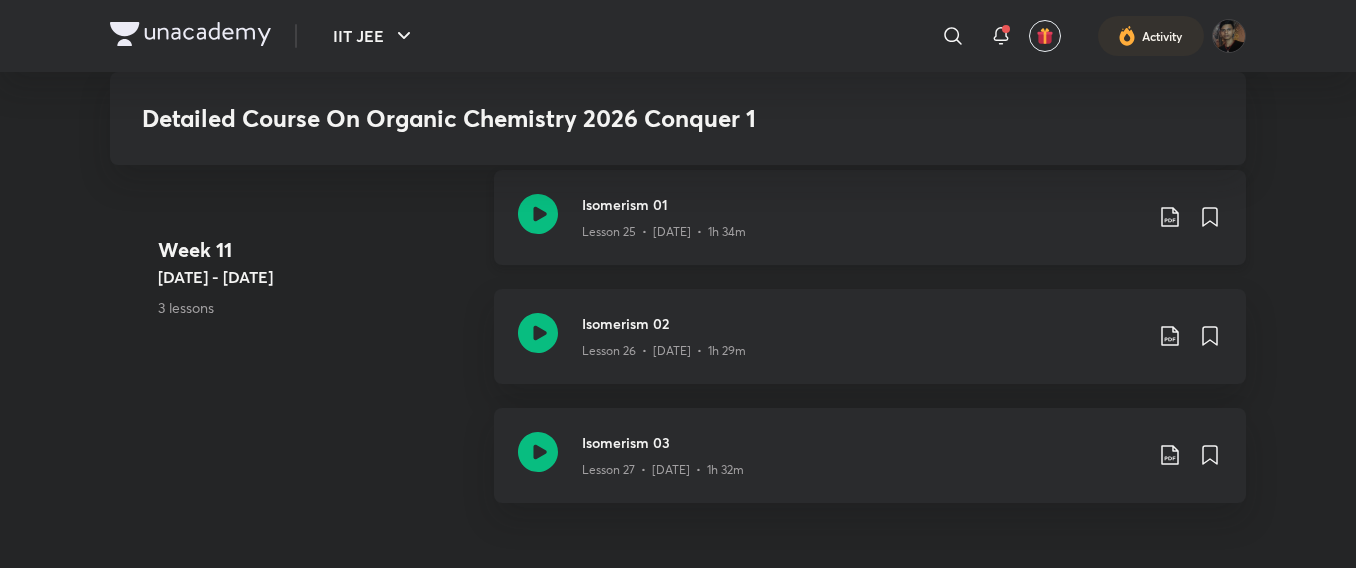 click 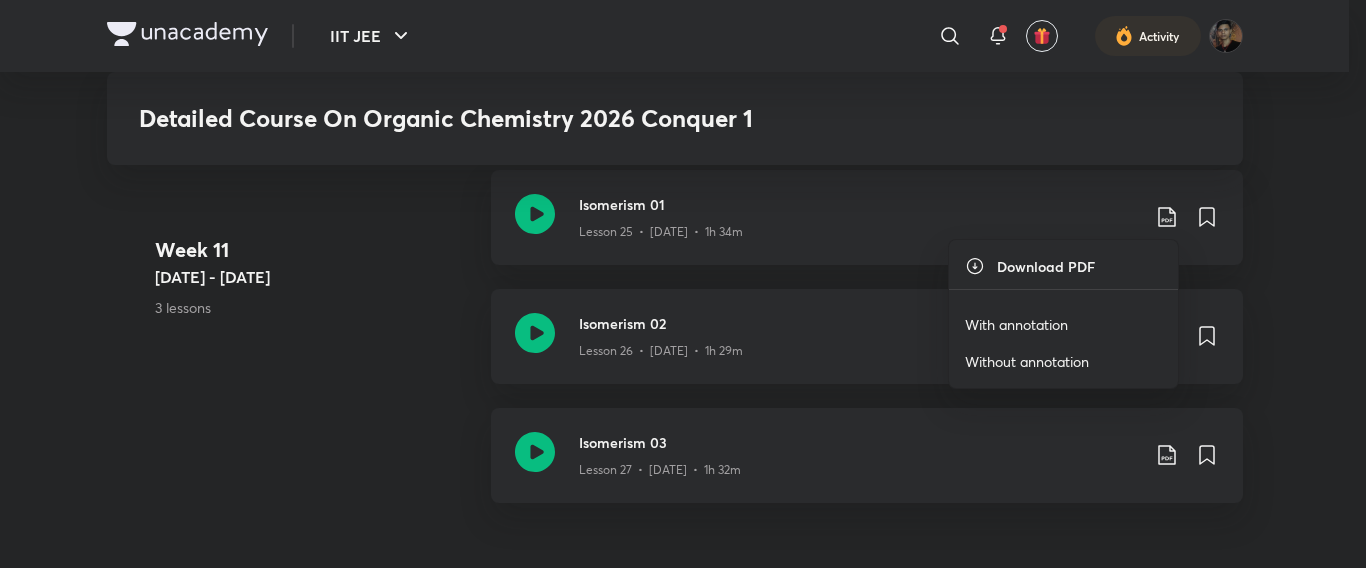 click on "With annotation" at bounding box center (1016, 324) 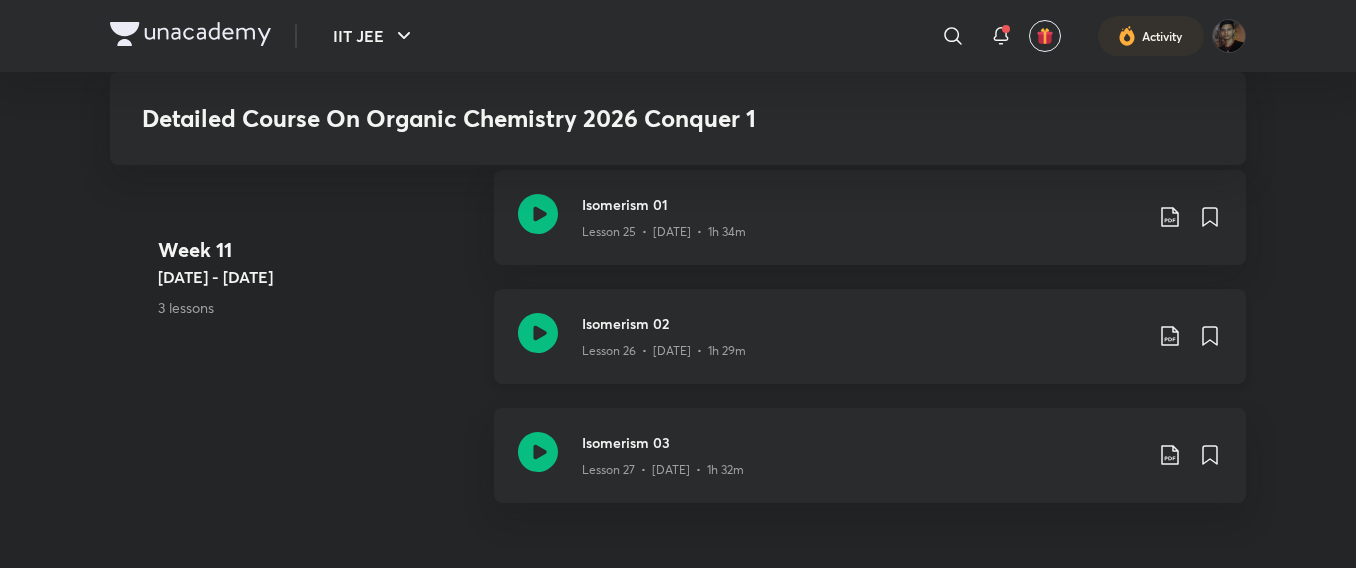 click 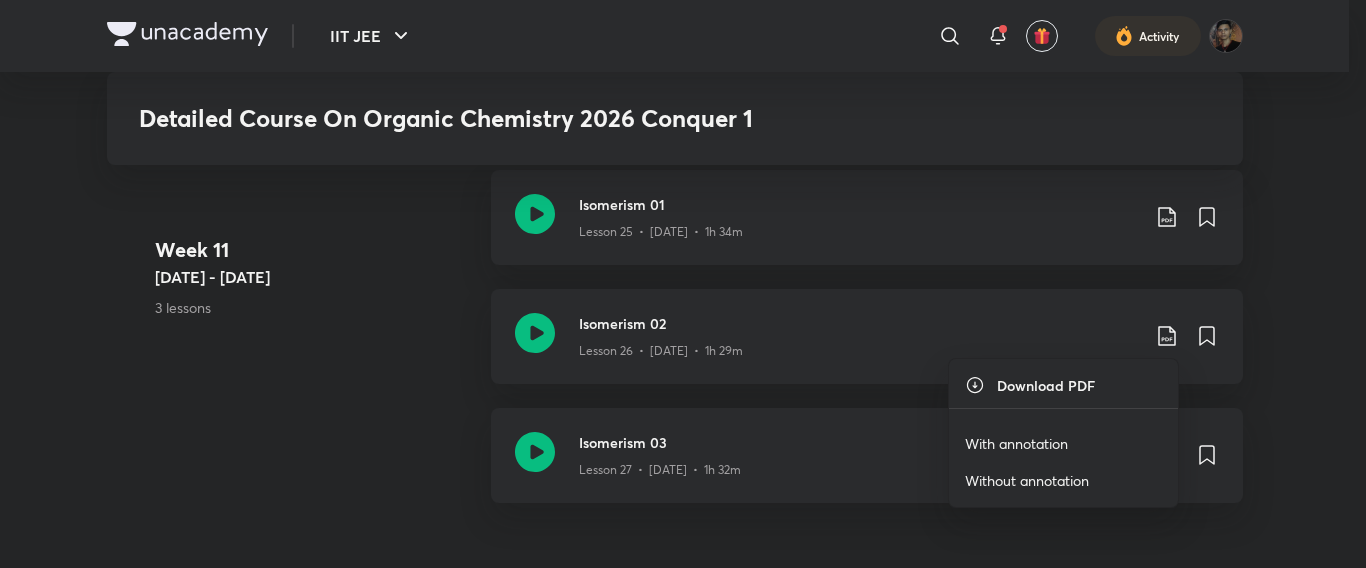 click on "With annotation" at bounding box center [1016, 443] 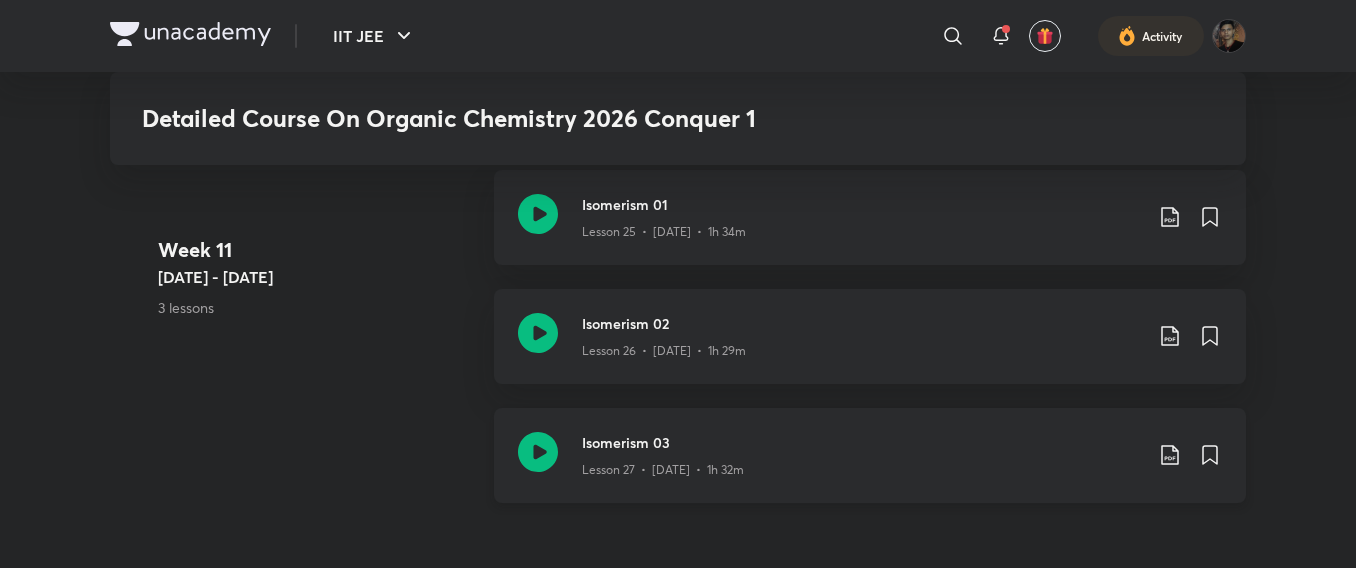 click 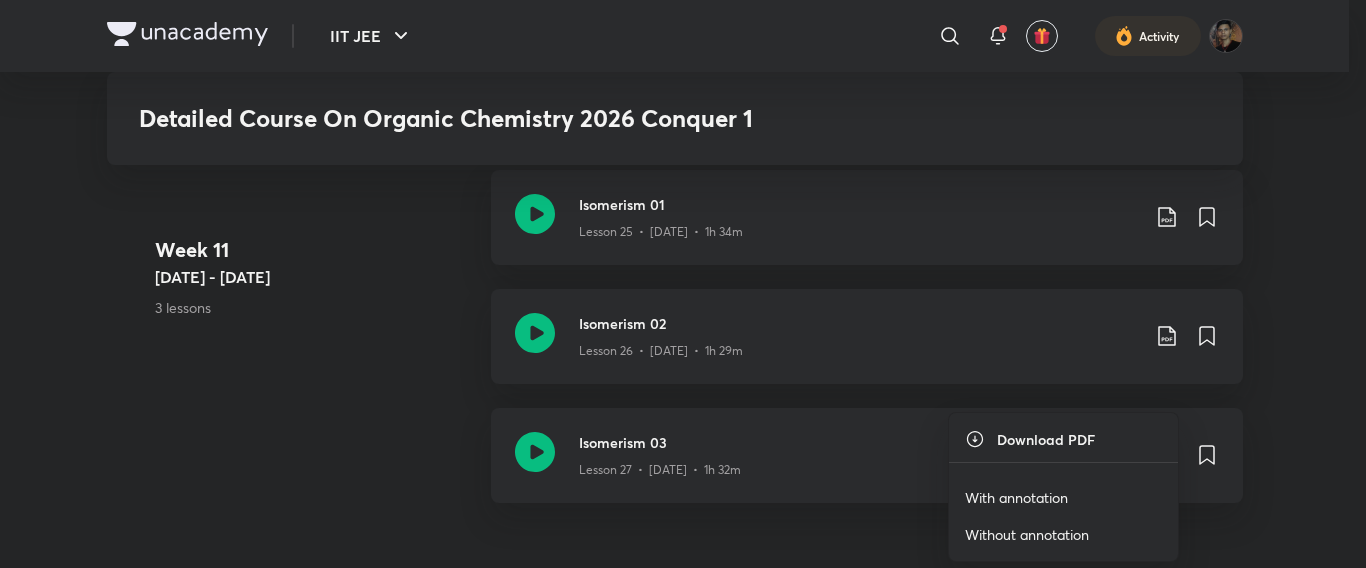 click on "With annotation" at bounding box center (1016, 497) 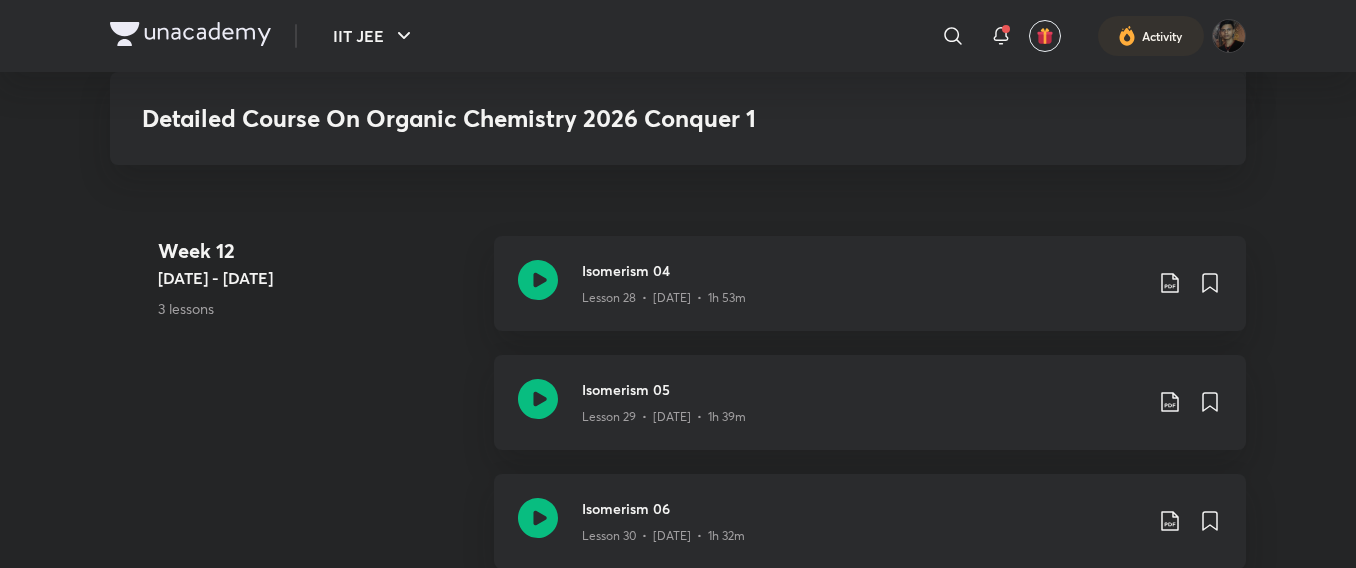 scroll, scrollTop: 5230, scrollLeft: 0, axis: vertical 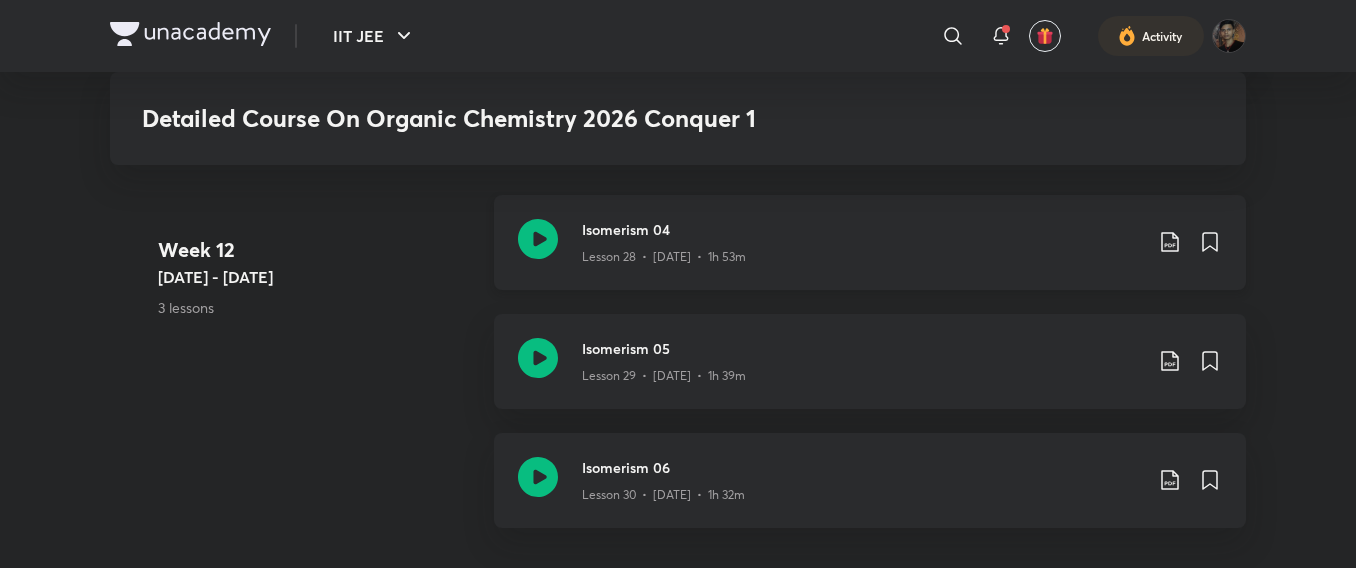 click 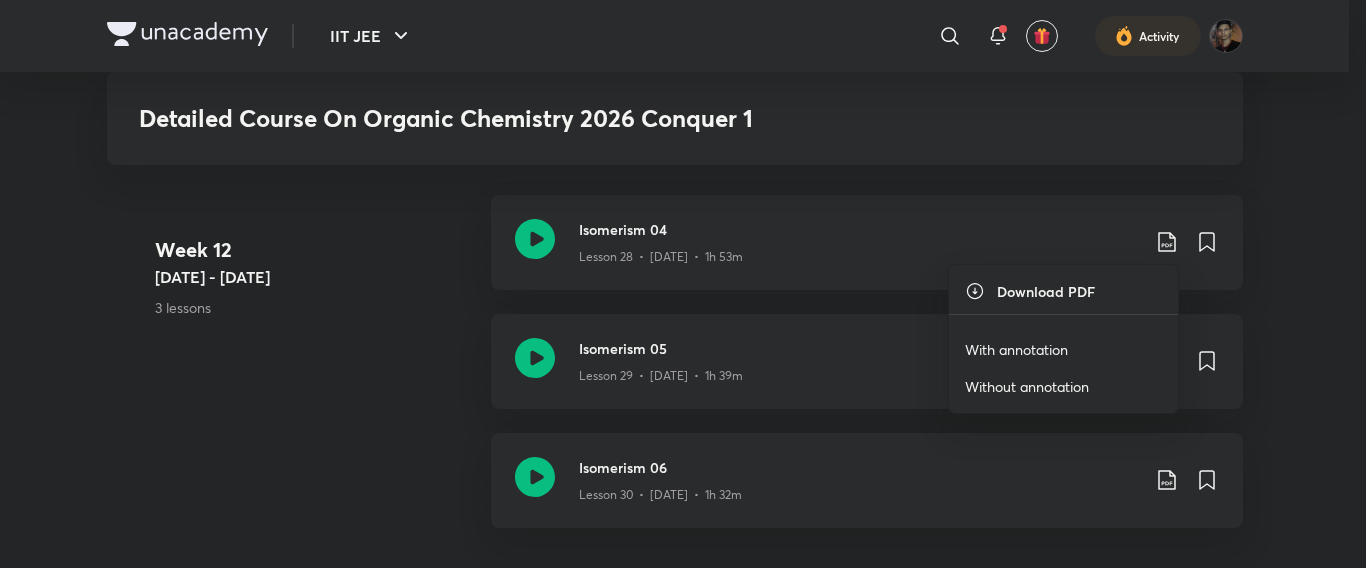 click on "With annotation" at bounding box center [1016, 349] 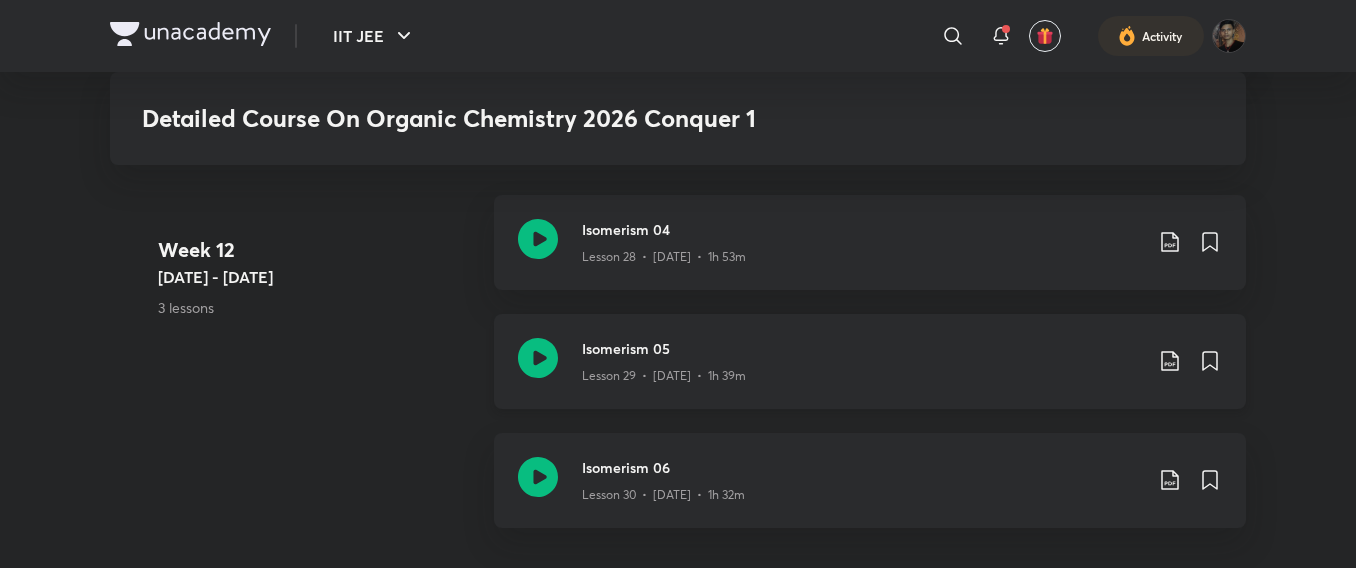 click 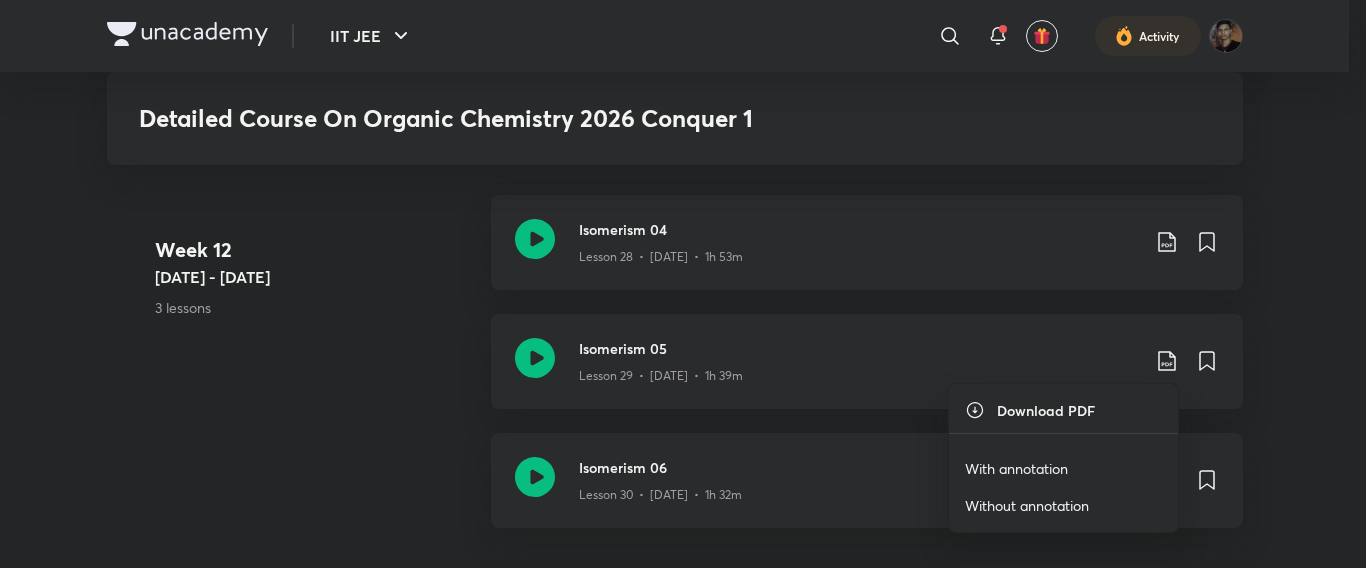 click on "With annotation" at bounding box center [1016, 468] 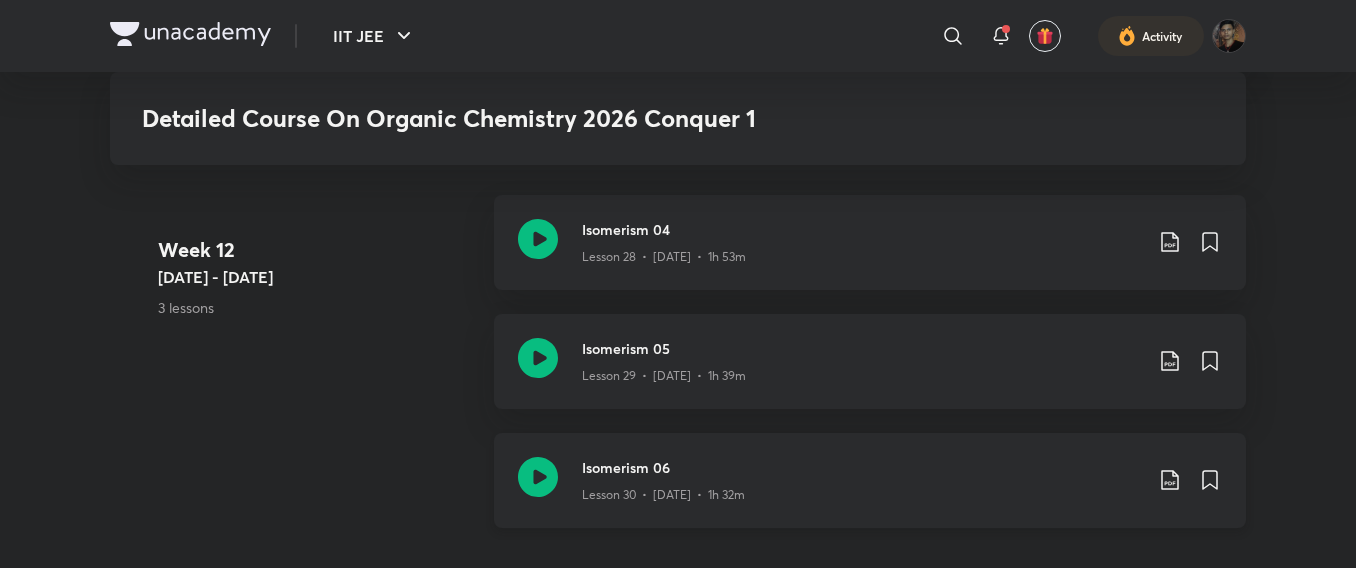 click 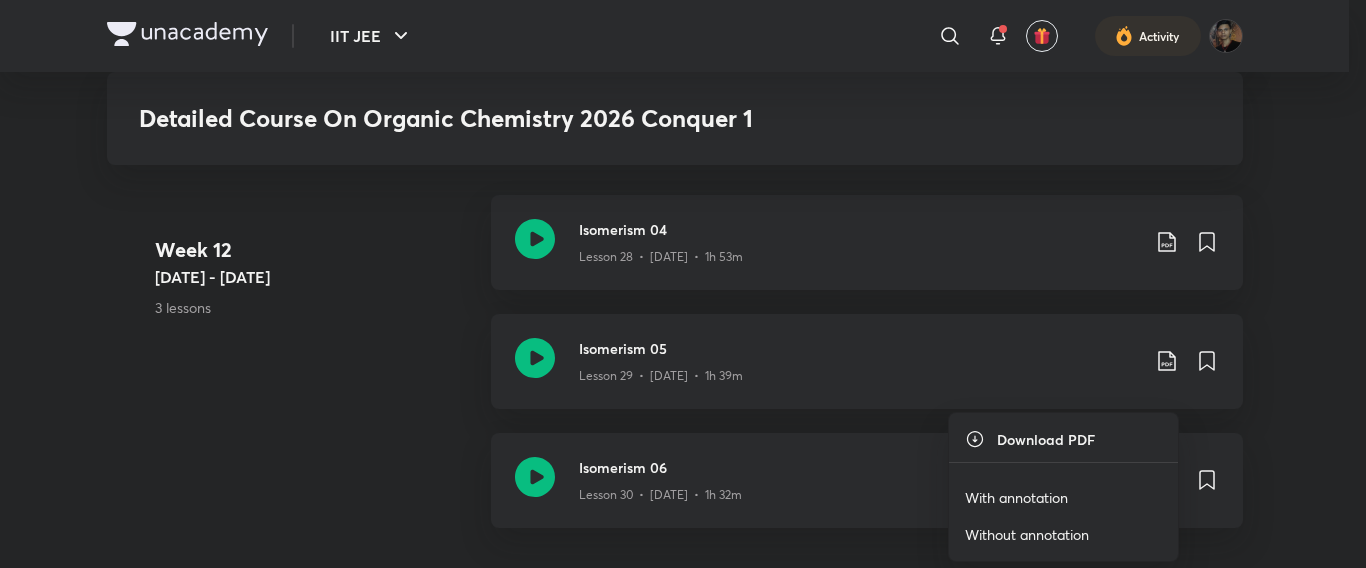 click on "With annotation" at bounding box center (1016, 497) 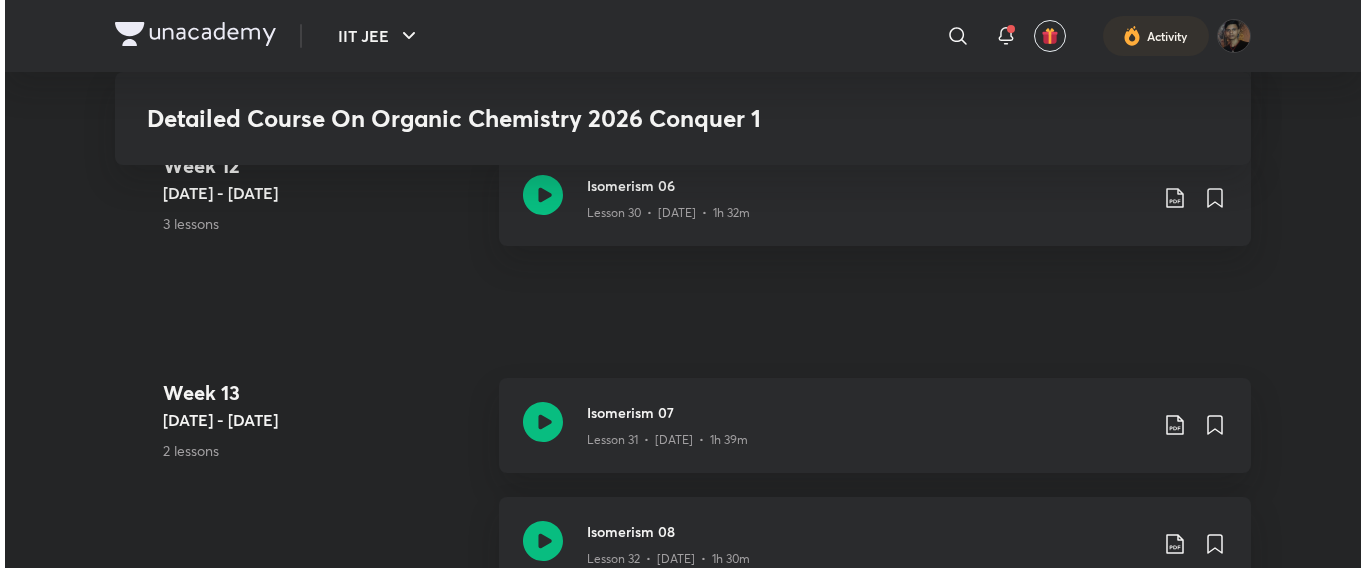 scroll, scrollTop: 5517, scrollLeft: 0, axis: vertical 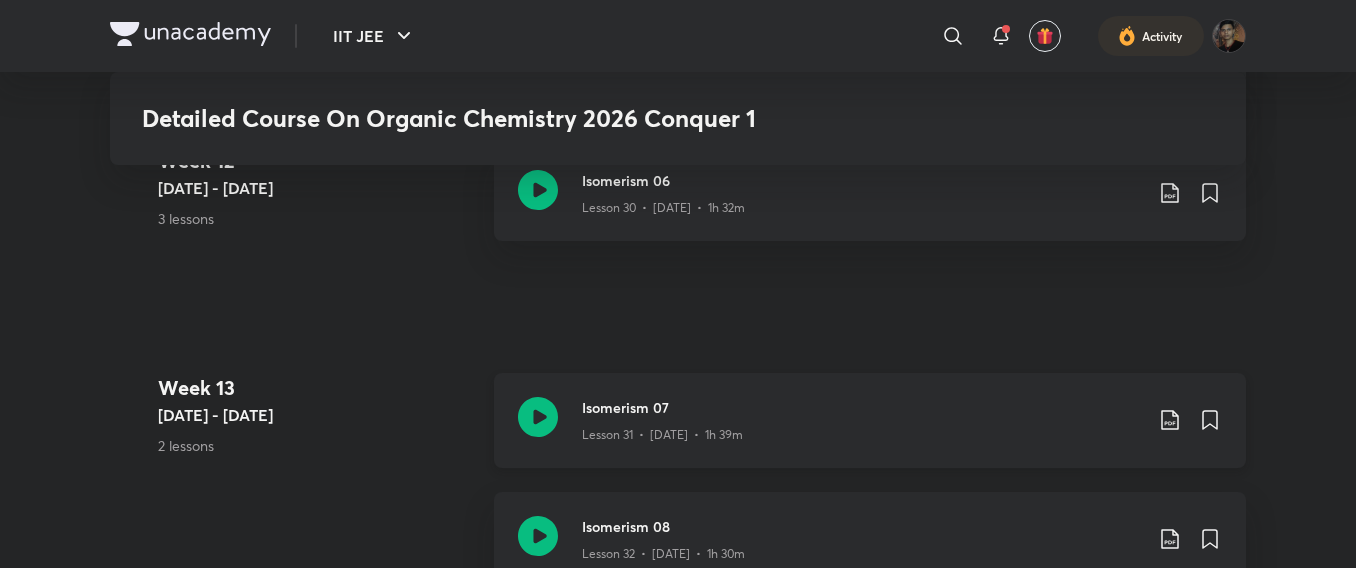 click 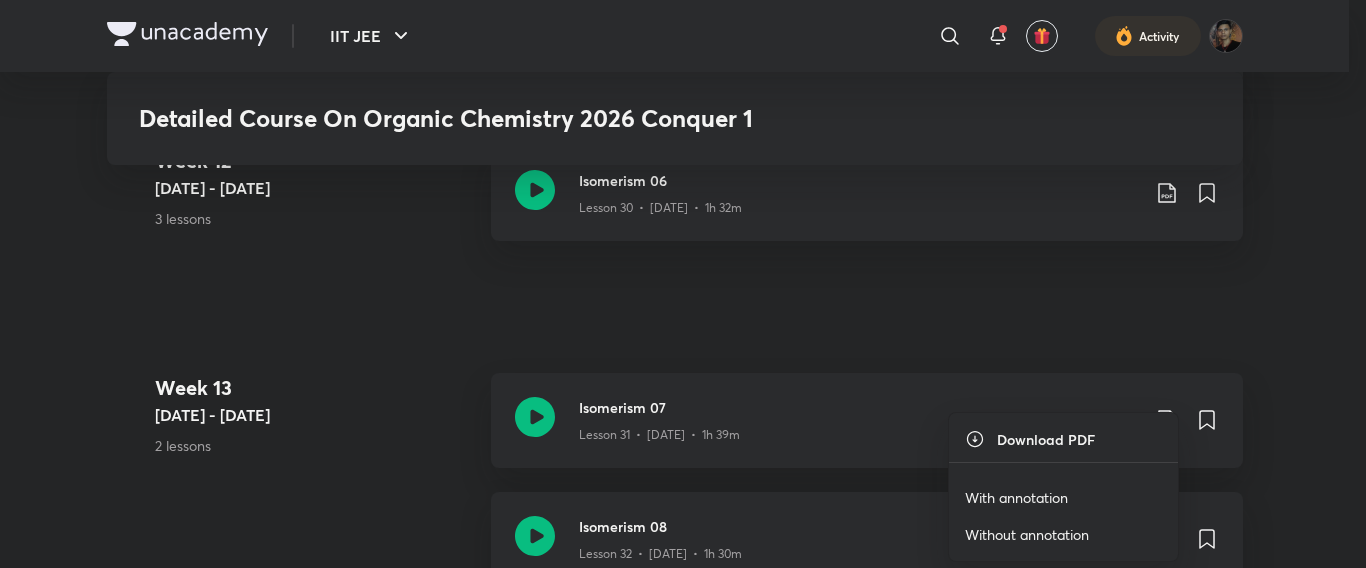 click on "With annotation" at bounding box center (1016, 497) 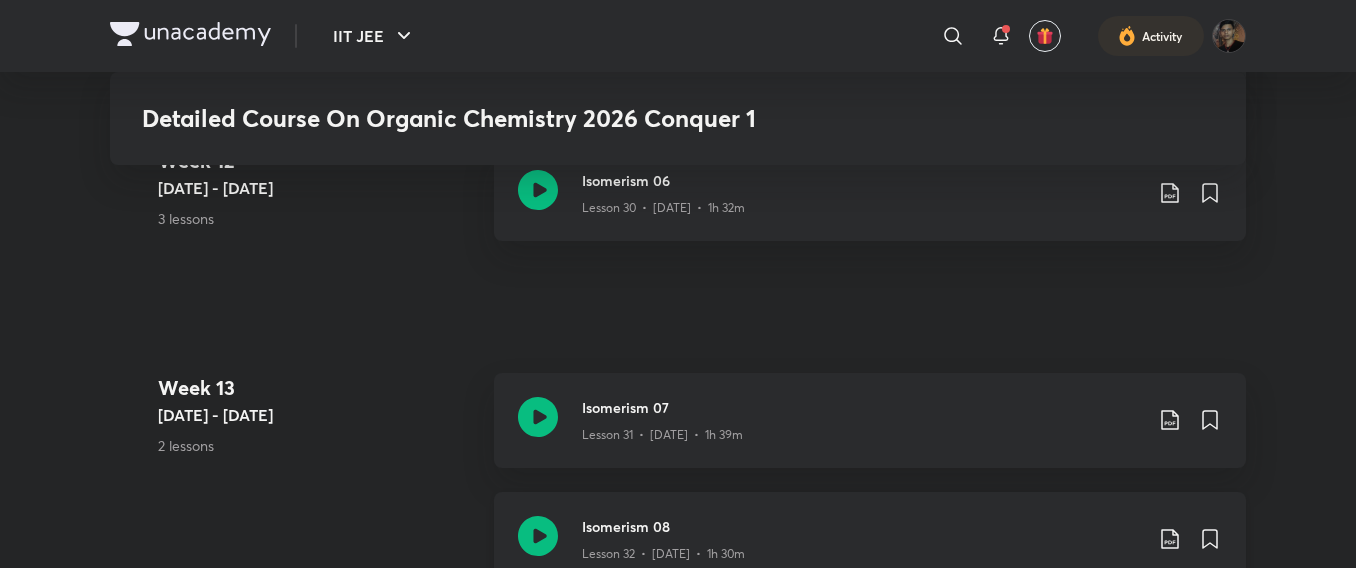 click 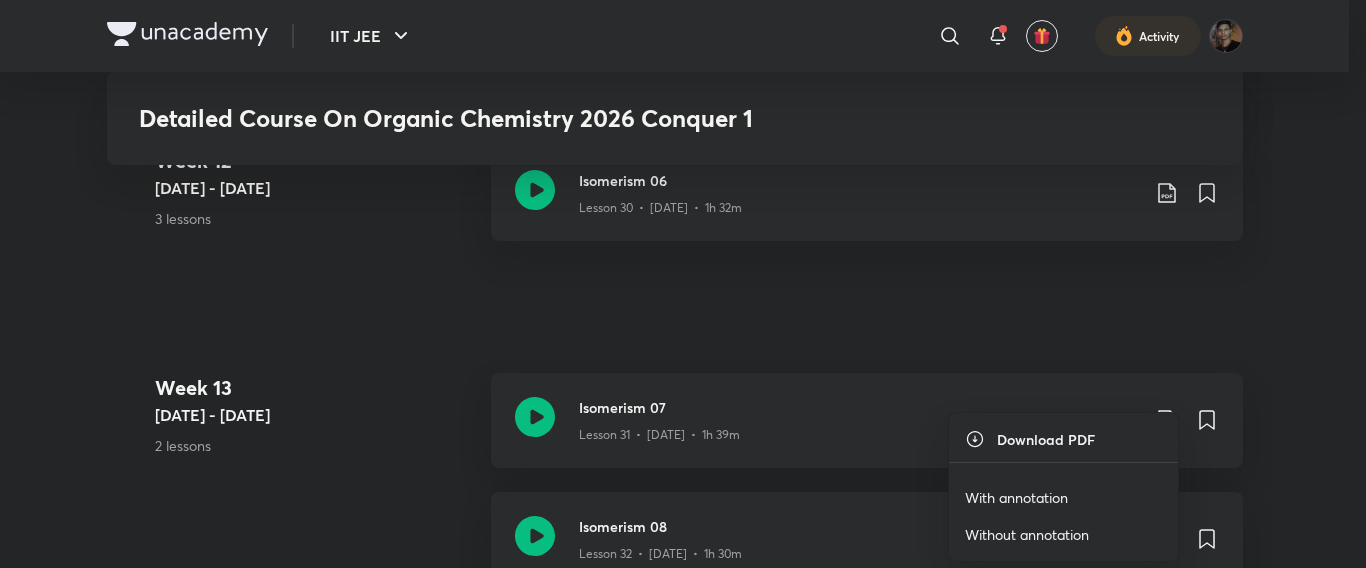 click on "With annotation" at bounding box center [1016, 497] 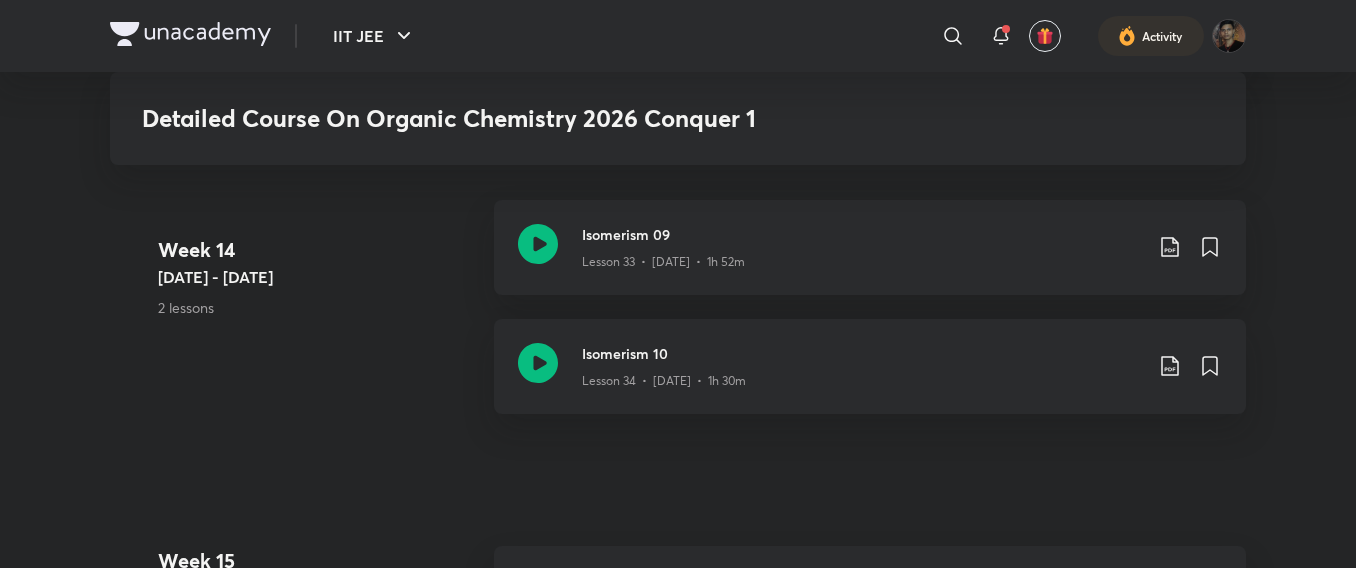 scroll, scrollTop: 6039, scrollLeft: 0, axis: vertical 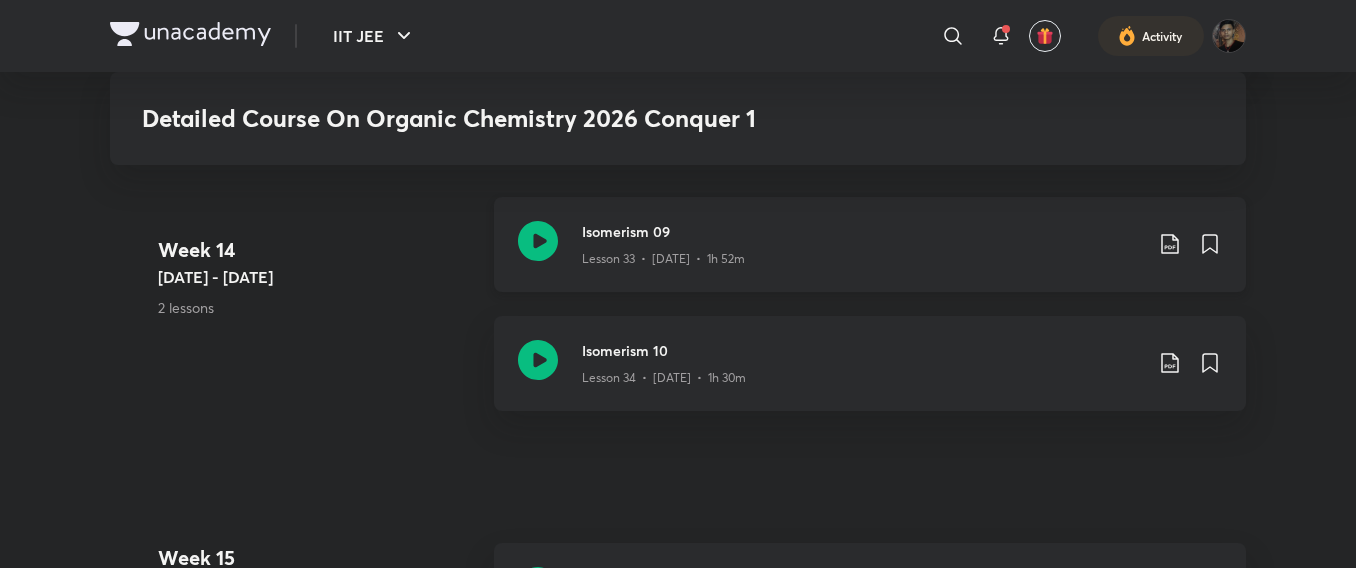 click 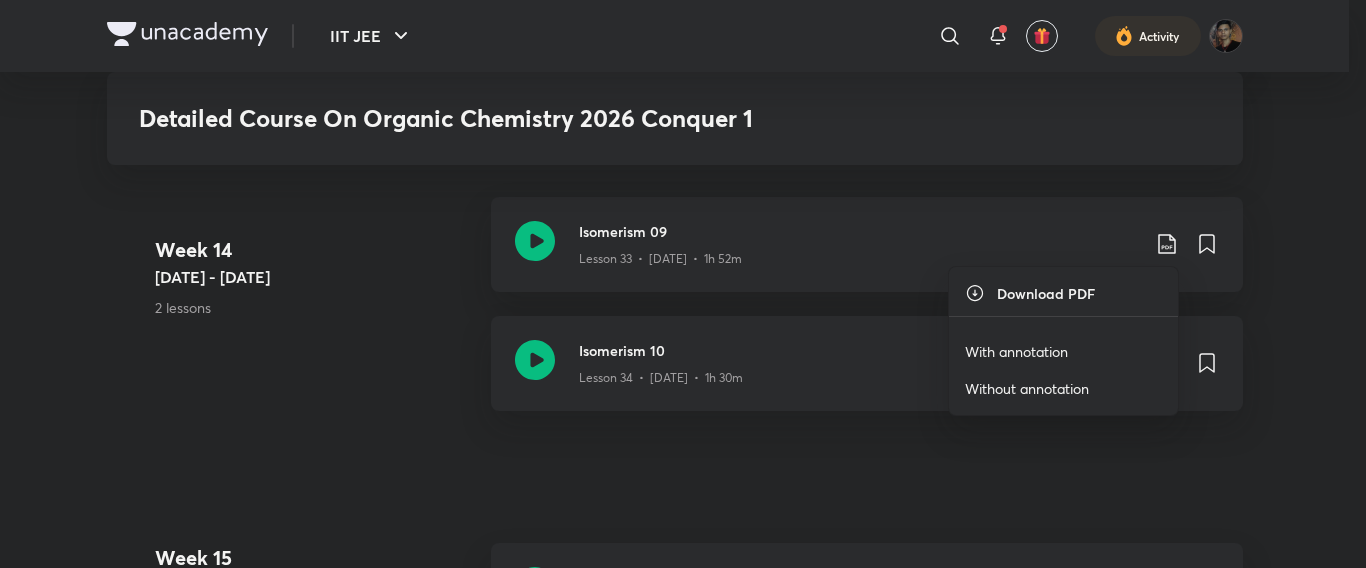 click on "With annotation" at bounding box center [1016, 351] 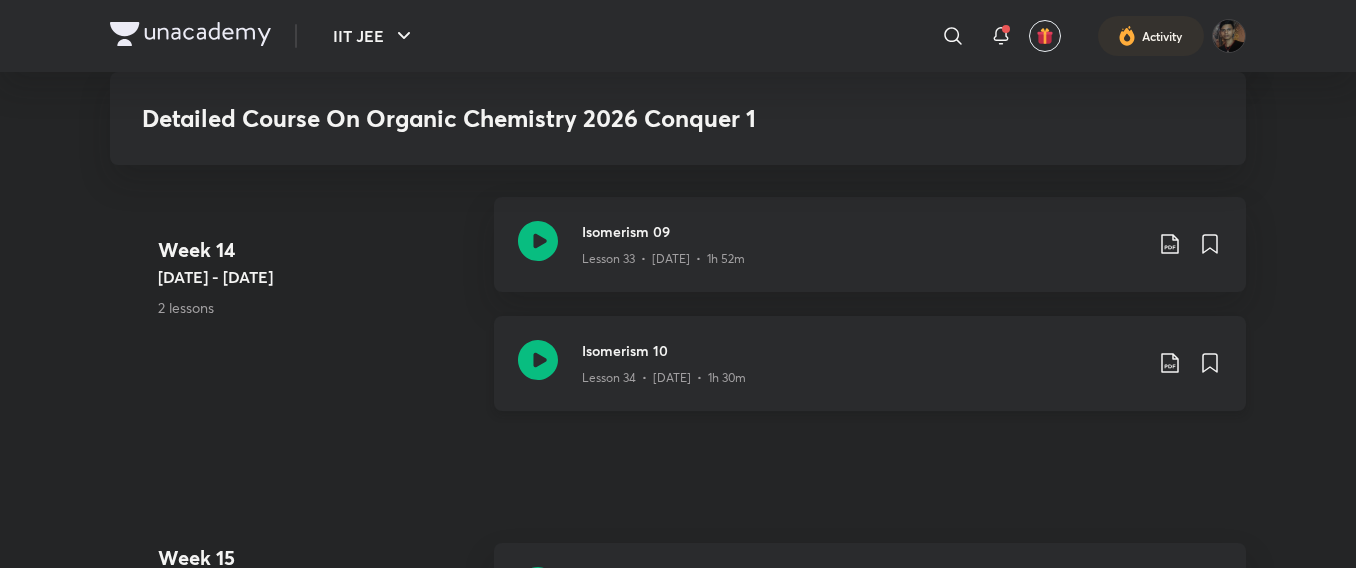 click 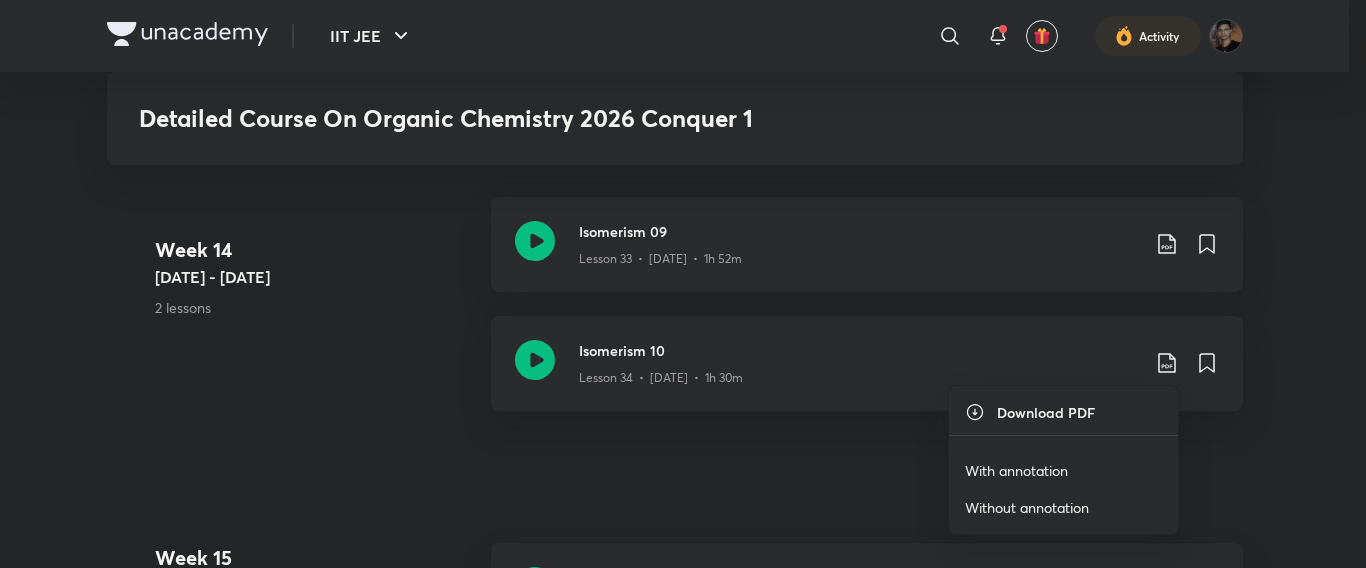 click on "With annotation" at bounding box center (1016, 470) 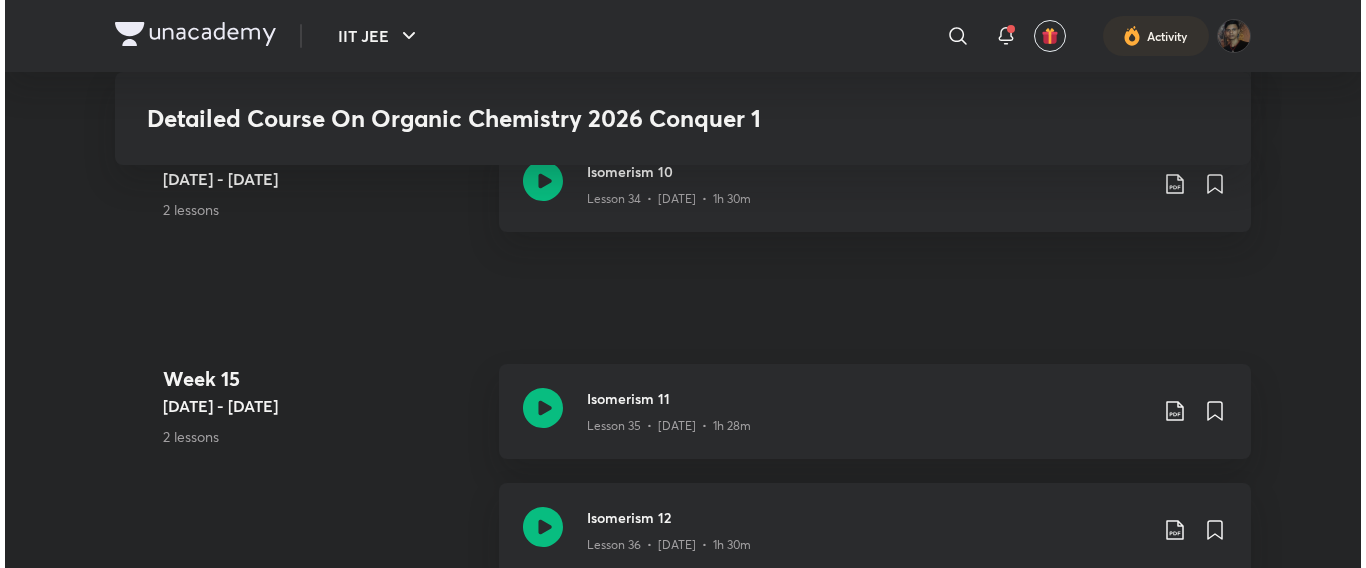 scroll, scrollTop: 6219, scrollLeft: 0, axis: vertical 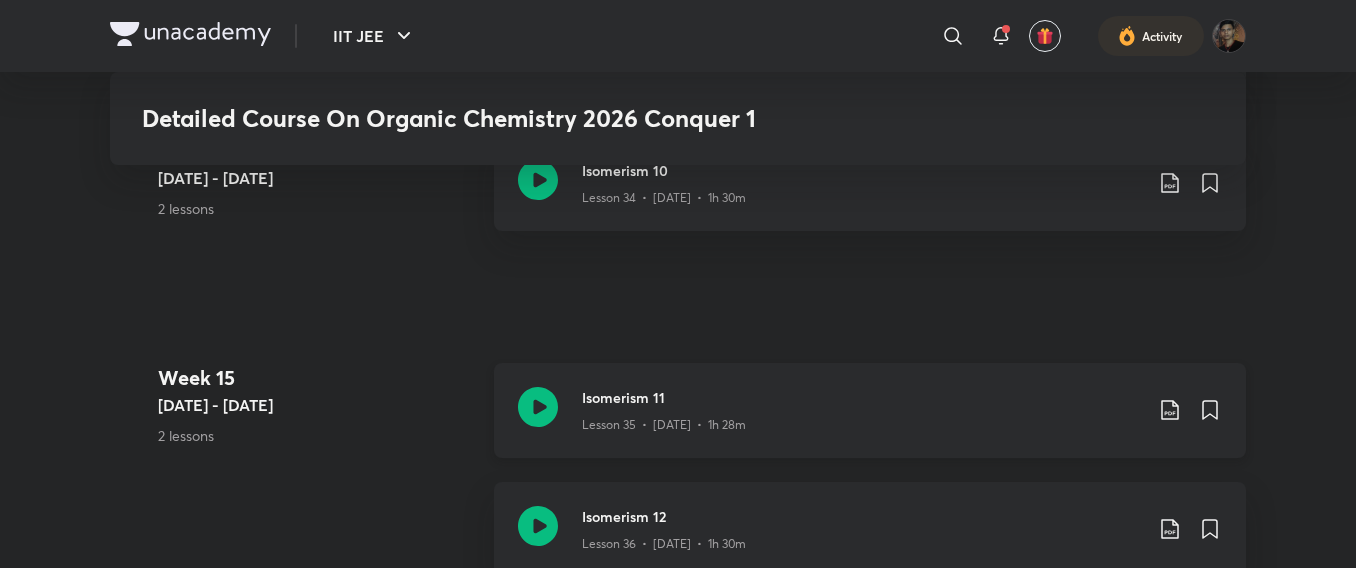click 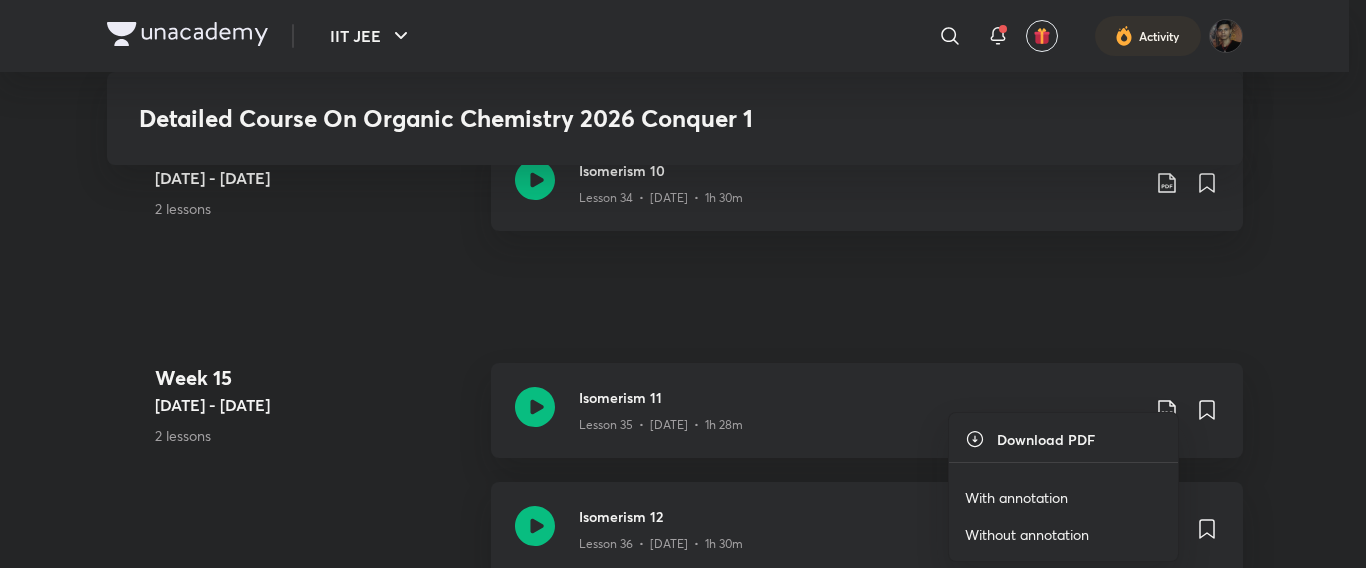 click on "With annotation" at bounding box center [1016, 497] 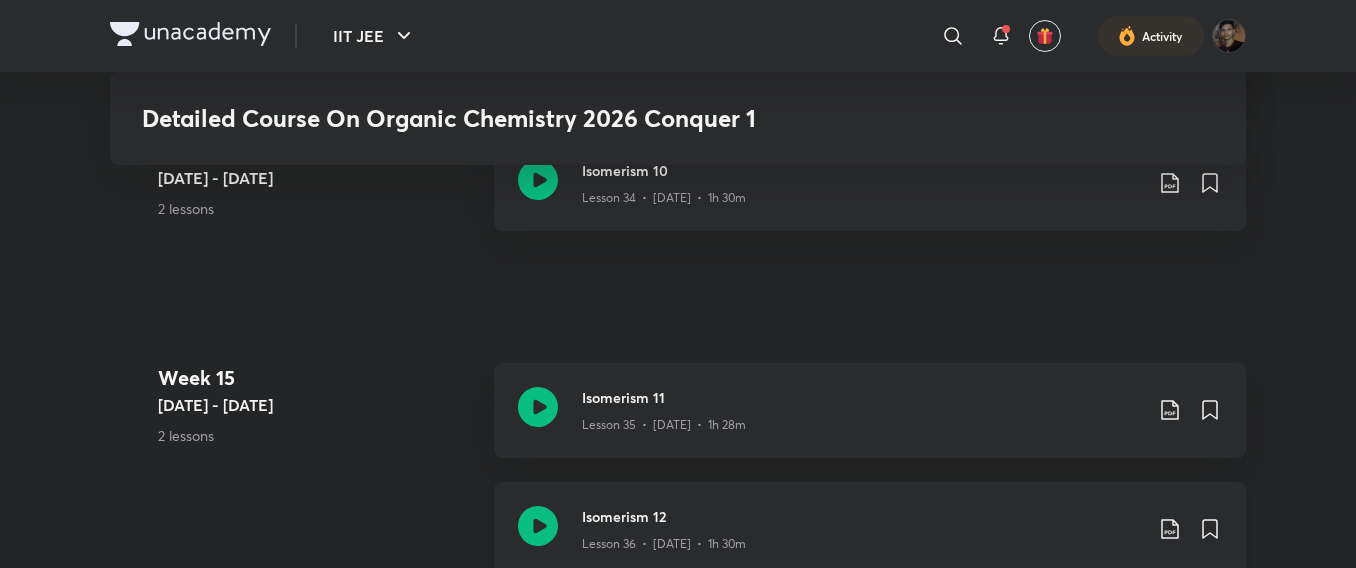 click 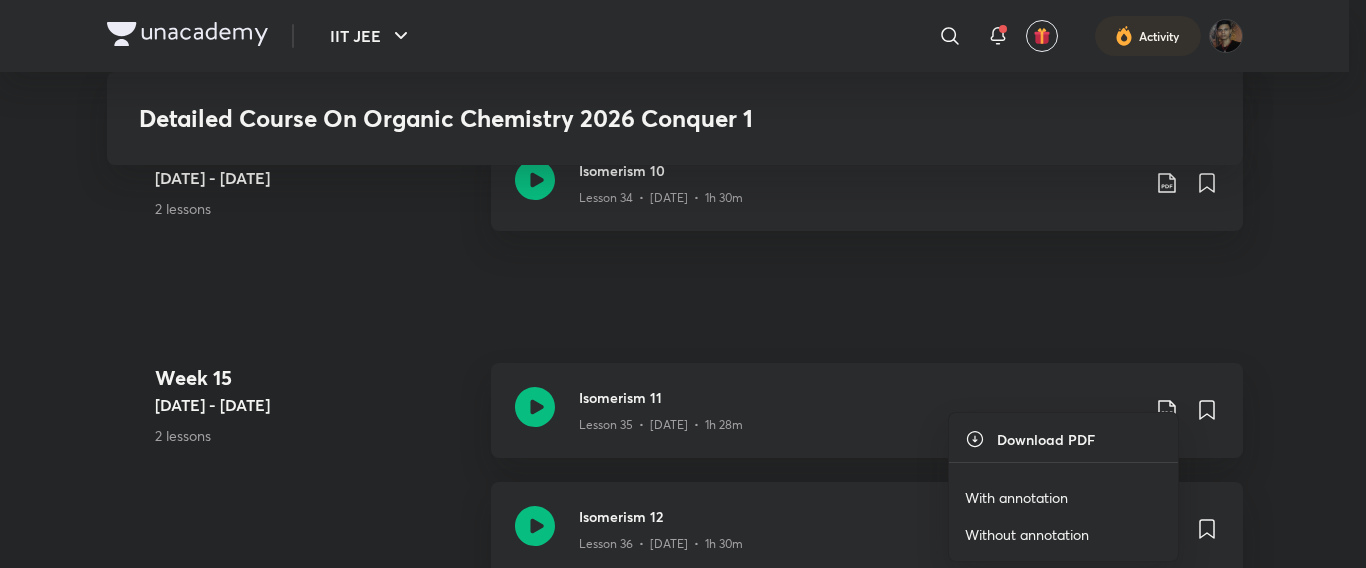 click on "With annotation" at bounding box center (1016, 497) 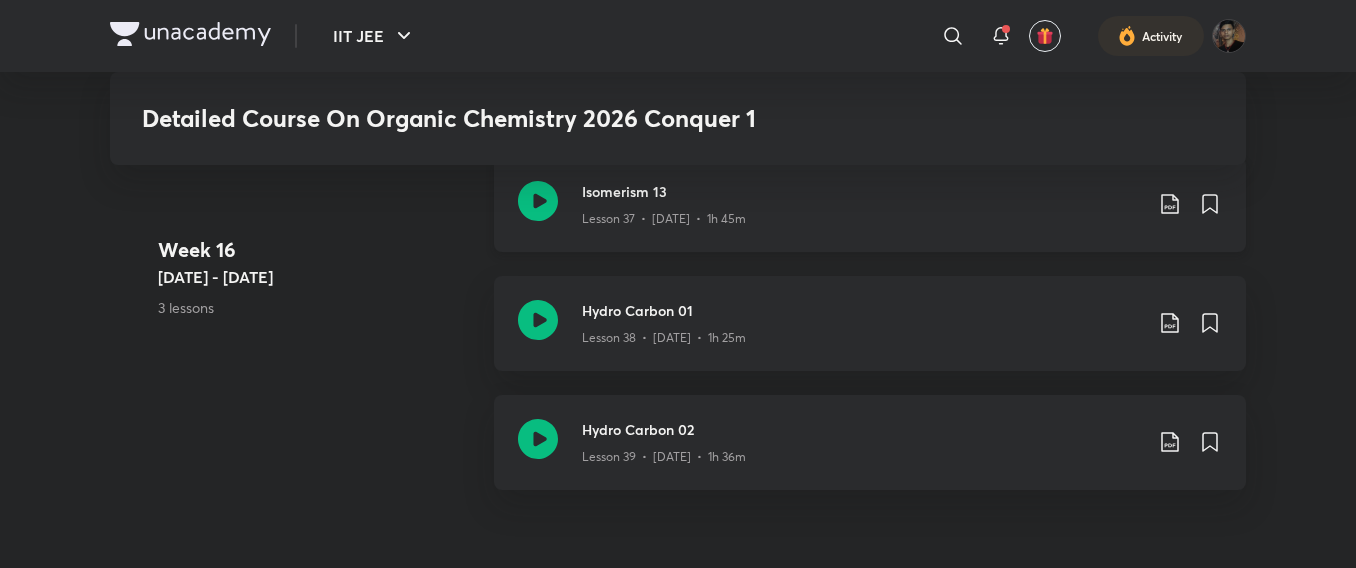 scroll, scrollTop: 6772, scrollLeft: 0, axis: vertical 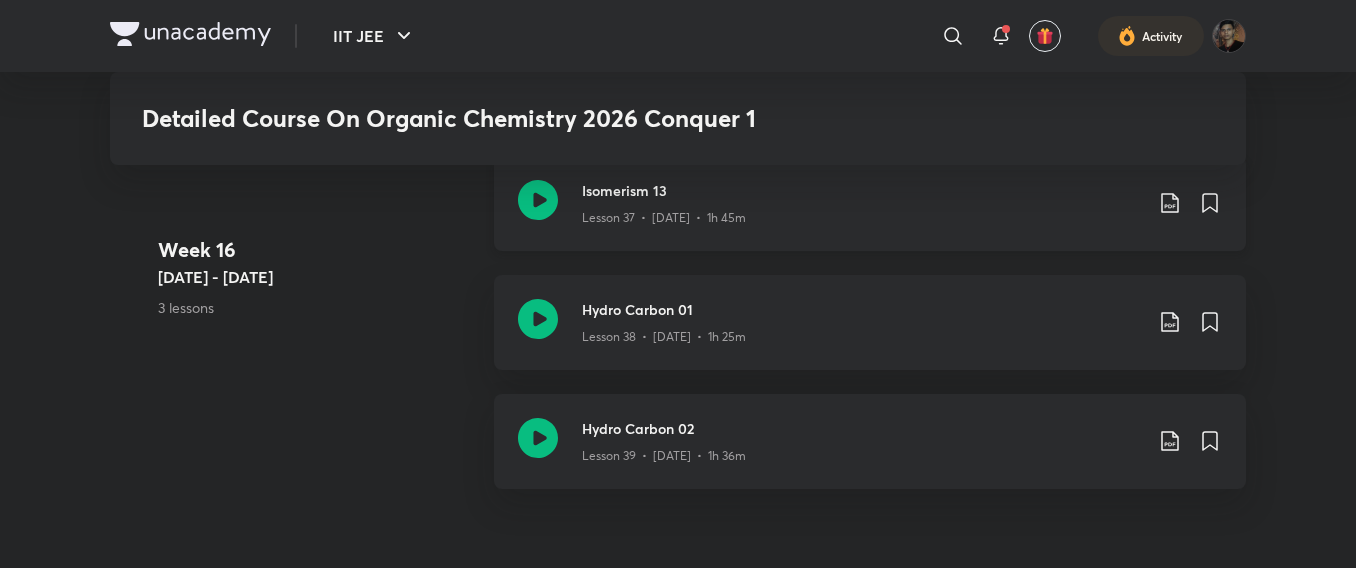 click 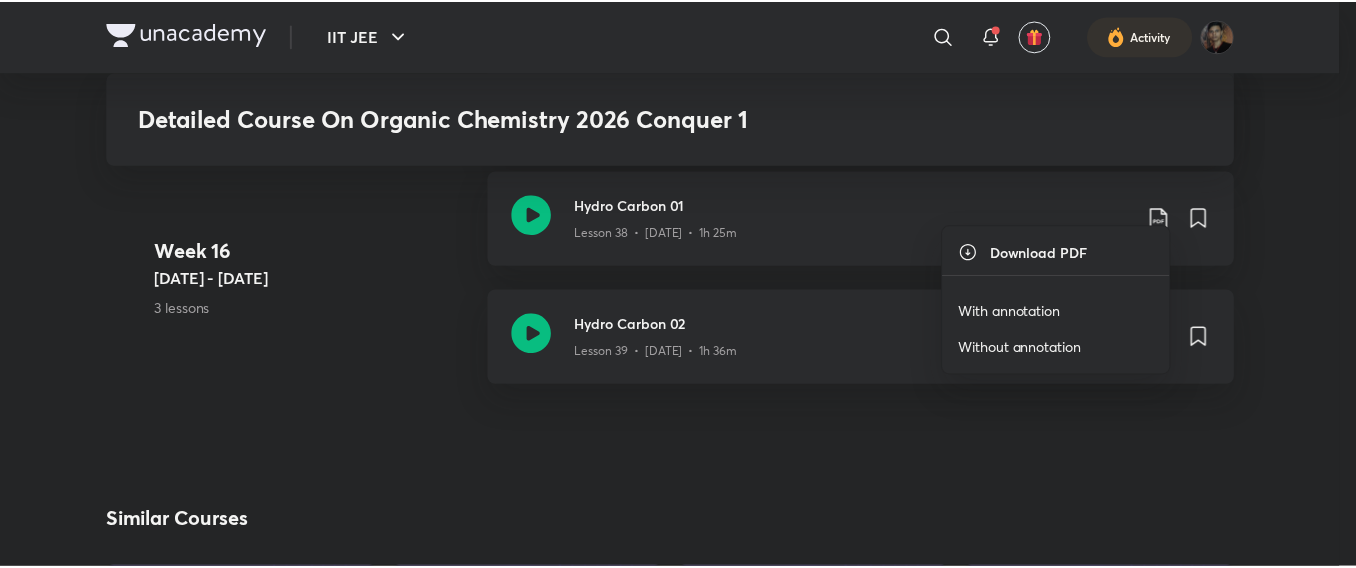 scroll, scrollTop: 6925, scrollLeft: 0, axis: vertical 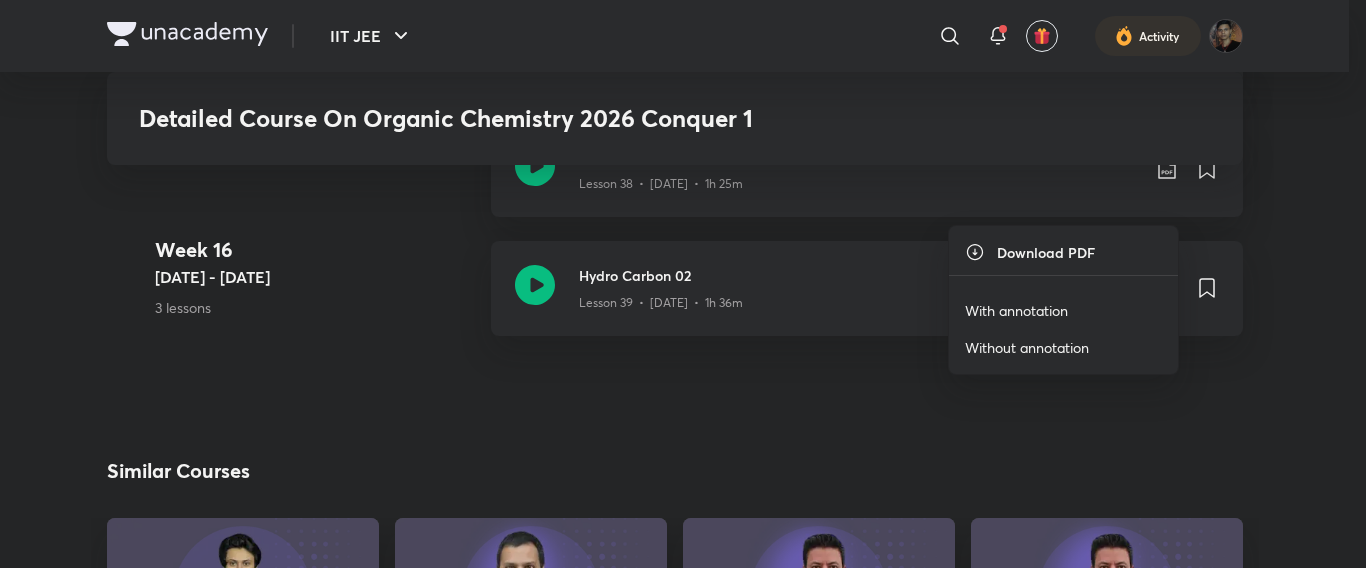 click on "With annotation" at bounding box center [1016, 310] 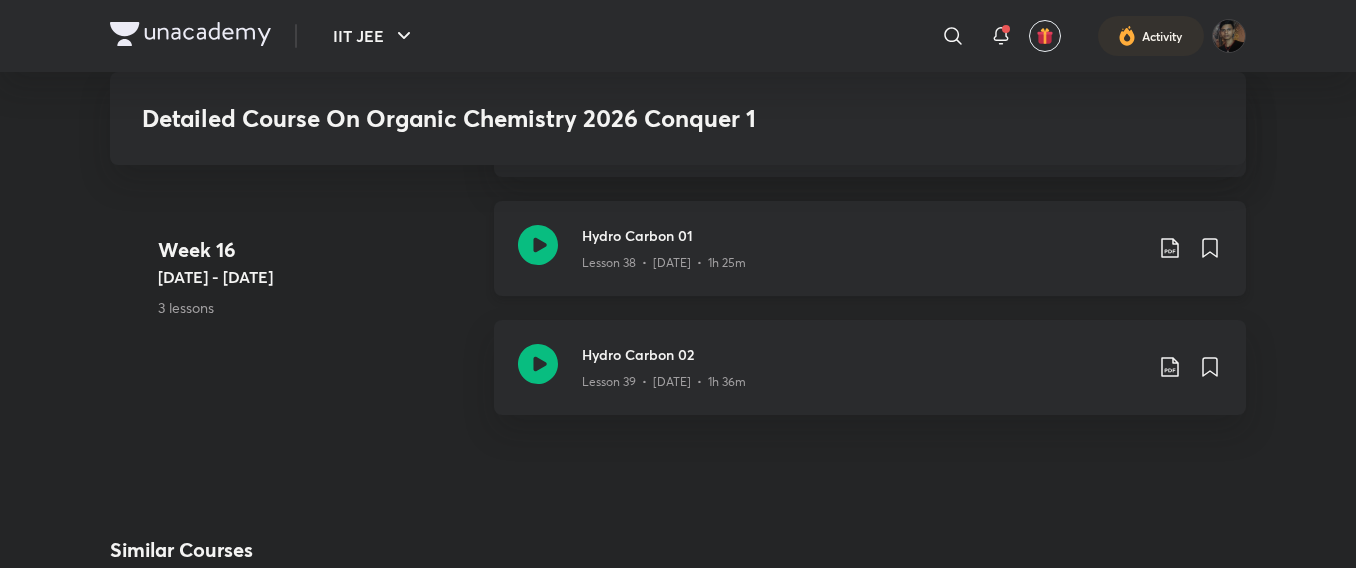 scroll, scrollTop: 6839, scrollLeft: 0, axis: vertical 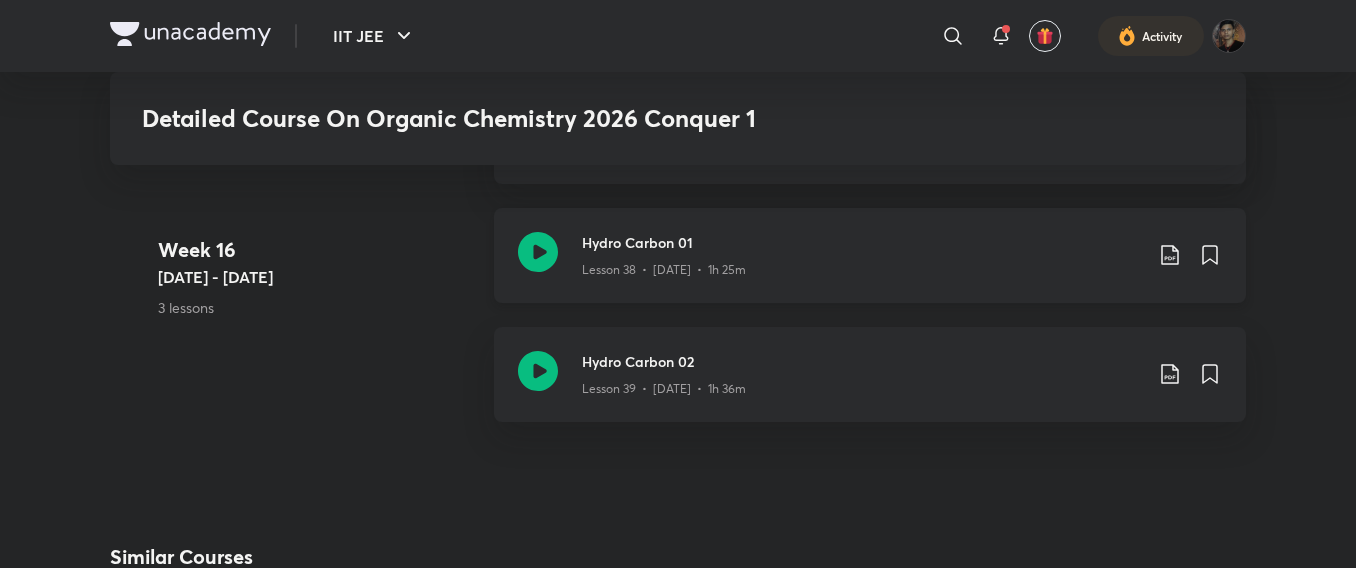click 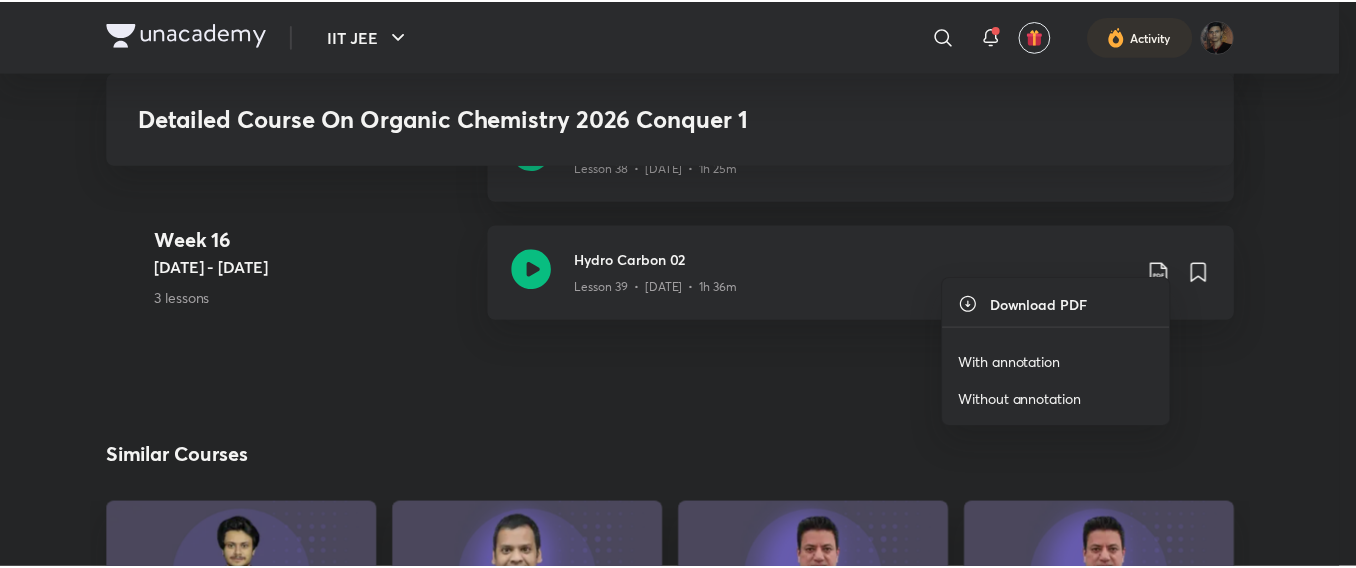 scroll, scrollTop: 6945, scrollLeft: 0, axis: vertical 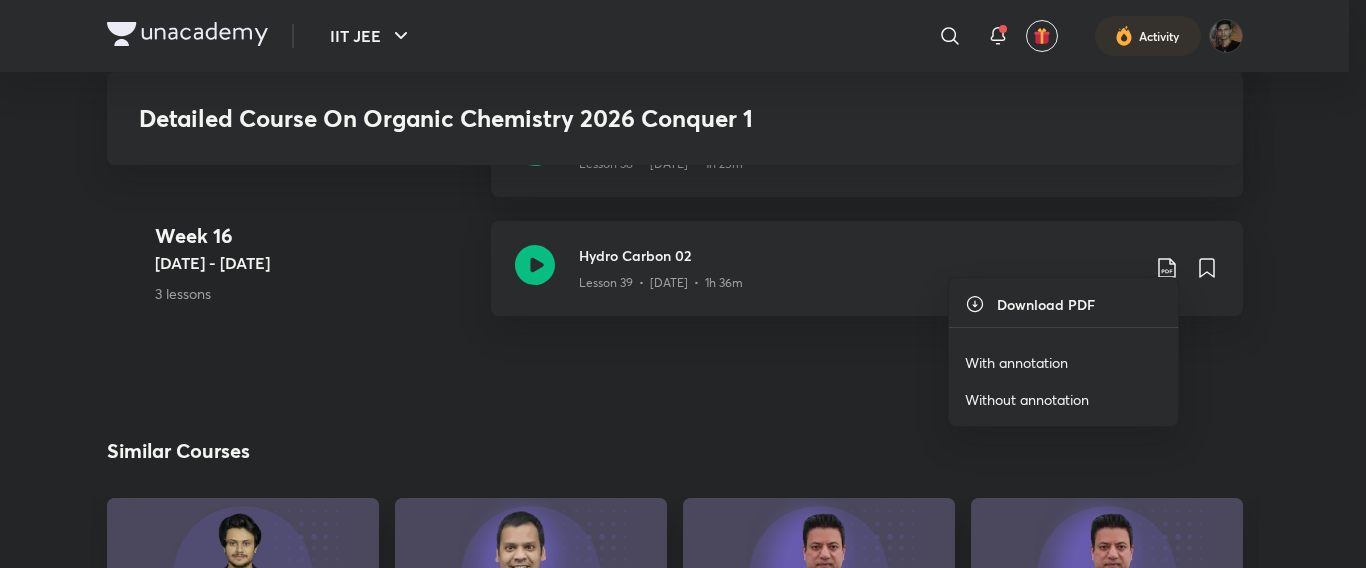 click on "With annotation" at bounding box center (1016, 362) 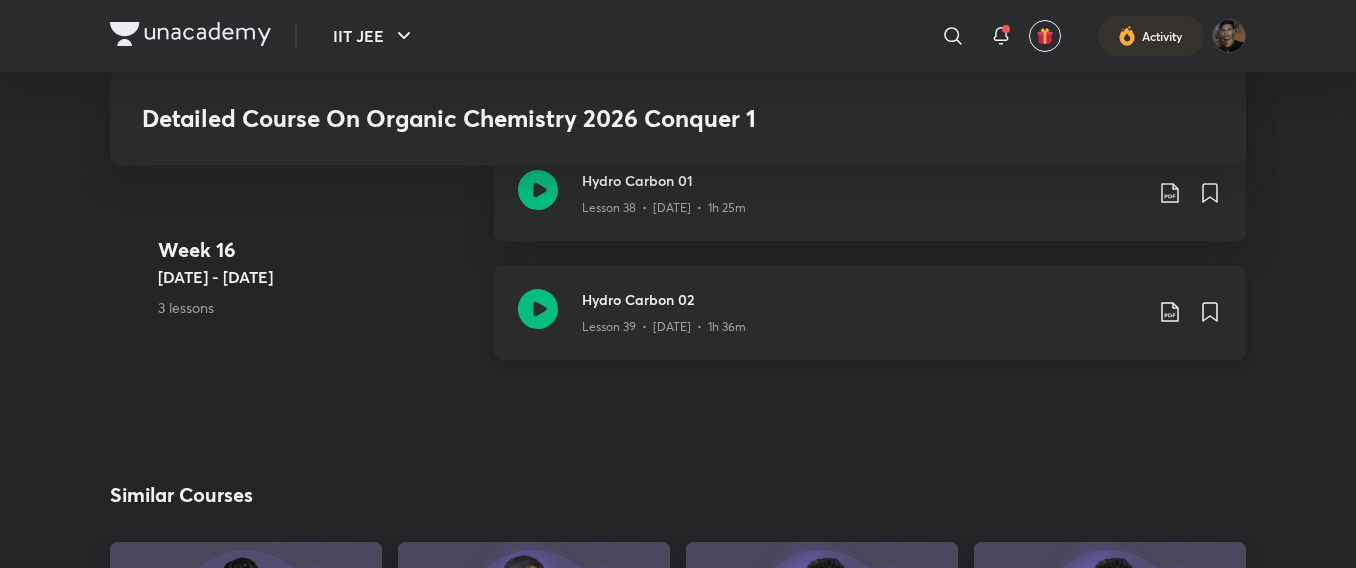 scroll, scrollTop: 6899, scrollLeft: 0, axis: vertical 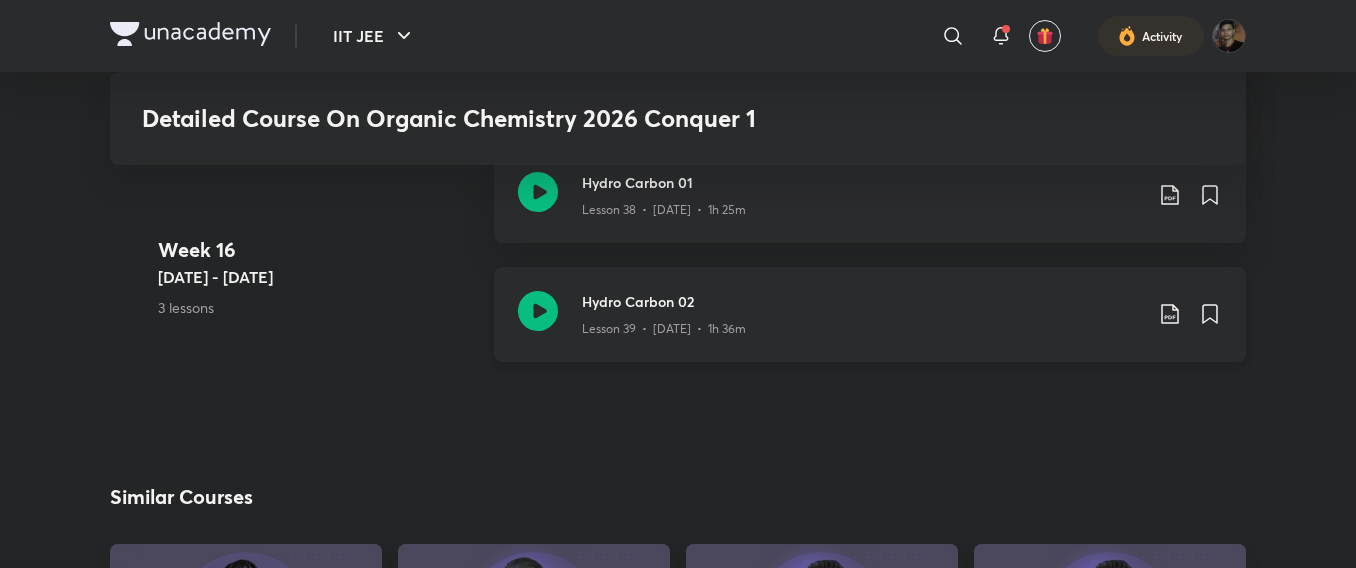 click 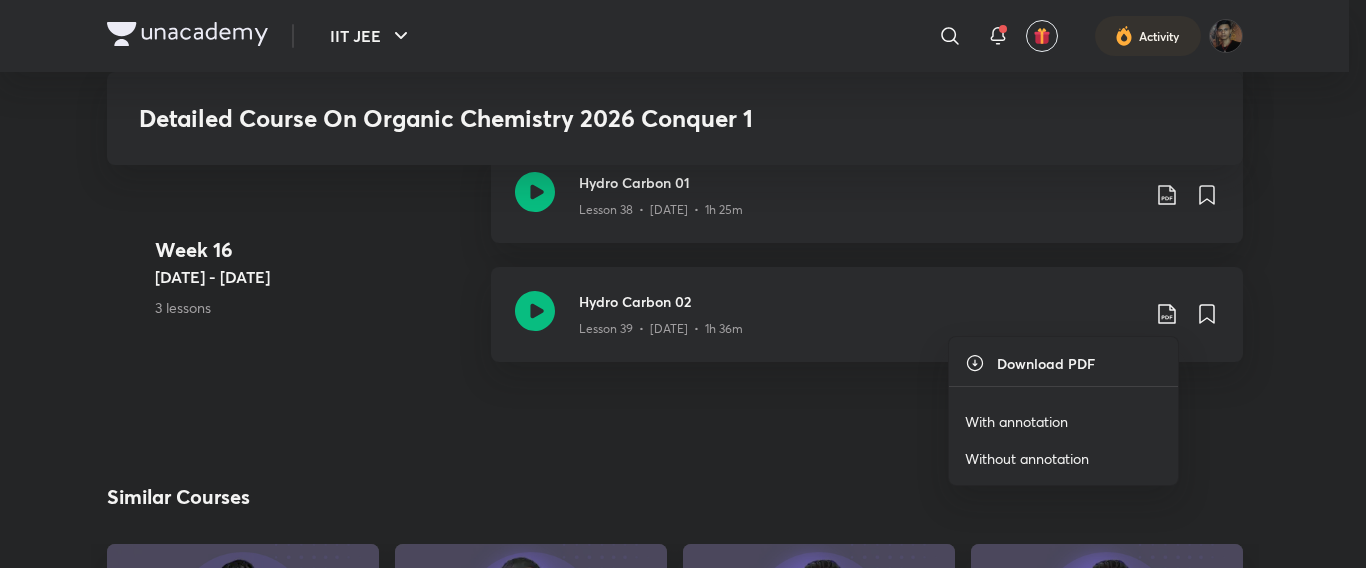 click on "With annotation" at bounding box center (1016, 421) 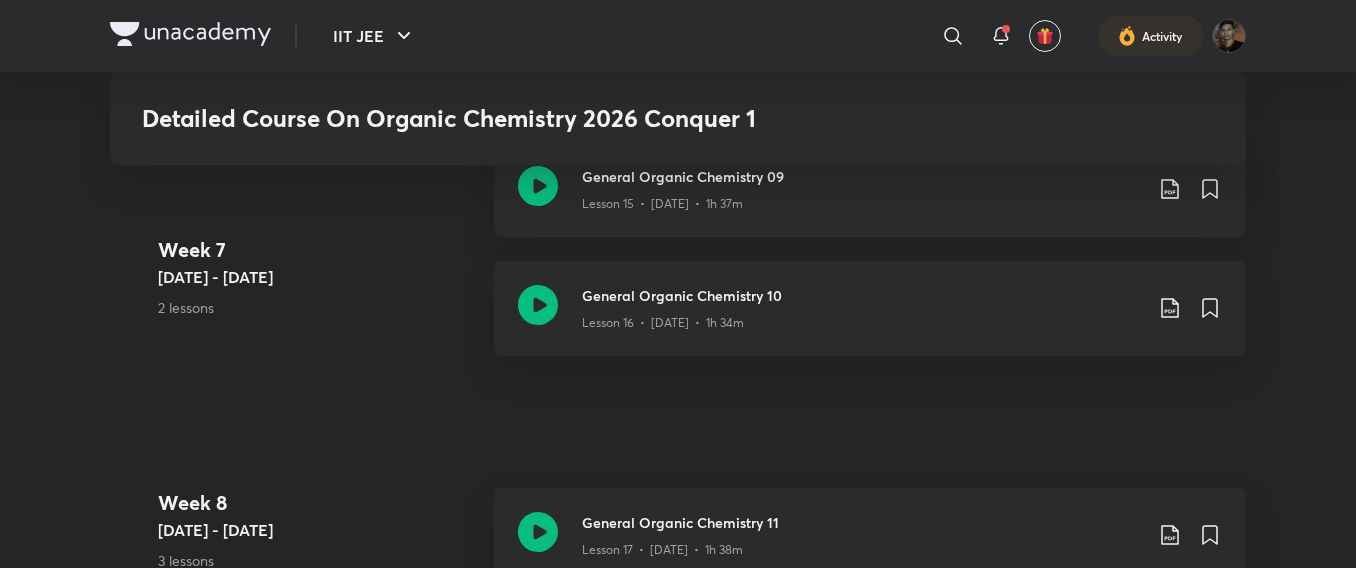 scroll, scrollTop: 2985, scrollLeft: 0, axis: vertical 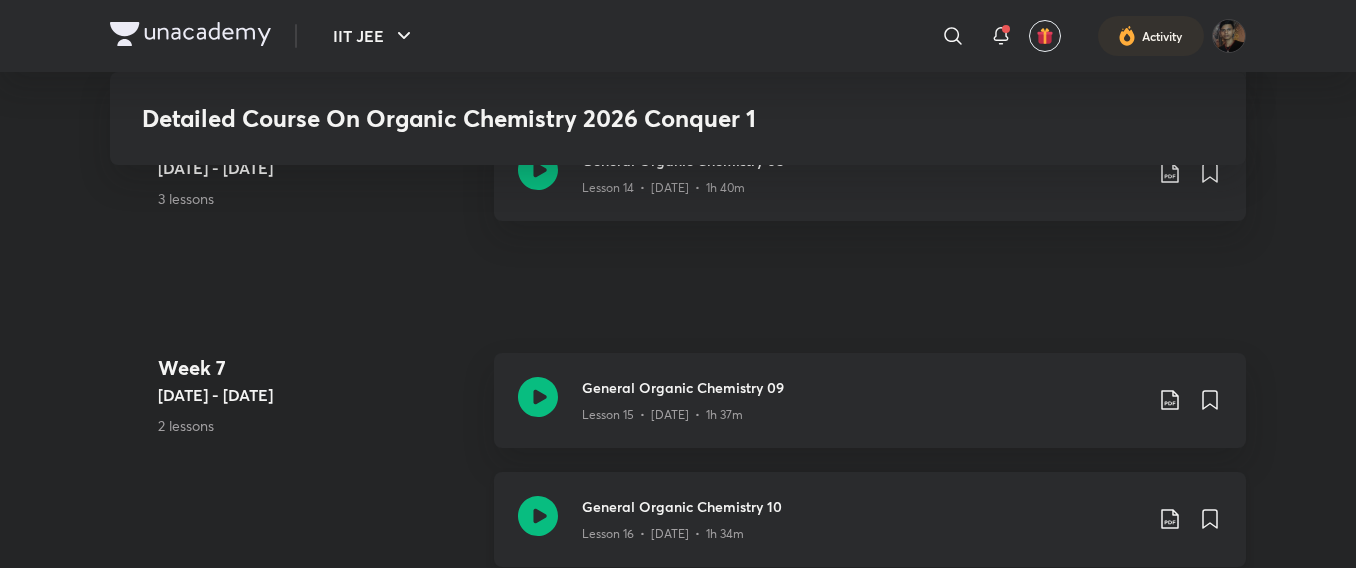 click on "Lesson 16  •  May 10  •  1h 34m" at bounding box center [862, 530] 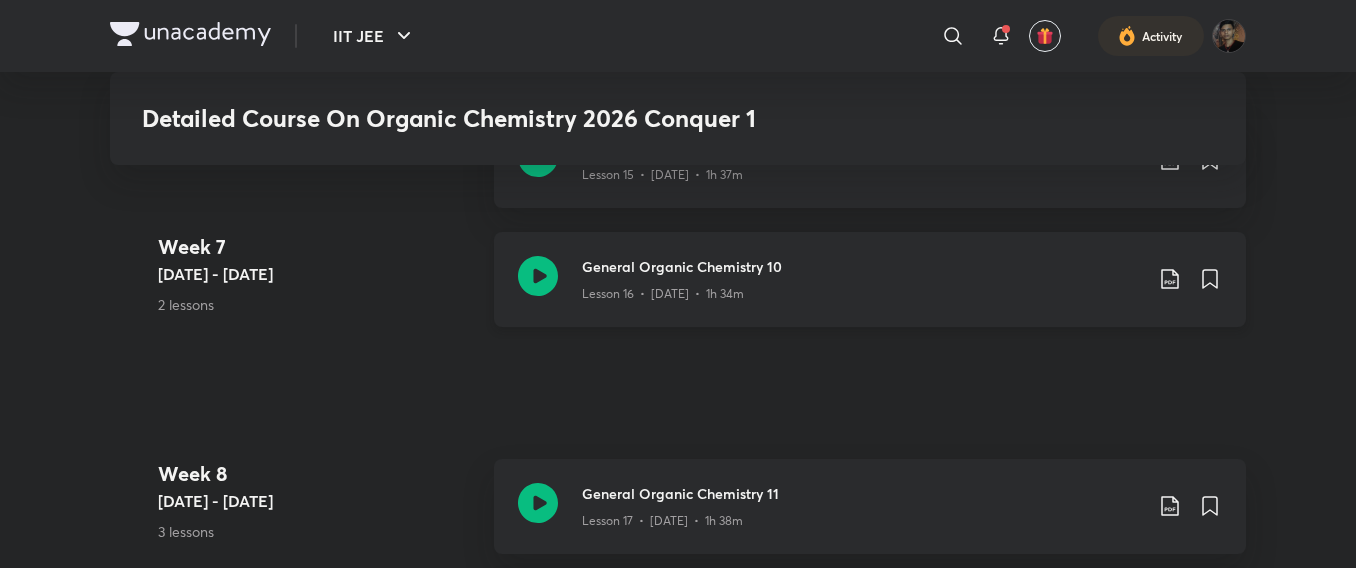 scroll, scrollTop: 3305, scrollLeft: 0, axis: vertical 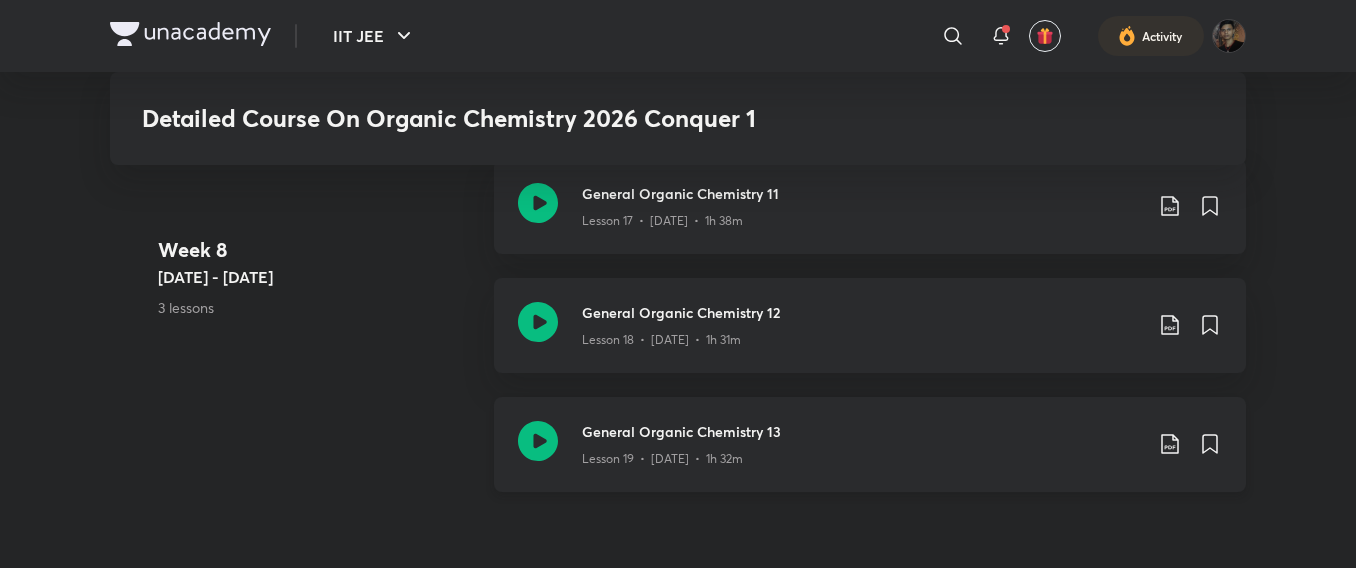 click on "Lesson 19  •  May 17  •  1h 32m" at bounding box center [862, 455] 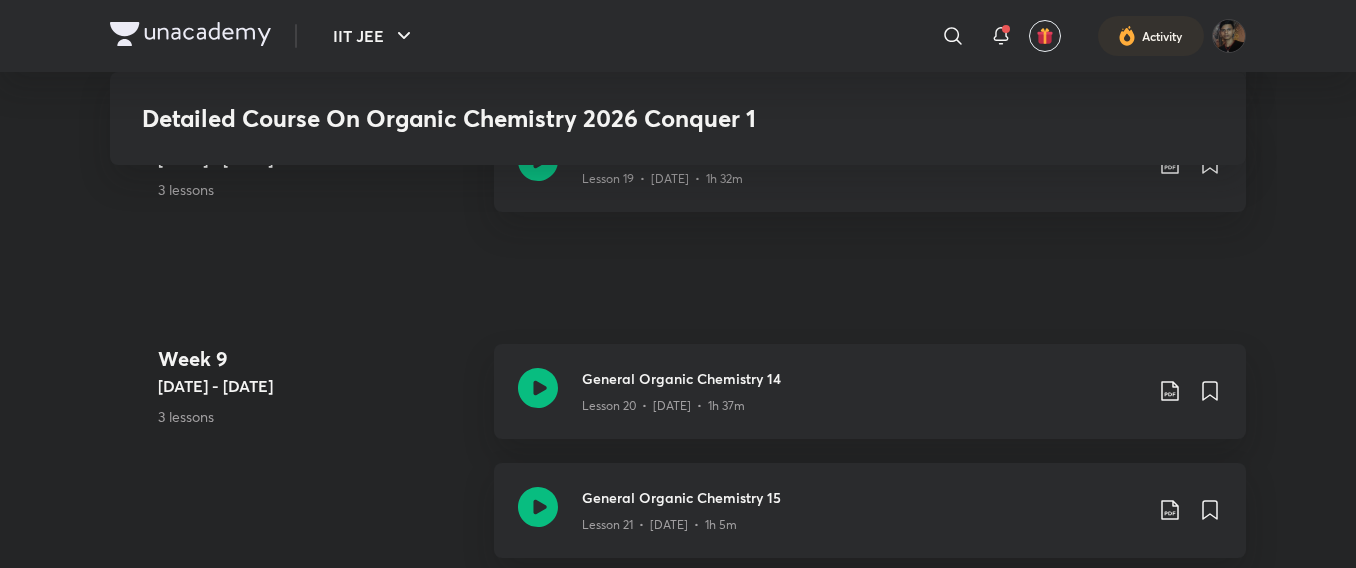 scroll, scrollTop: 3845, scrollLeft: 0, axis: vertical 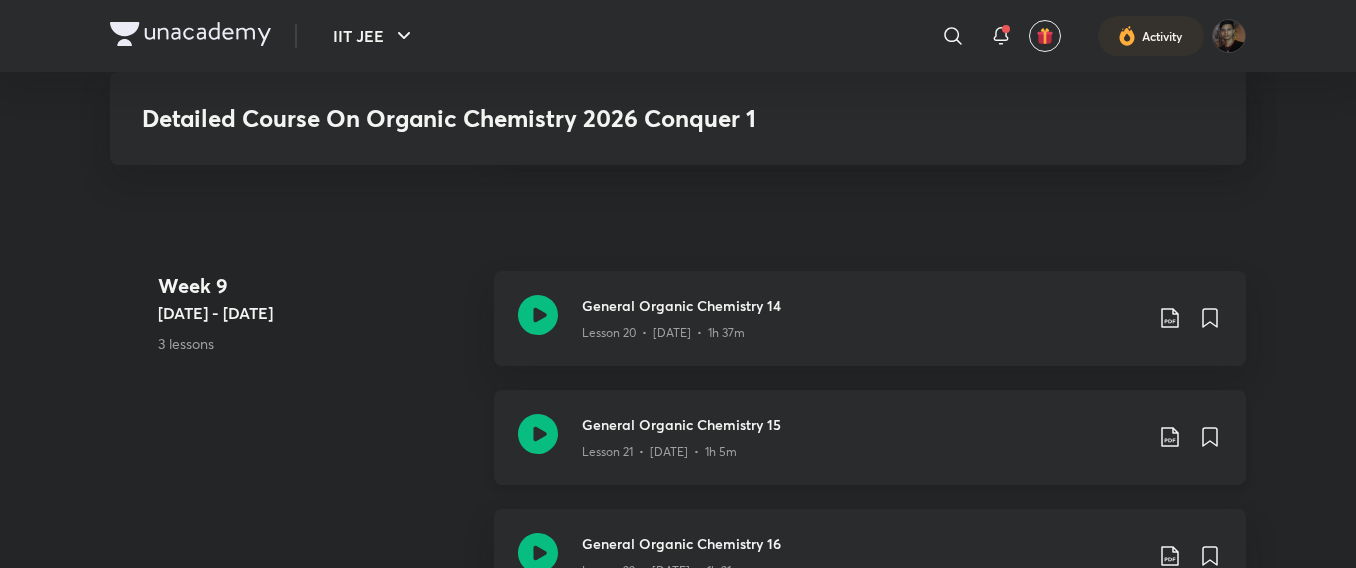 click on "Lesson 21  •  May 23  •  1h 5m" at bounding box center [862, 448] 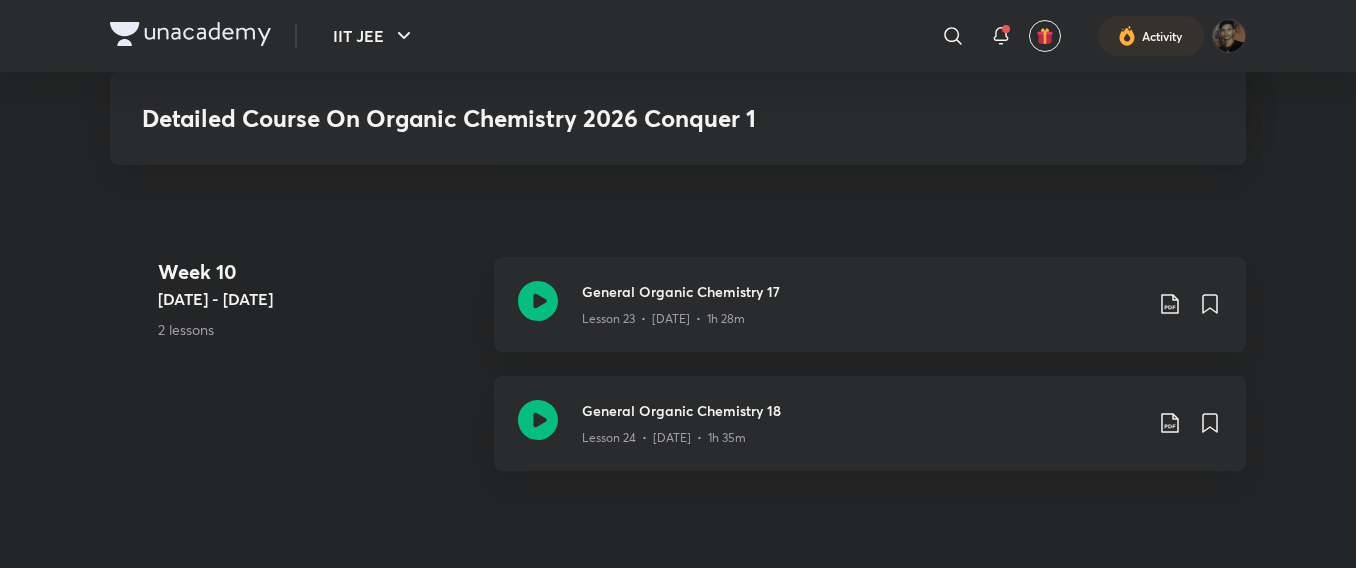 scroll, scrollTop: 4358, scrollLeft: 0, axis: vertical 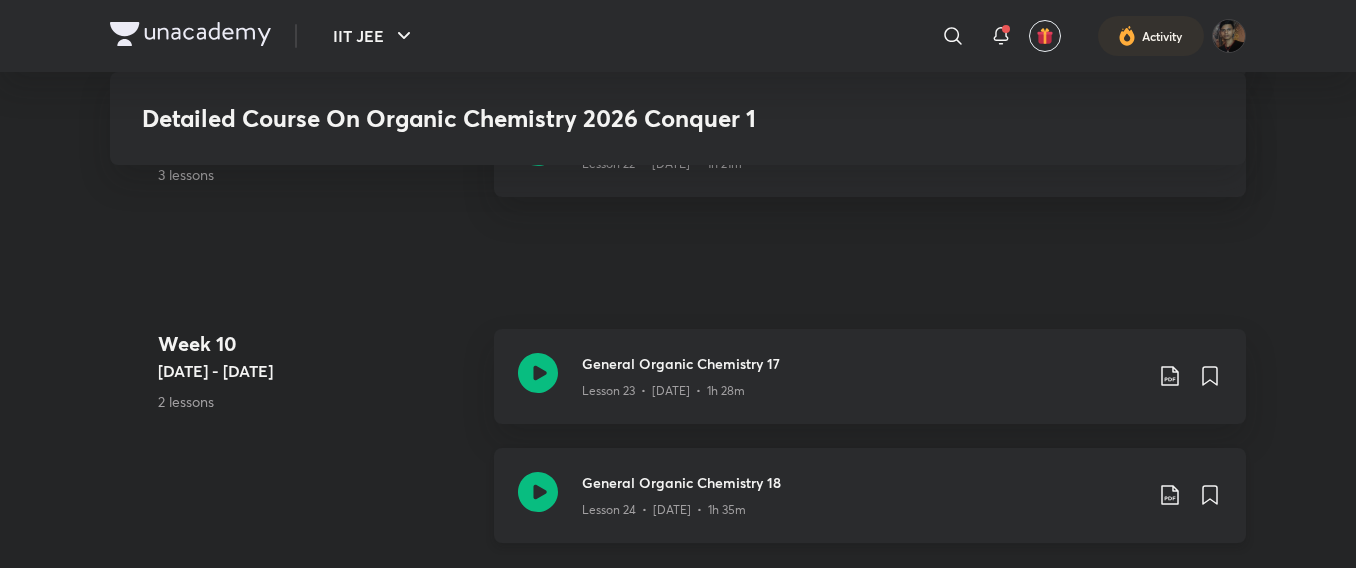 click on "General Organic Chemistry 18" at bounding box center [862, 482] 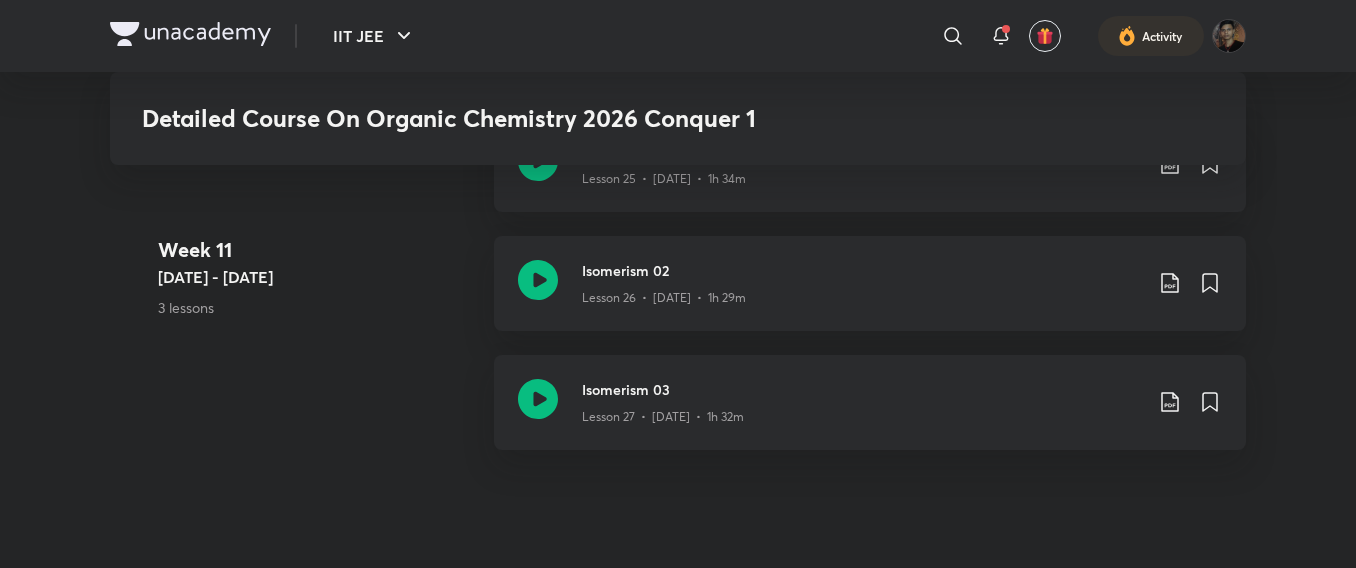 scroll, scrollTop: 4845, scrollLeft: 0, axis: vertical 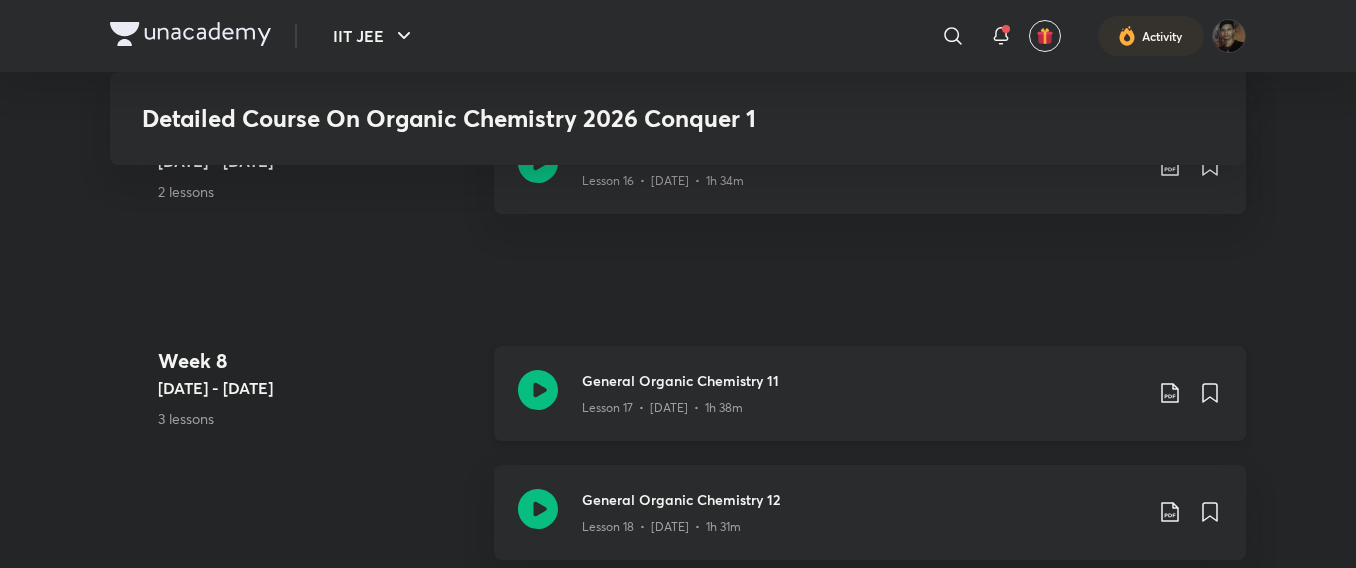 click on "Lesson 17  •  May 13  •  1h 38m" at bounding box center [862, 404] 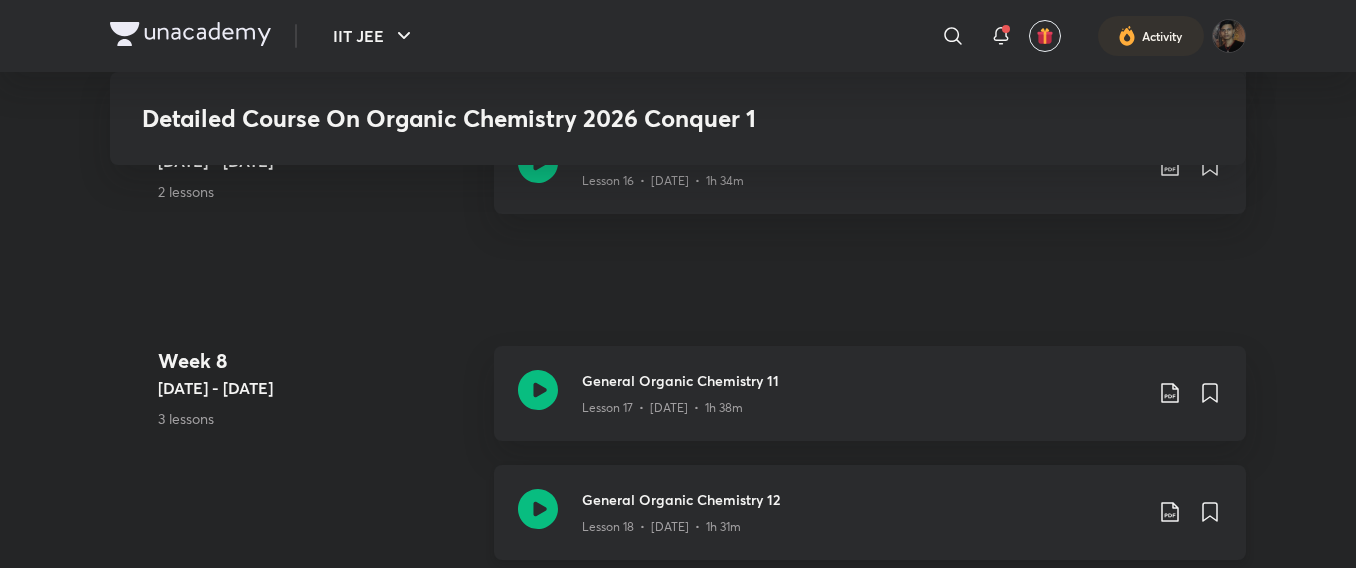 click on "General Organic Chemistry 12" at bounding box center [862, 499] 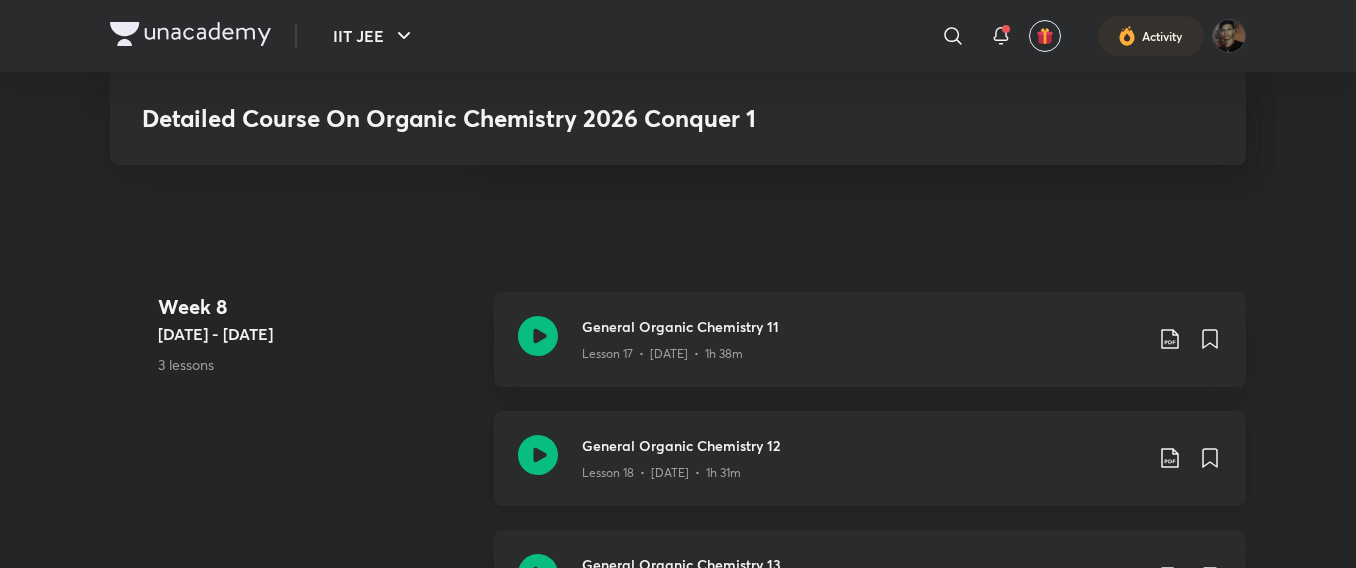 scroll, scrollTop: 3572, scrollLeft: 0, axis: vertical 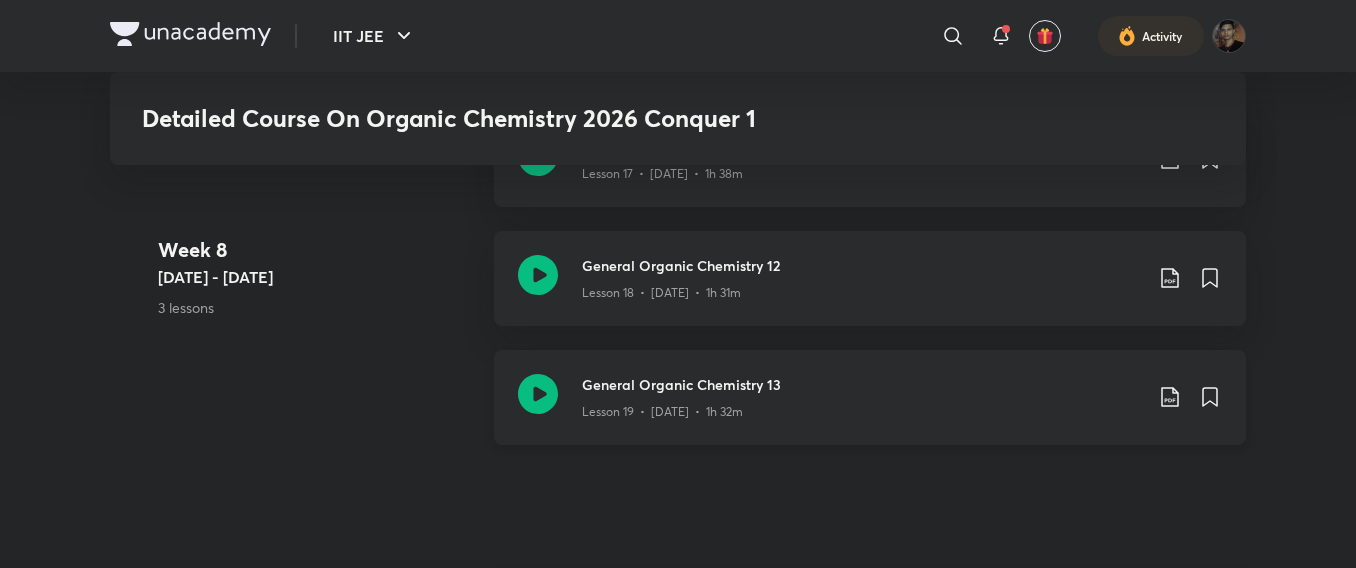 click on "General Organic Chemistry 13" at bounding box center [862, 384] 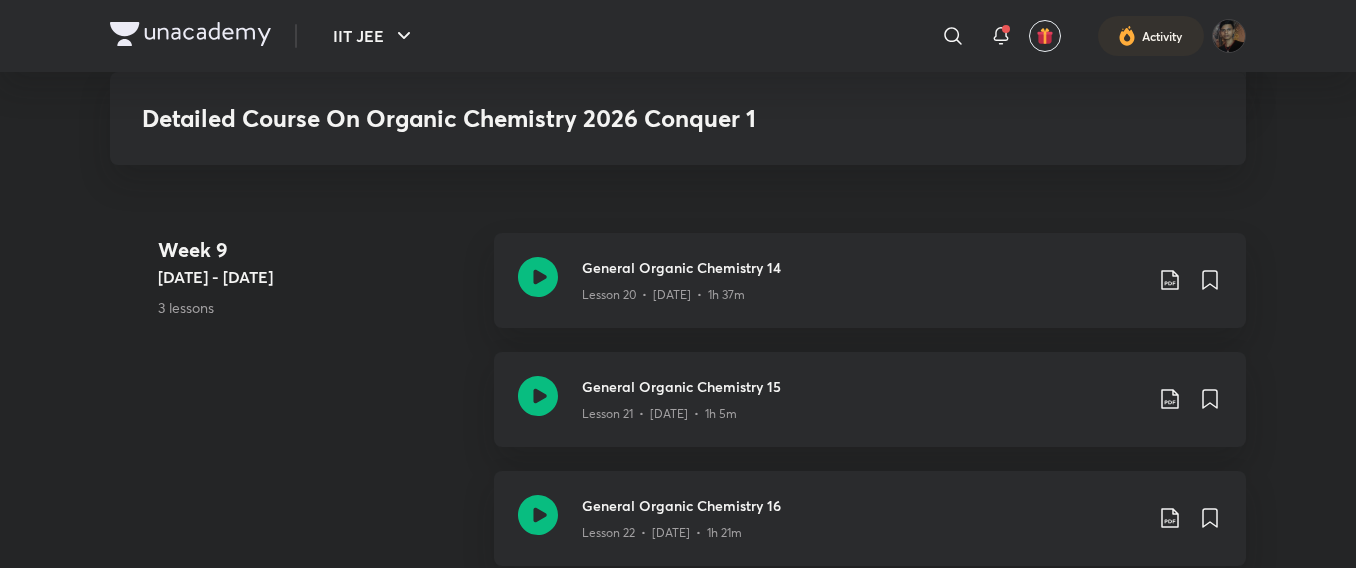 scroll, scrollTop: 3932, scrollLeft: 0, axis: vertical 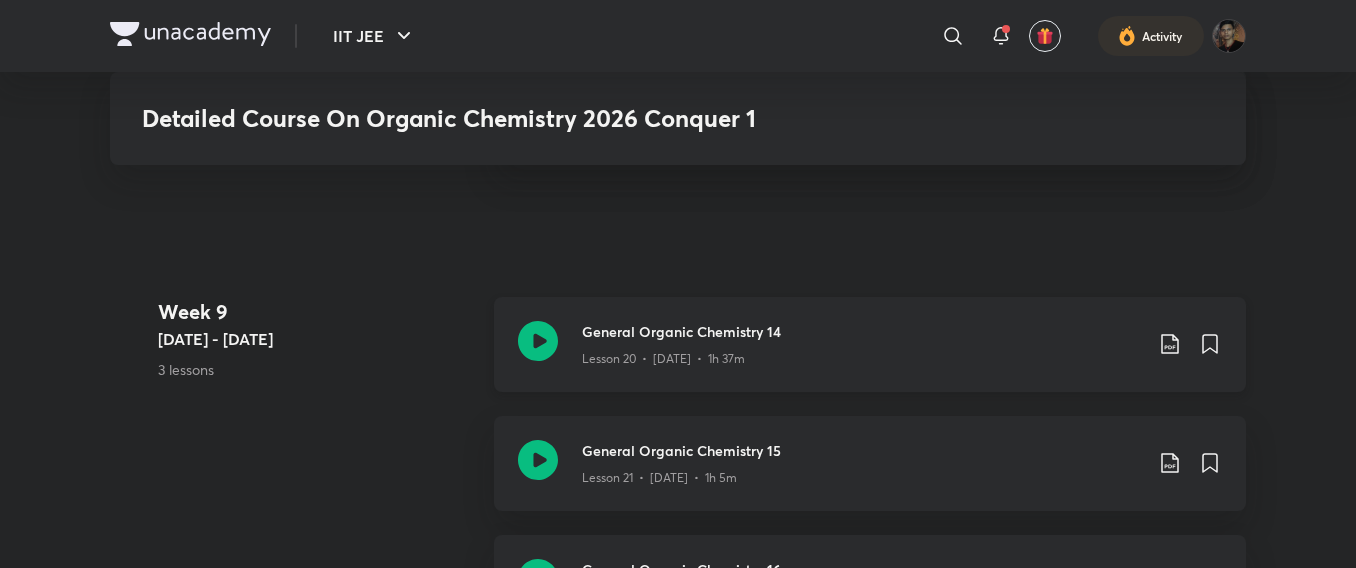 click 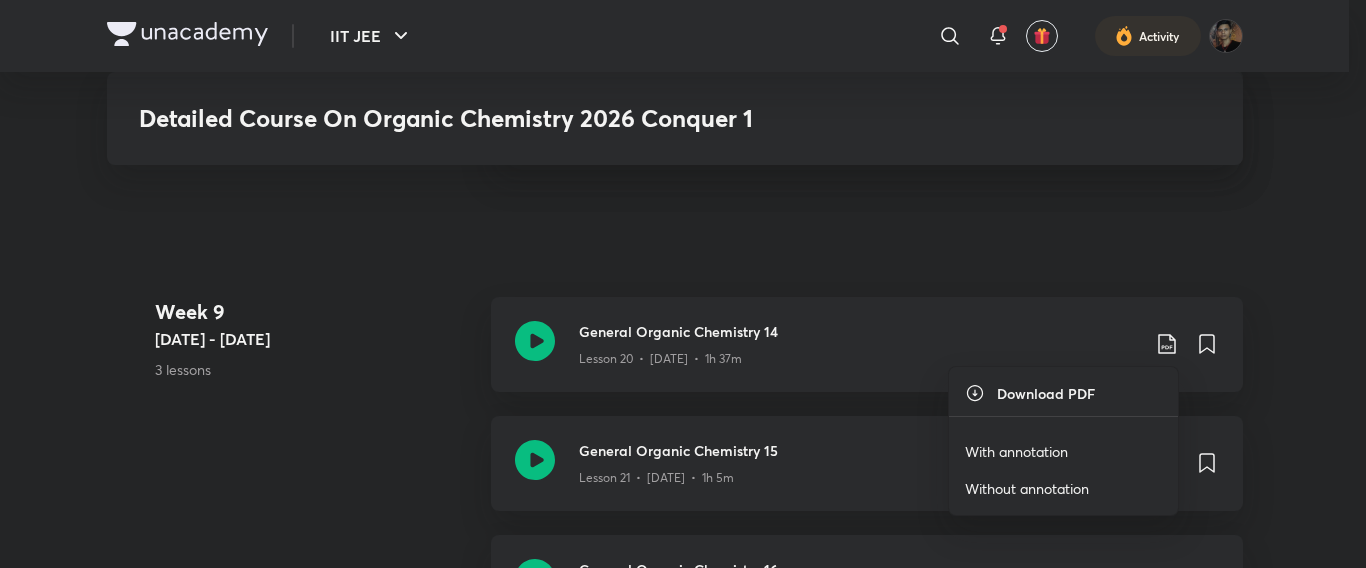 click on "With annotation" at bounding box center (1016, 451) 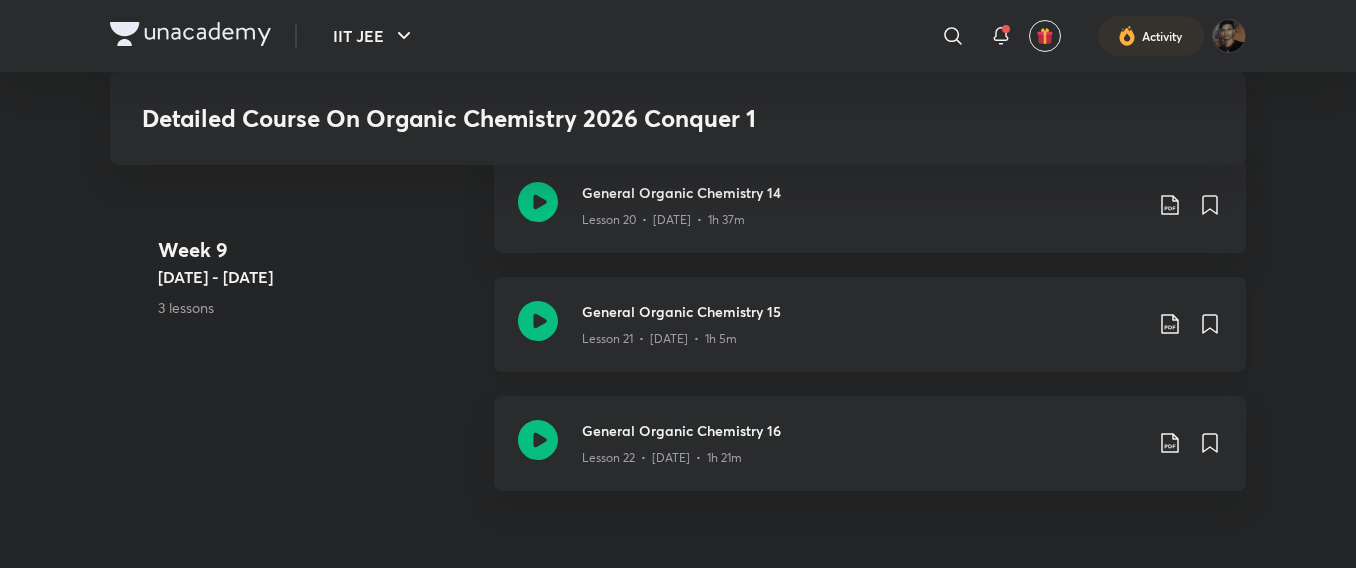 scroll, scrollTop: 3992, scrollLeft: 0, axis: vertical 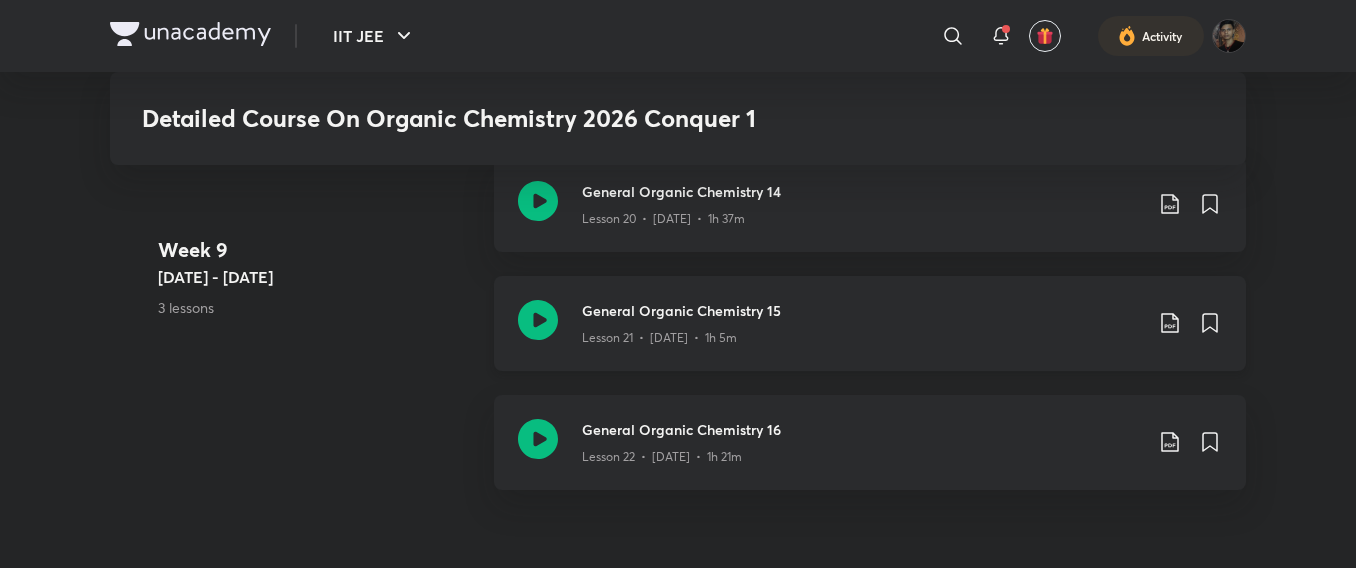 click 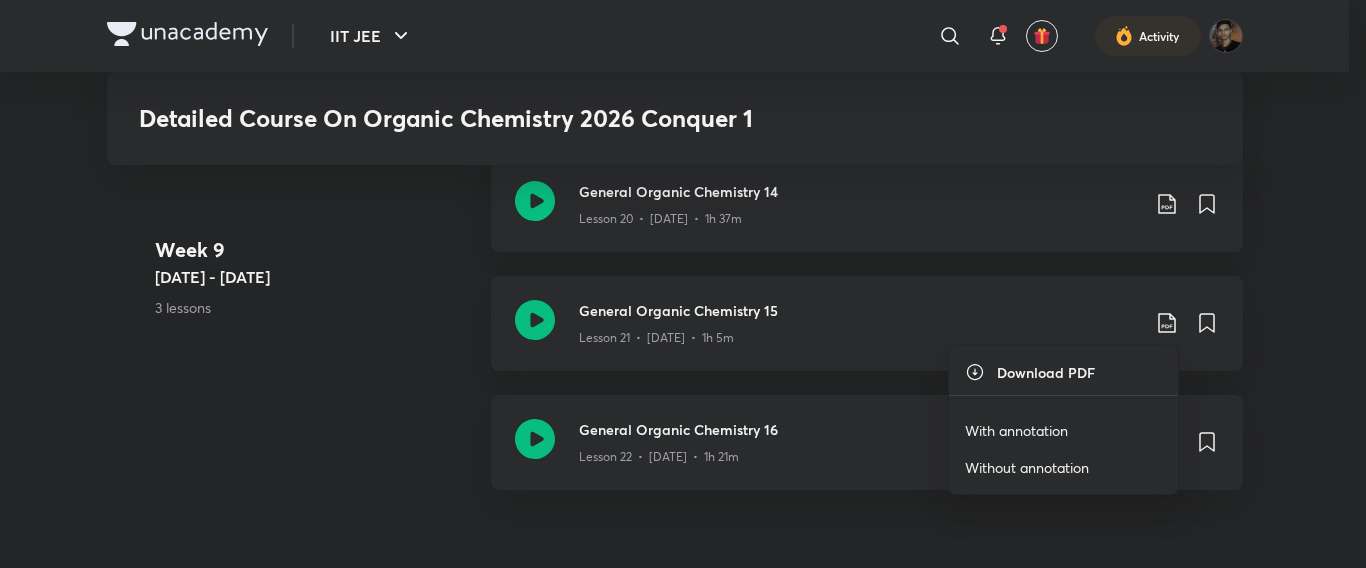 click on "With annotation" at bounding box center (1016, 430) 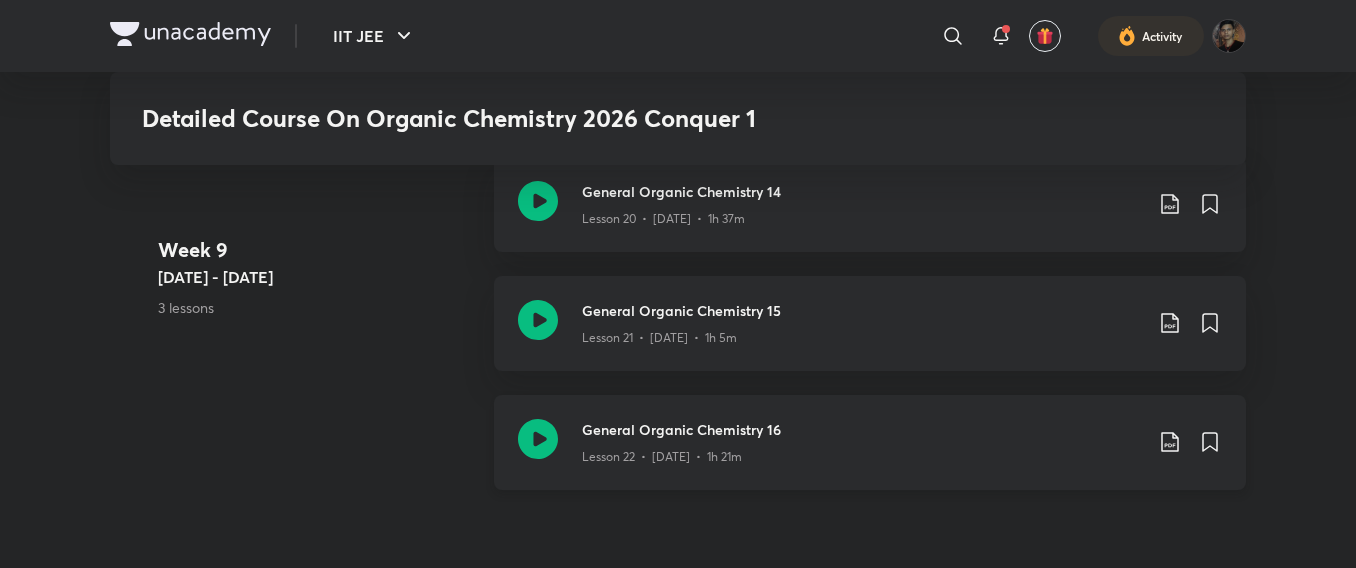 click 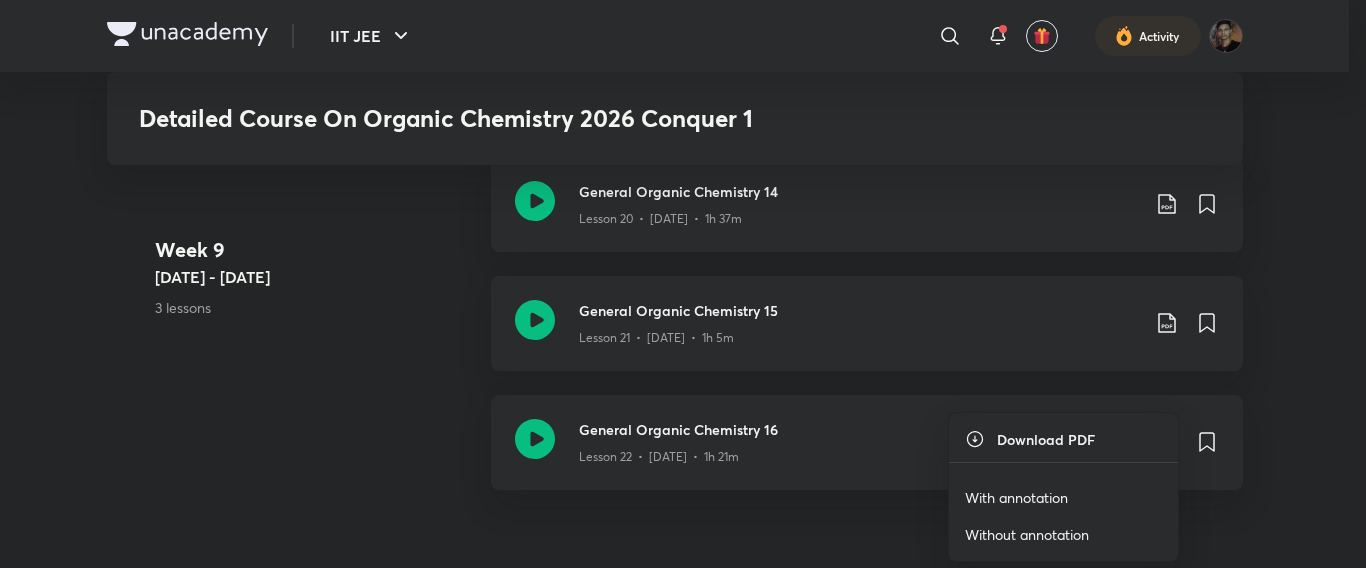 click on "With annotation" at bounding box center (1016, 497) 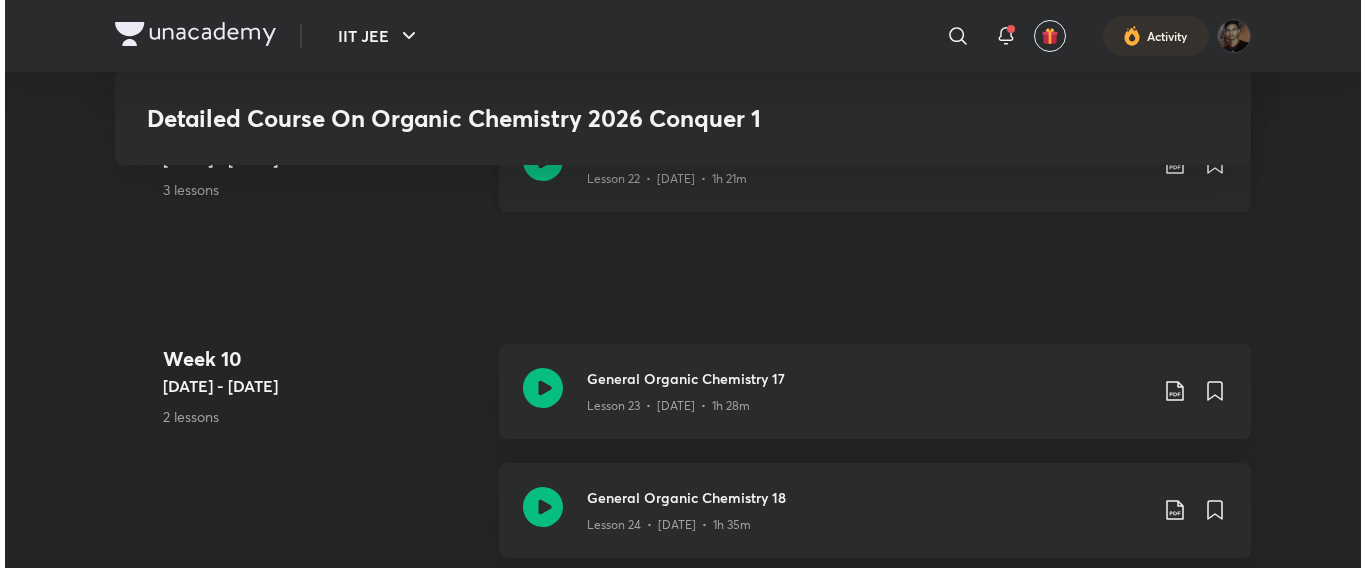 scroll, scrollTop: 4272, scrollLeft: 0, axis: vertical 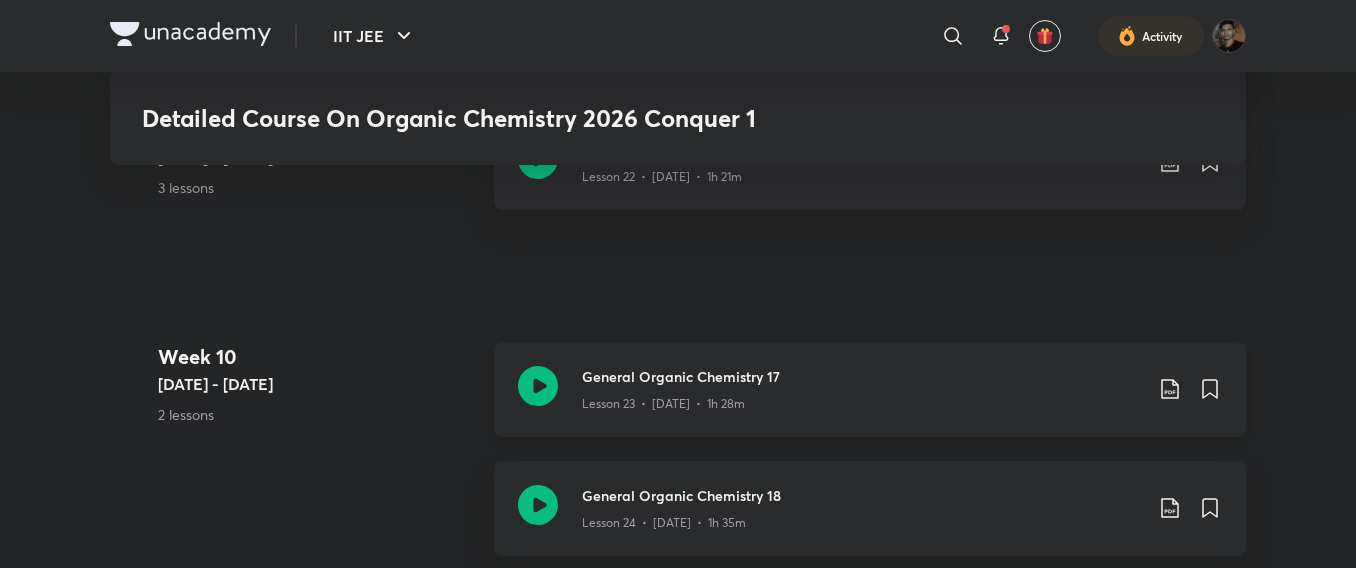 click on "General Organic Chemistry 17 Lesson 23  •  May 28  •  1h 28m" at bounding box center (902, 389) 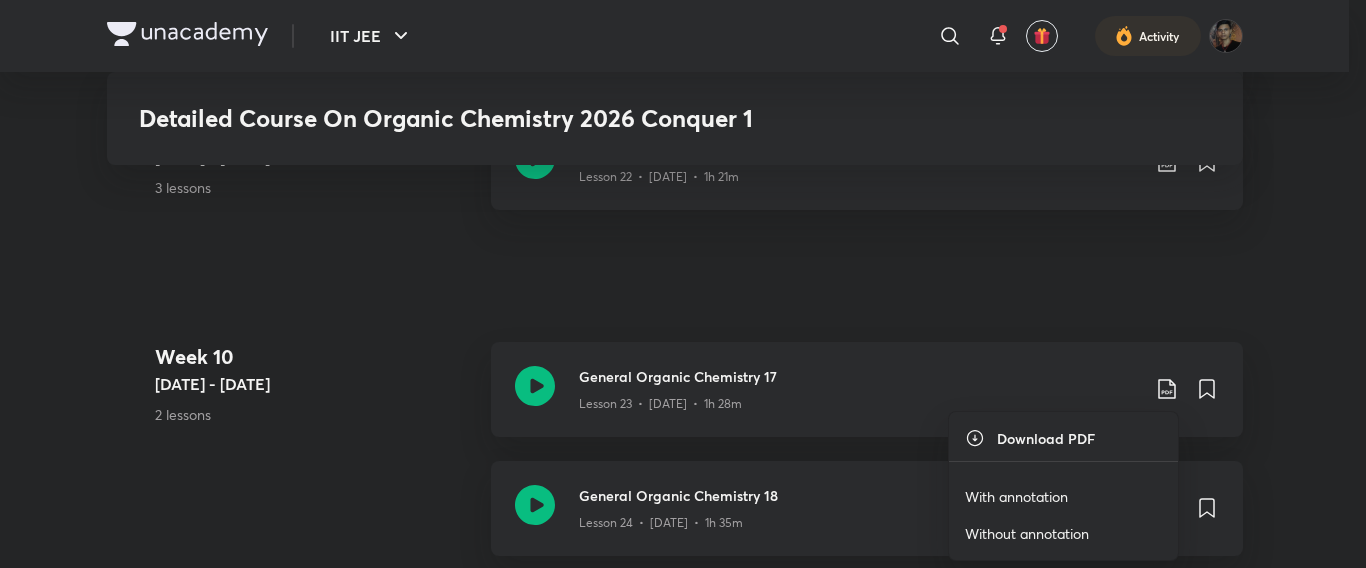click on "With annotation" at bounding box center (1016, 496) 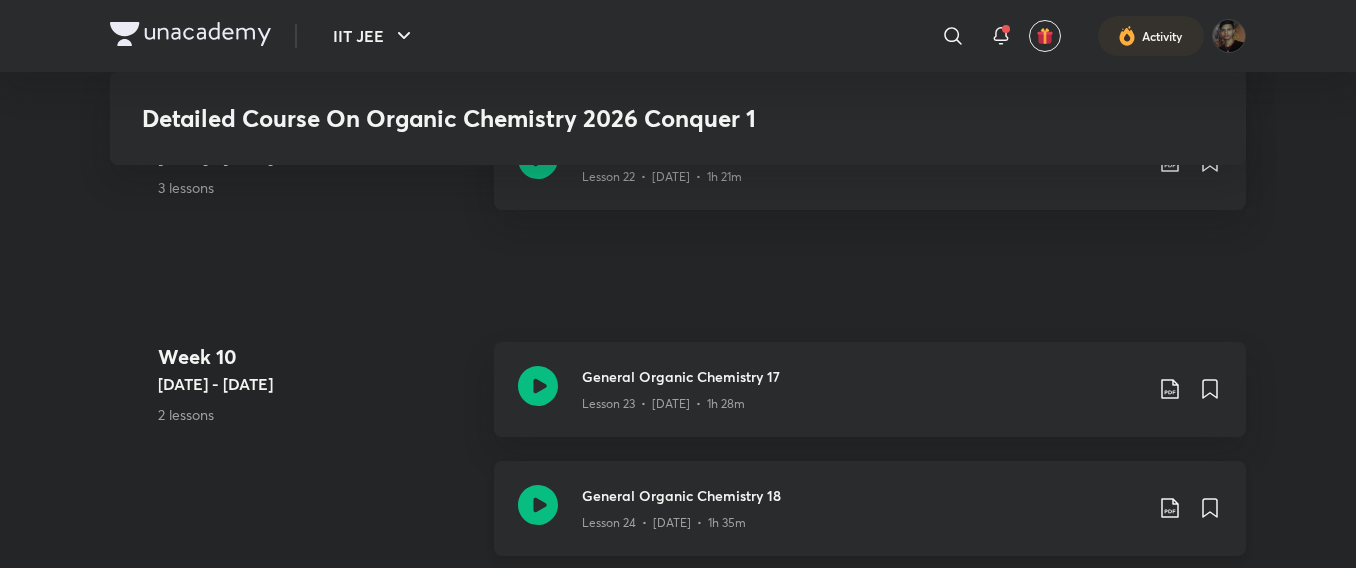 click 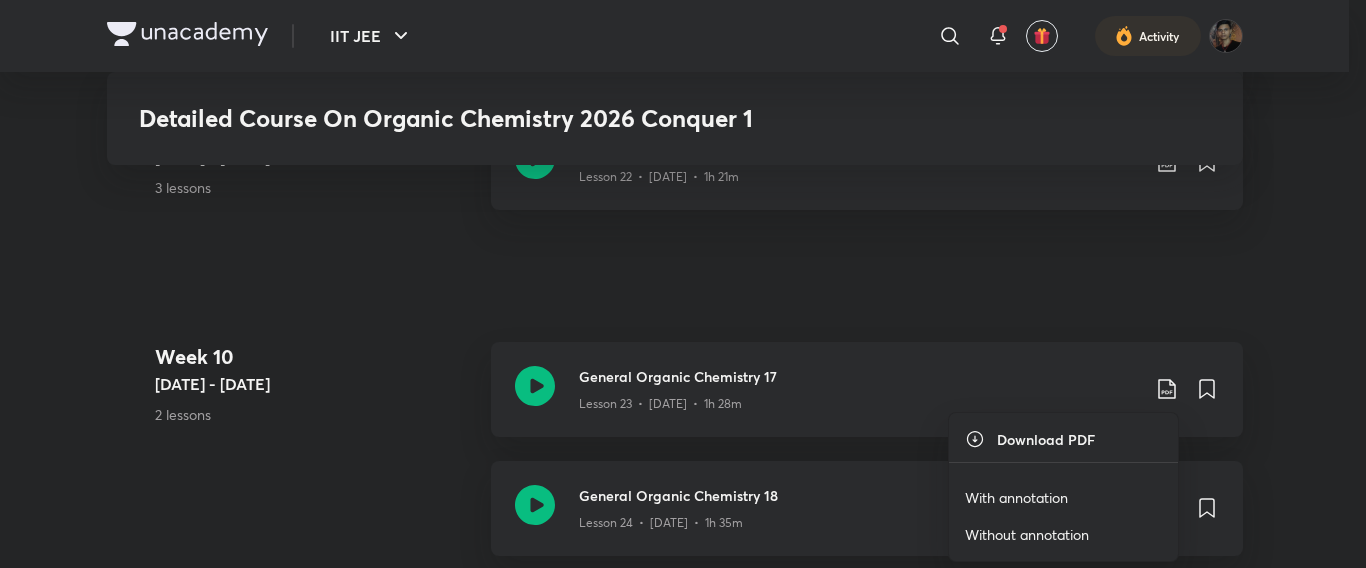 click on "With annotation" at bounding box center [1016, 497] 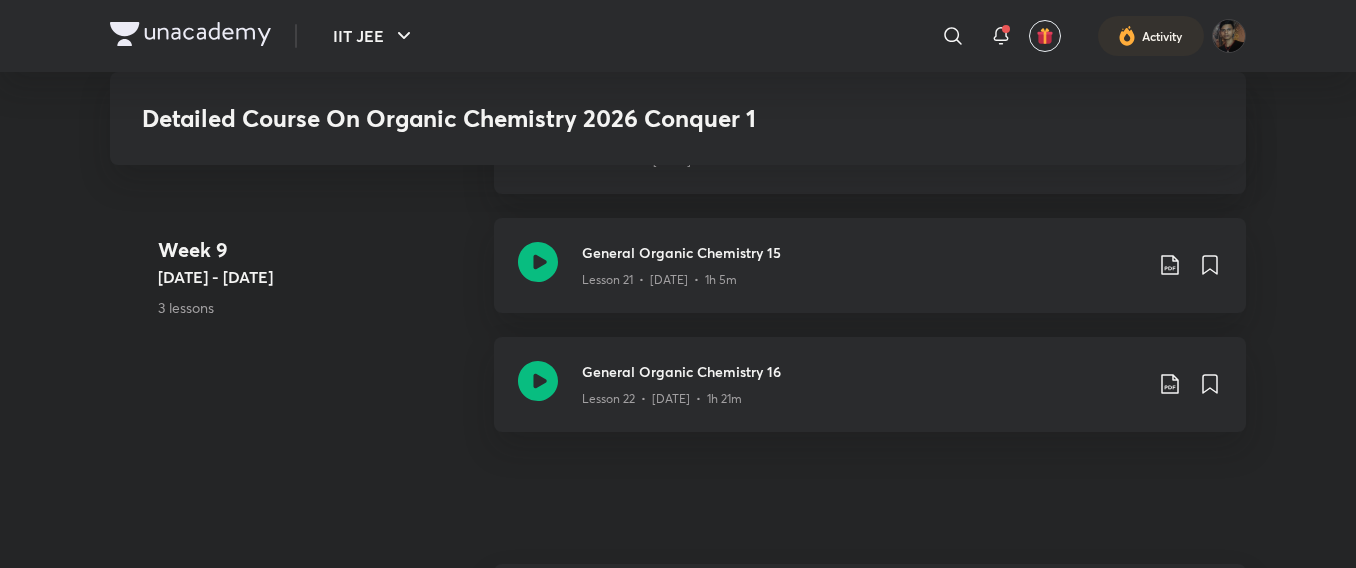 scroll, scrollTop: 4036, scrollLeft: 0, axis: vertical 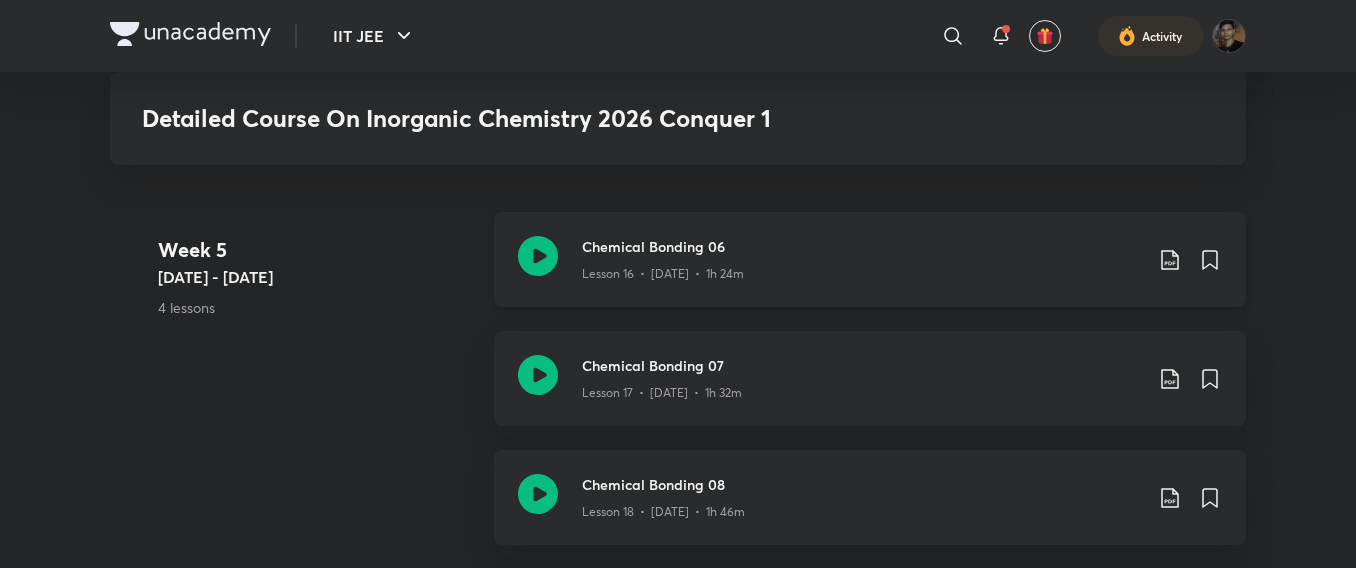 click on "Lesson 16  •  [DATE]  •  1h 24m" at bounding box center (862, 270) 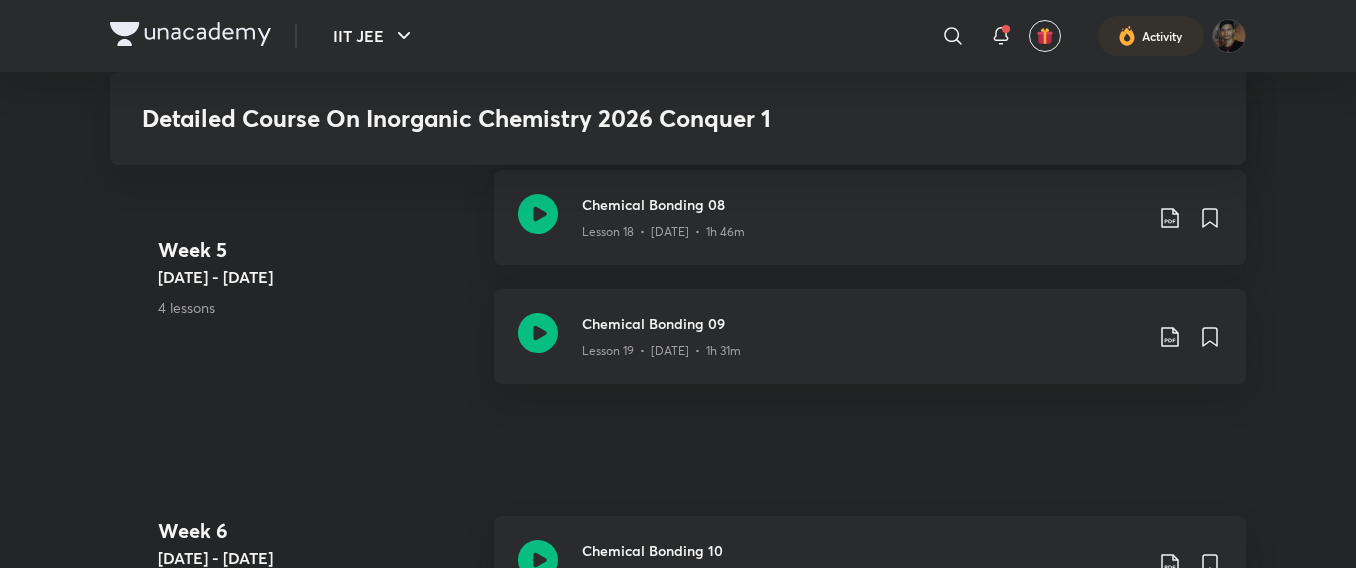 scroll, scrollTop: 3713, scrollLeft: 0, axis: vertical 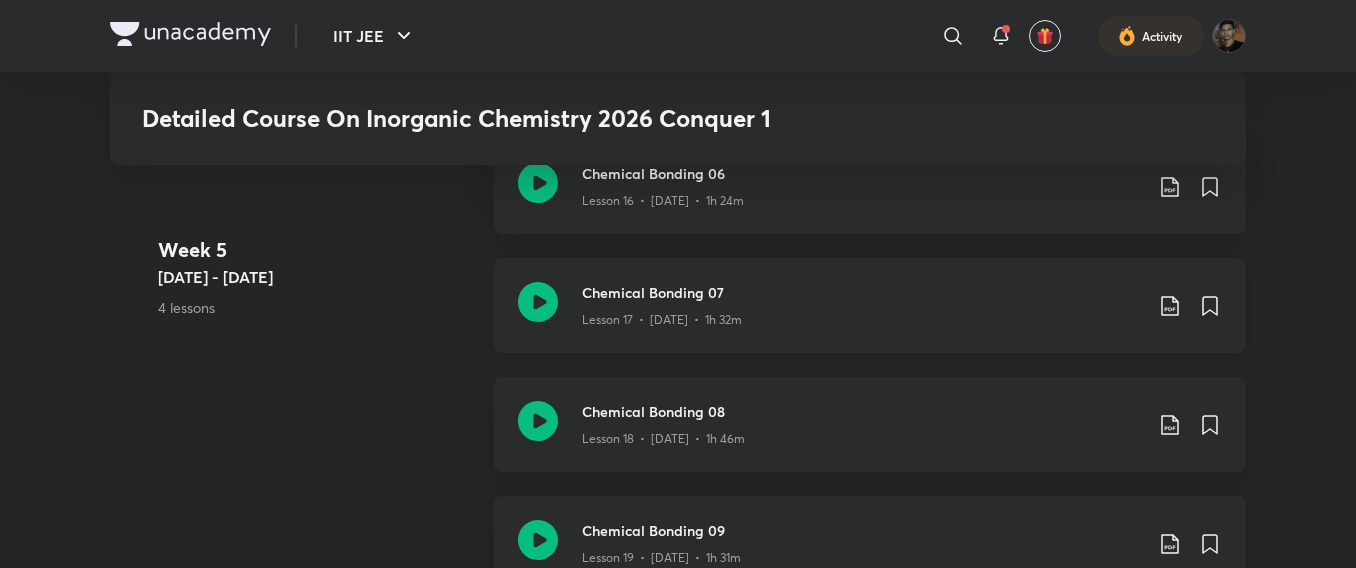 click 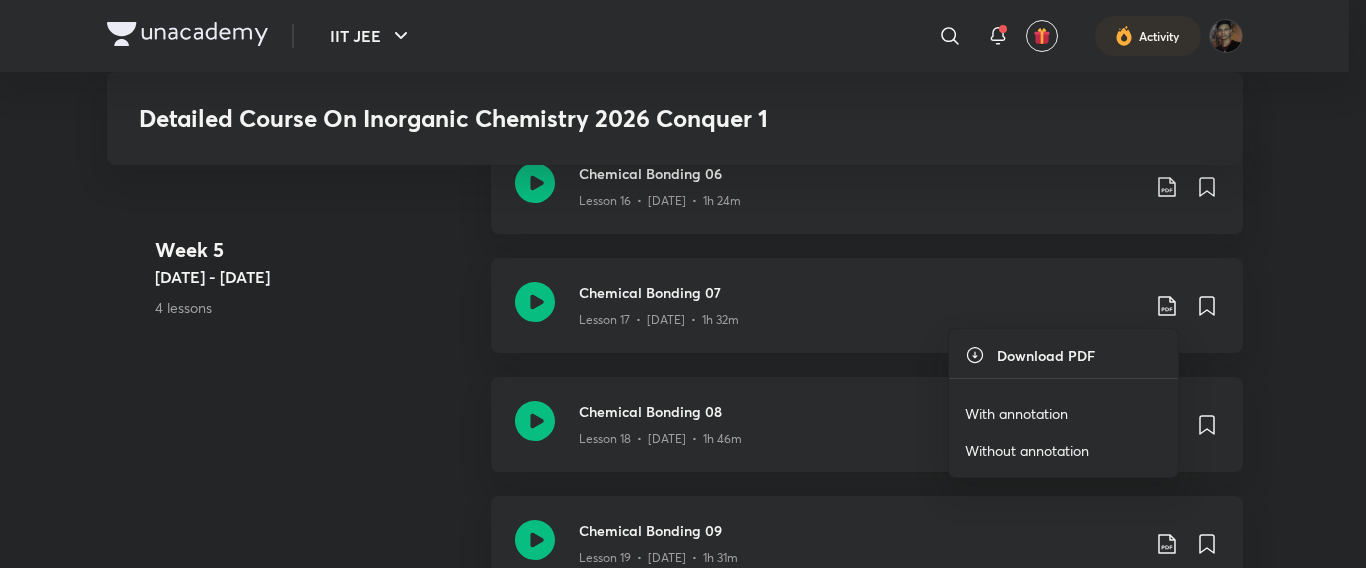 click on "With annotation" at bounding box center [1016, 413] 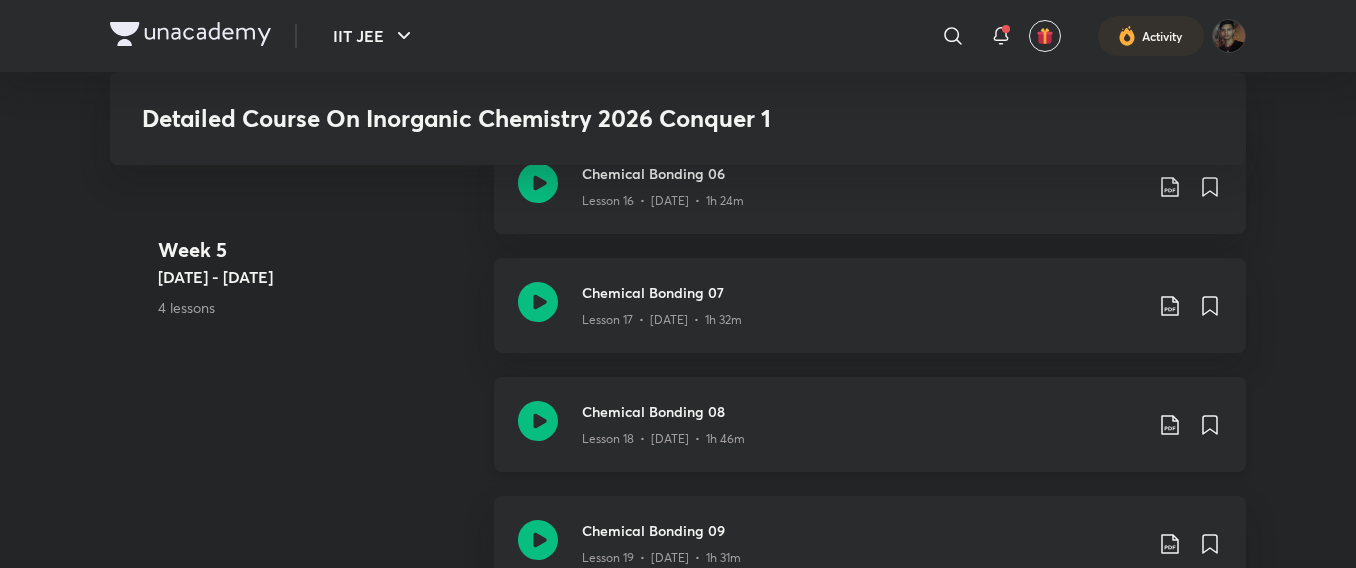 click 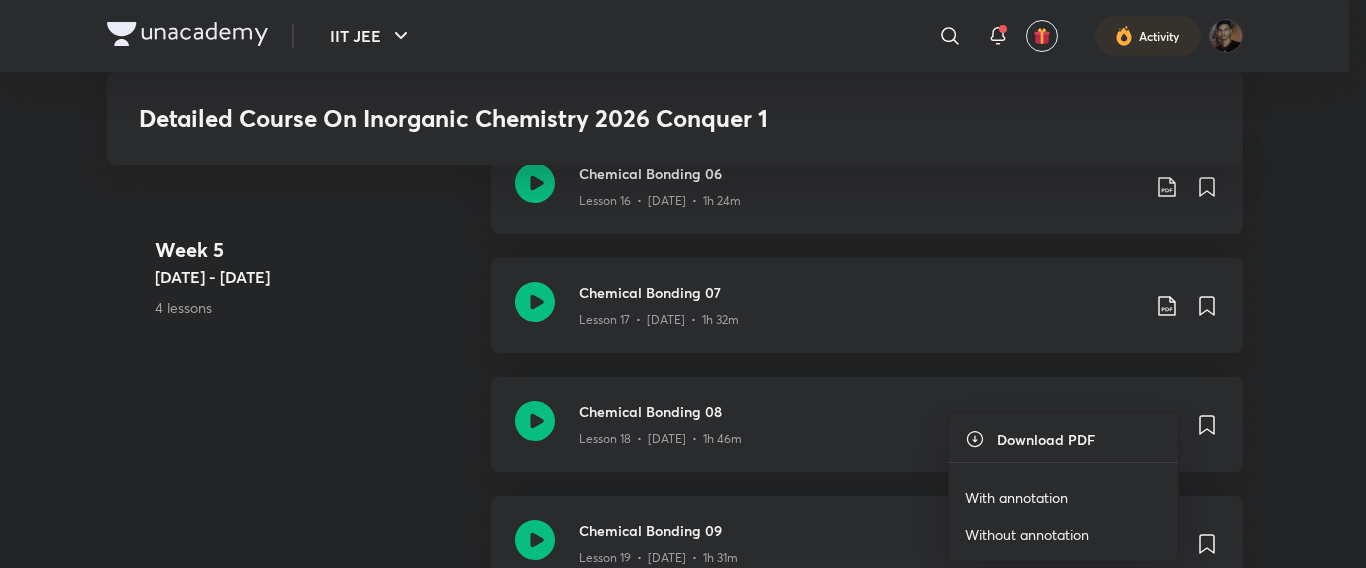 click on "With annotation" at bounding box center [1016, 497] 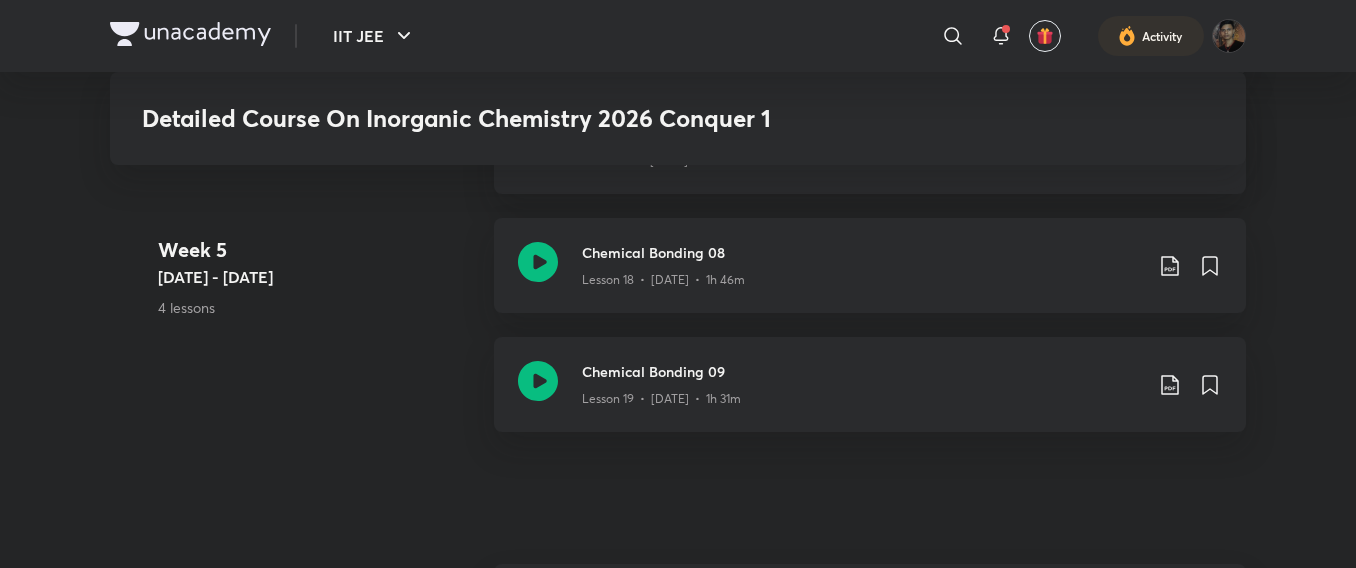 scroll, scrollTop: 3620, scrollLeft: 0, axis: vertical 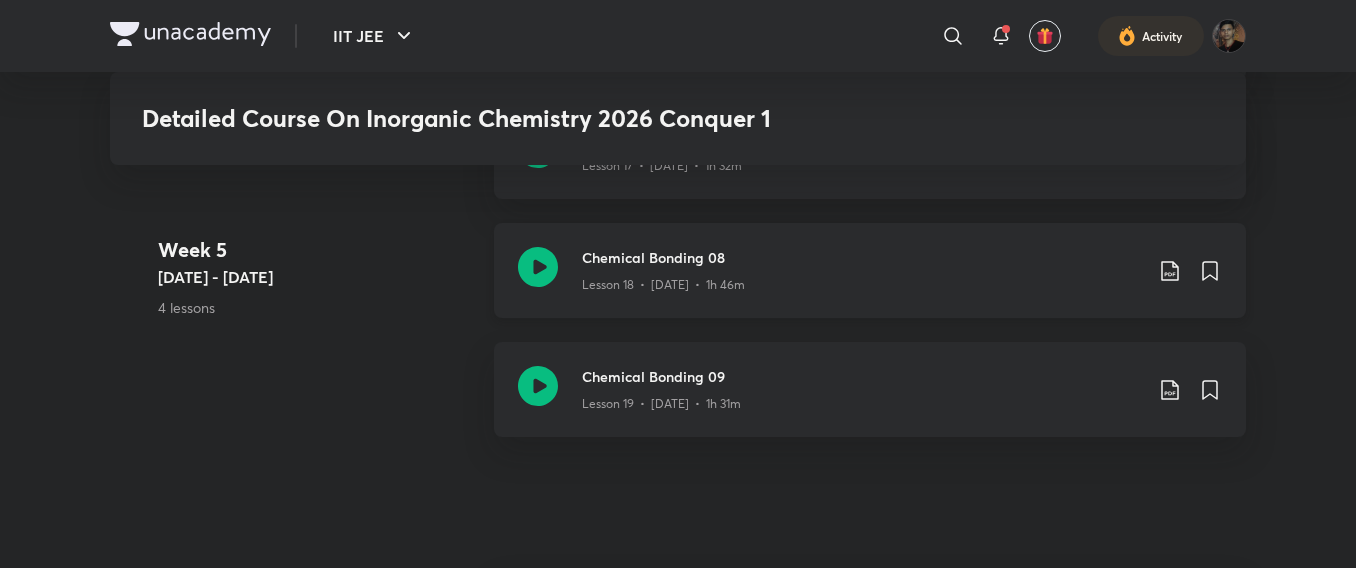 click 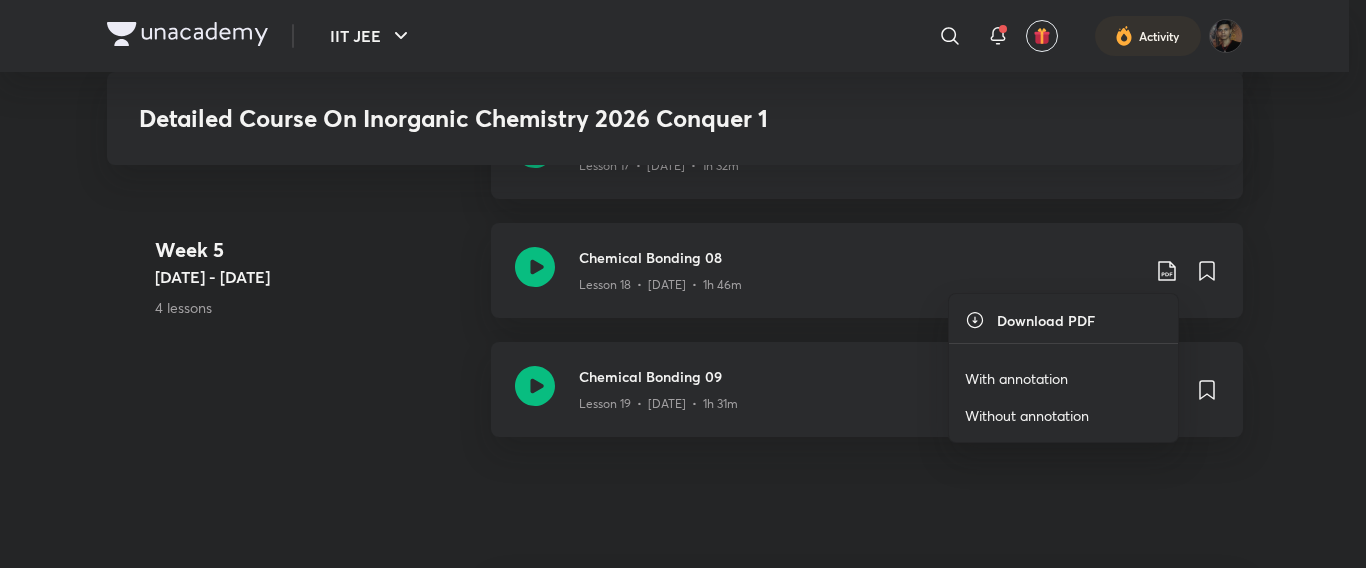 click on "With annotation" at bounding box center (1016, 378) 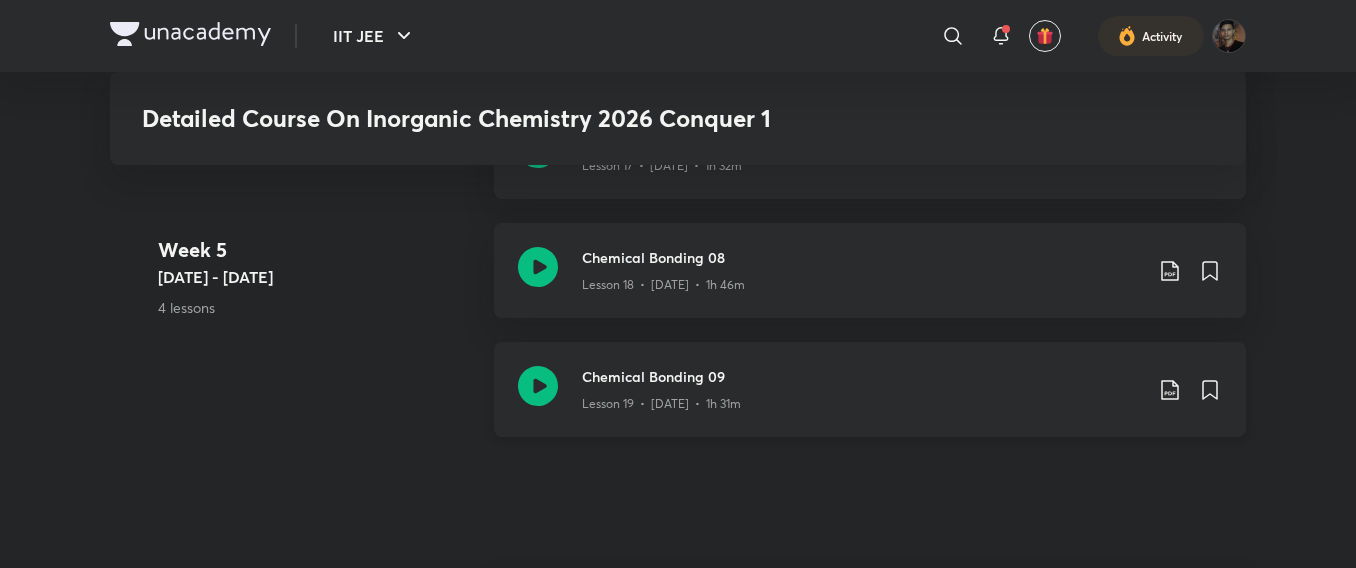 click 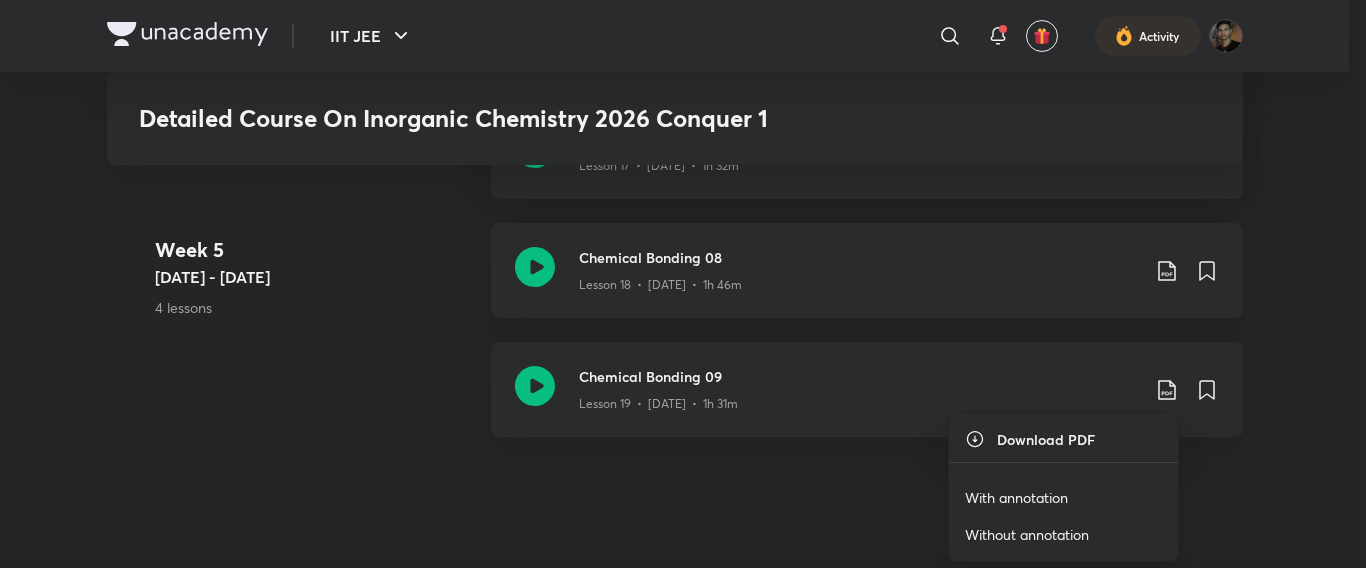 click on "With annotation" at bounding box center (1016, 497) 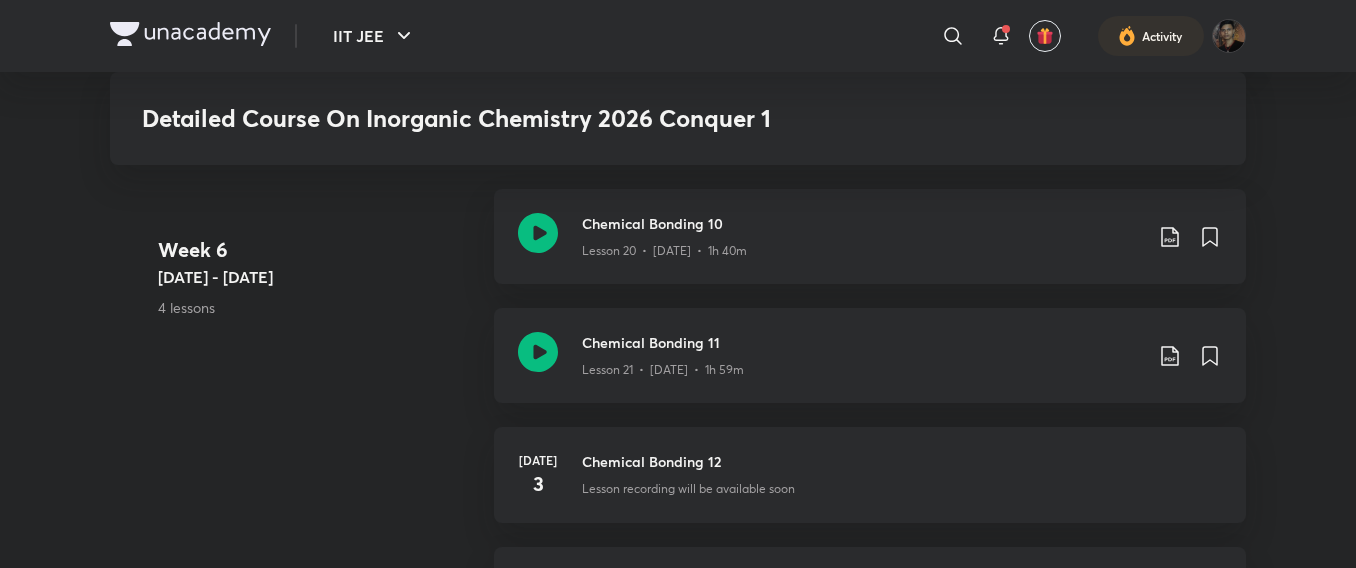 scroll, scrollTop: 4006, scrollLeft: 0, axis: vertical 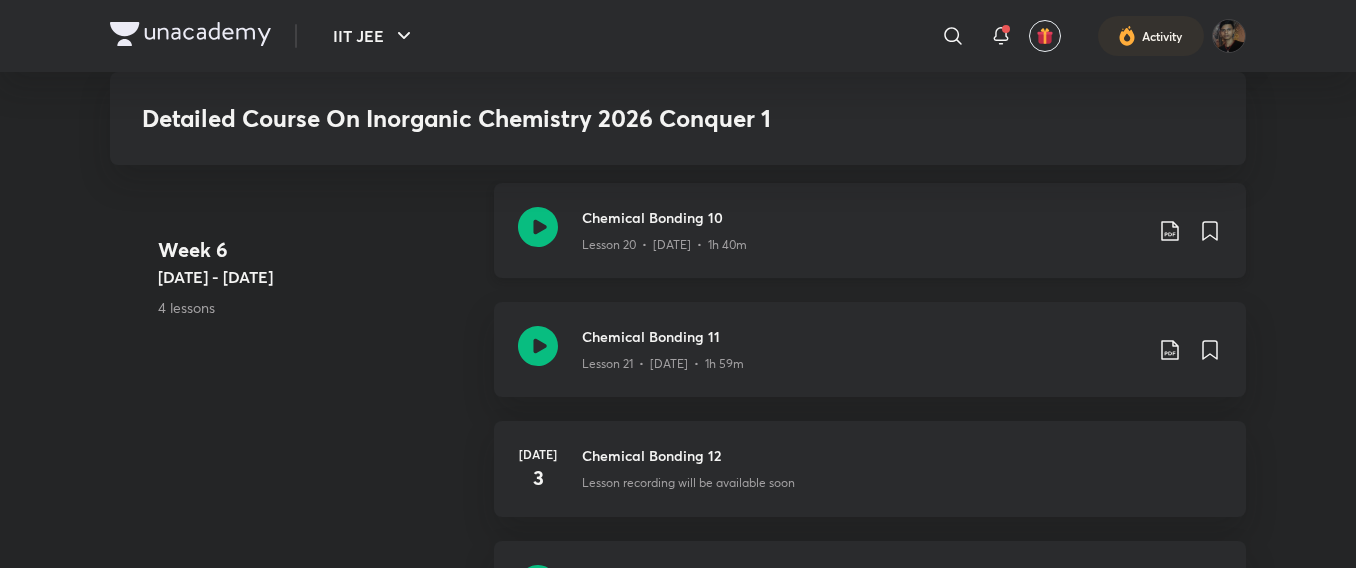 click 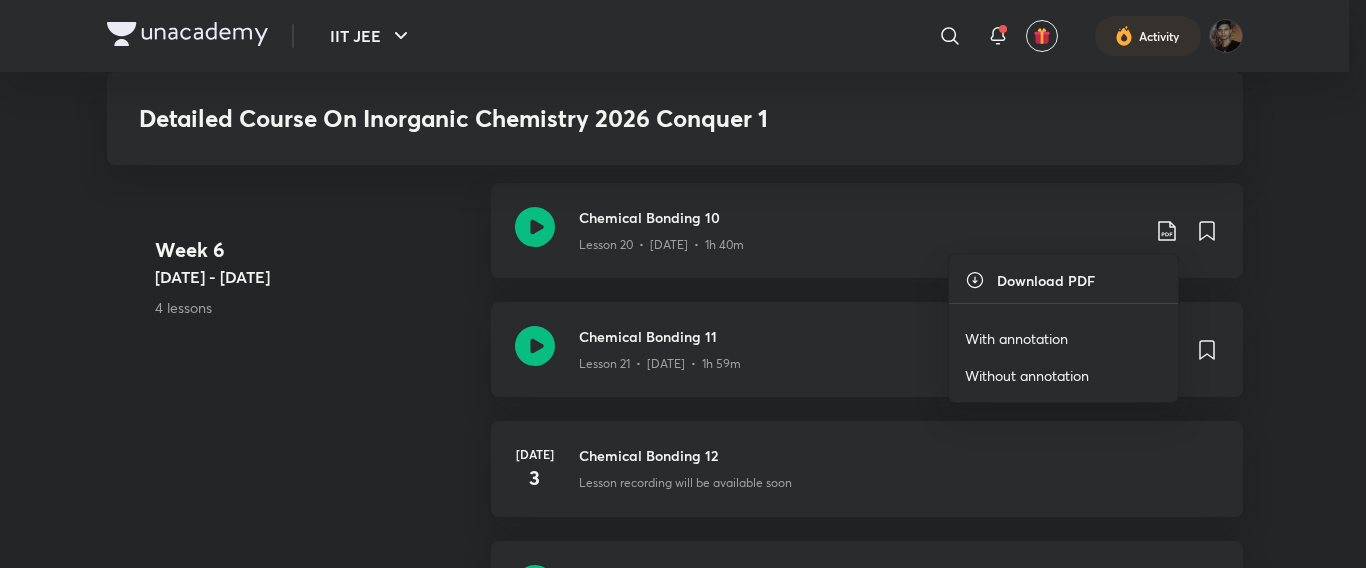 click on "With annotation" at bounding box center [1016, 338] 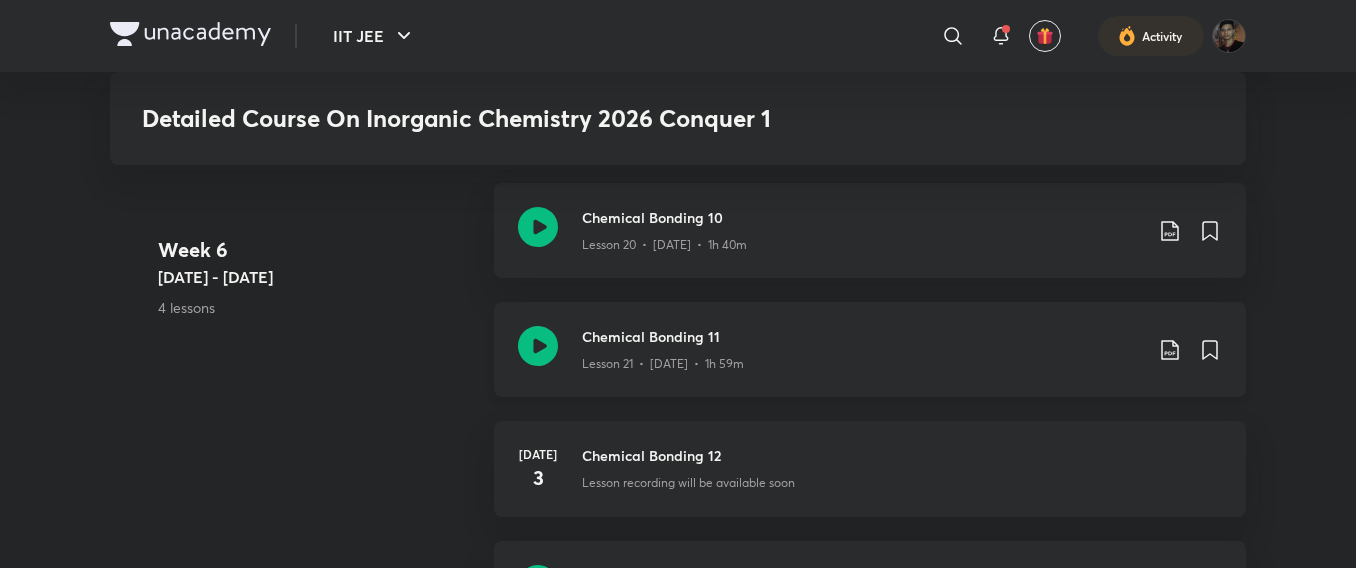 click 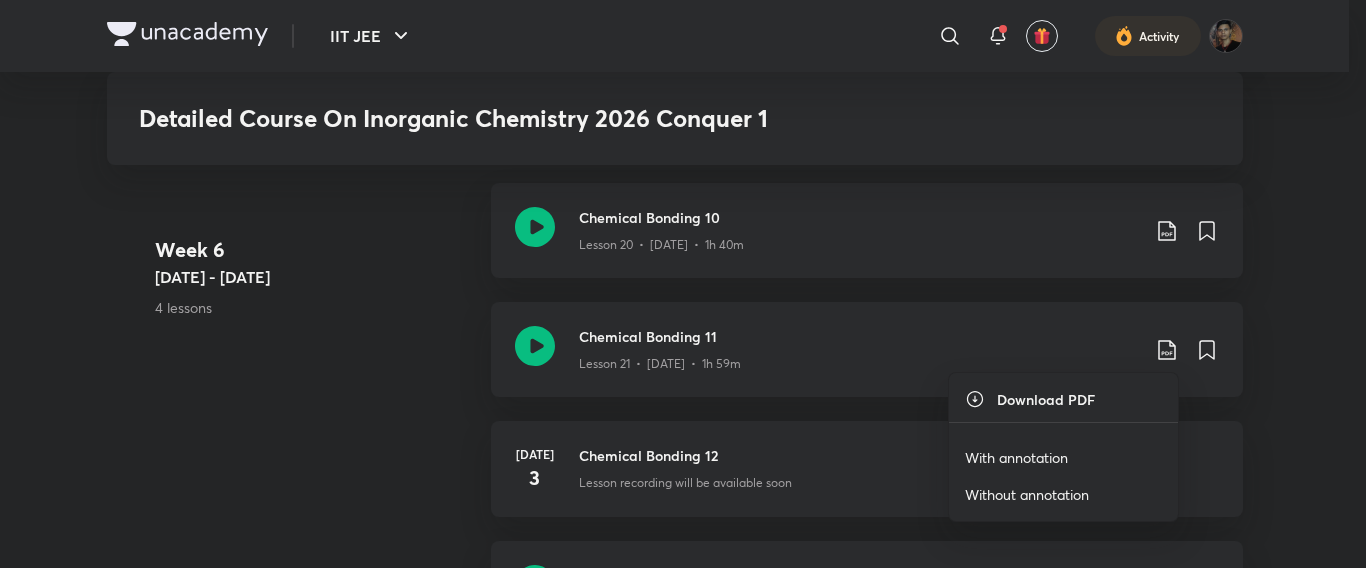 click on "With annotation" at bounding box center (1016, 457) 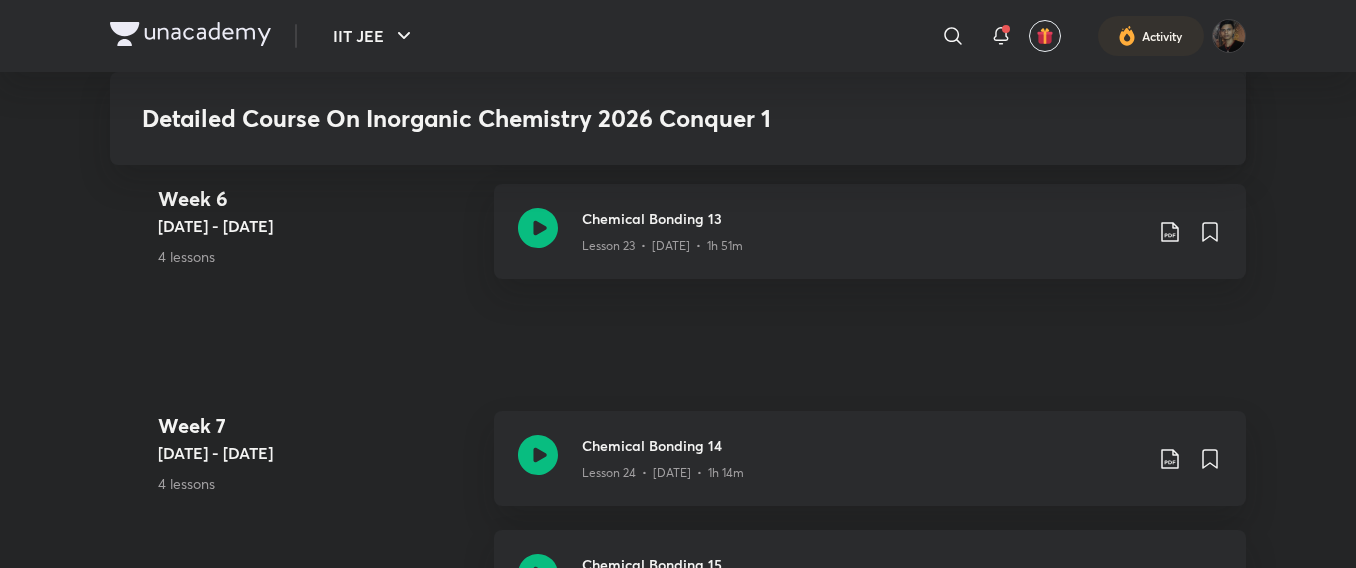 scroll, scrollTop: 4353, scrollLeft: 0, axis: vertical 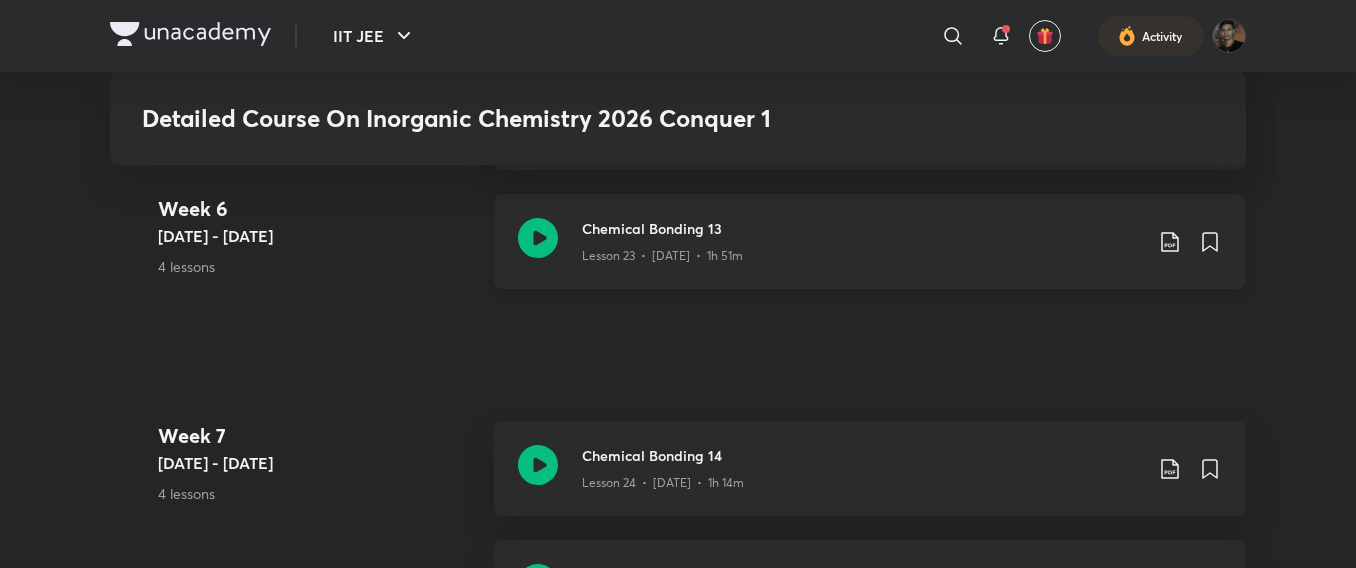 click 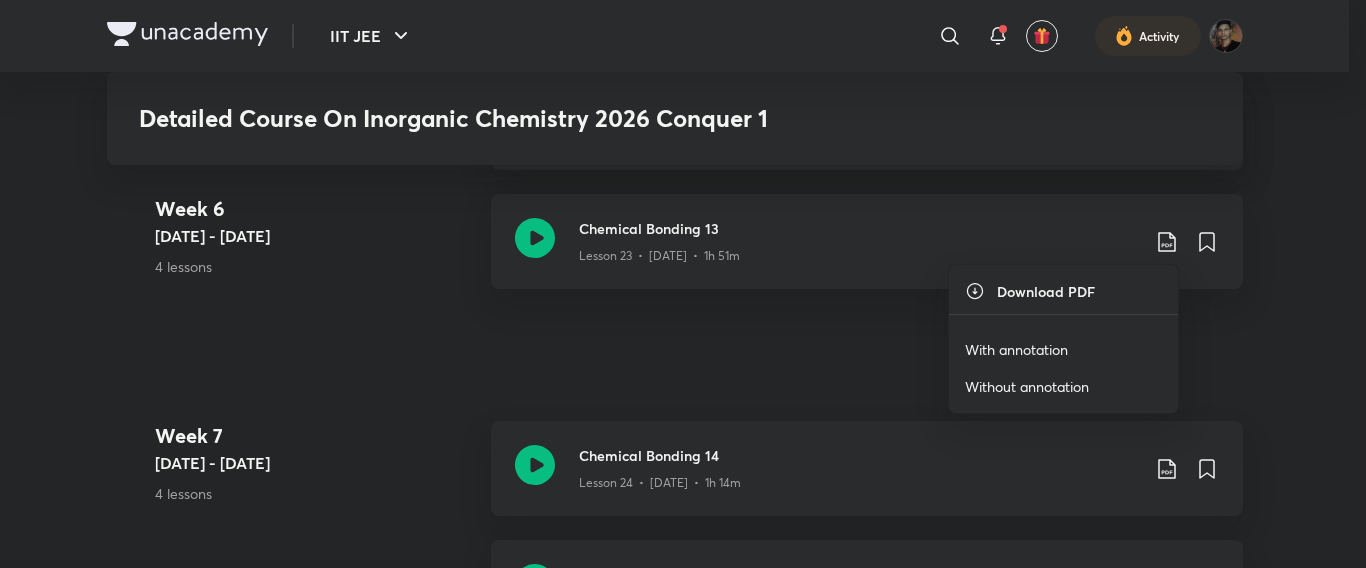 click on "With annotation" at bounding box center (1016, 349) 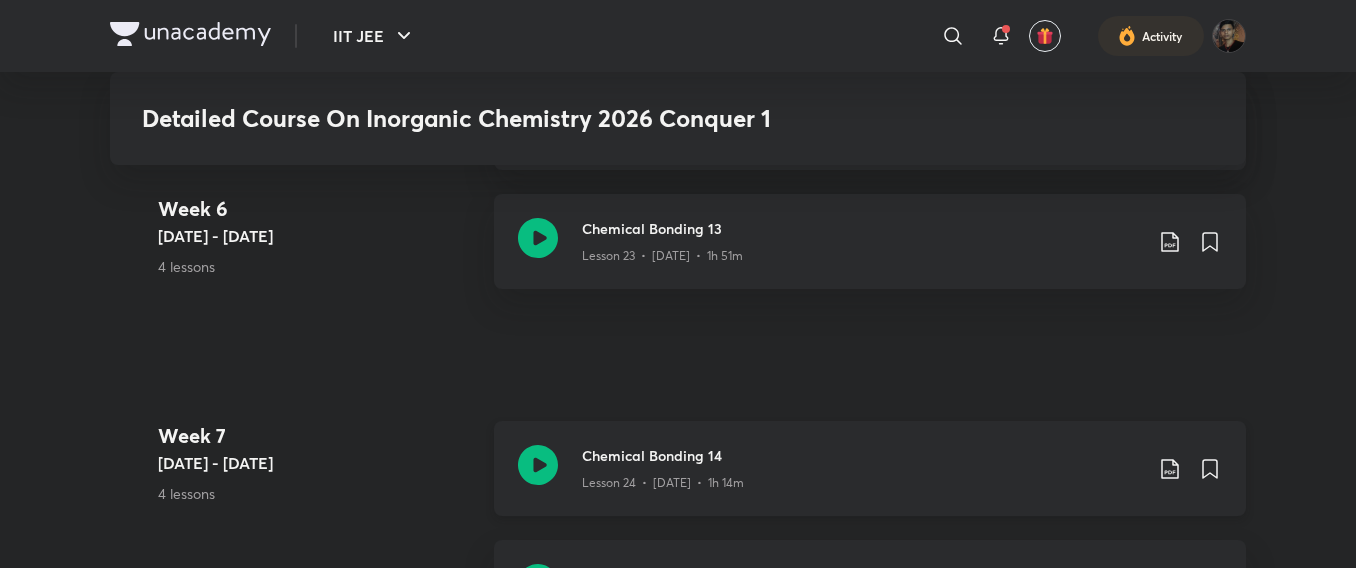 click 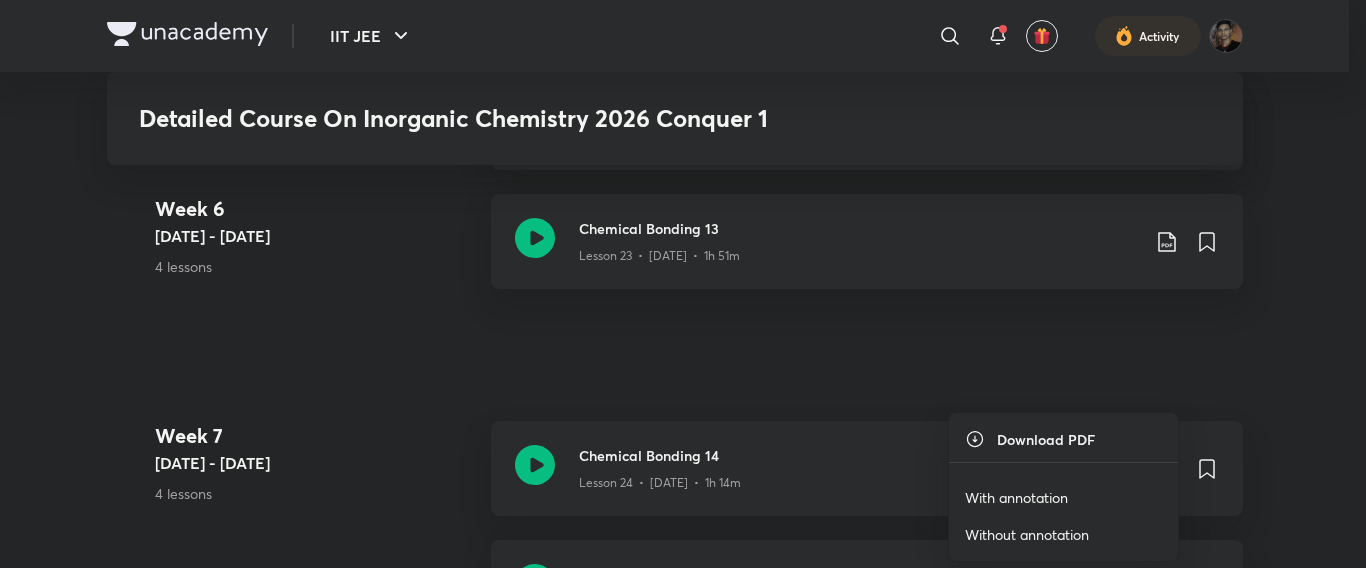 click on "With annotation" at bounding box center (1016, 497) 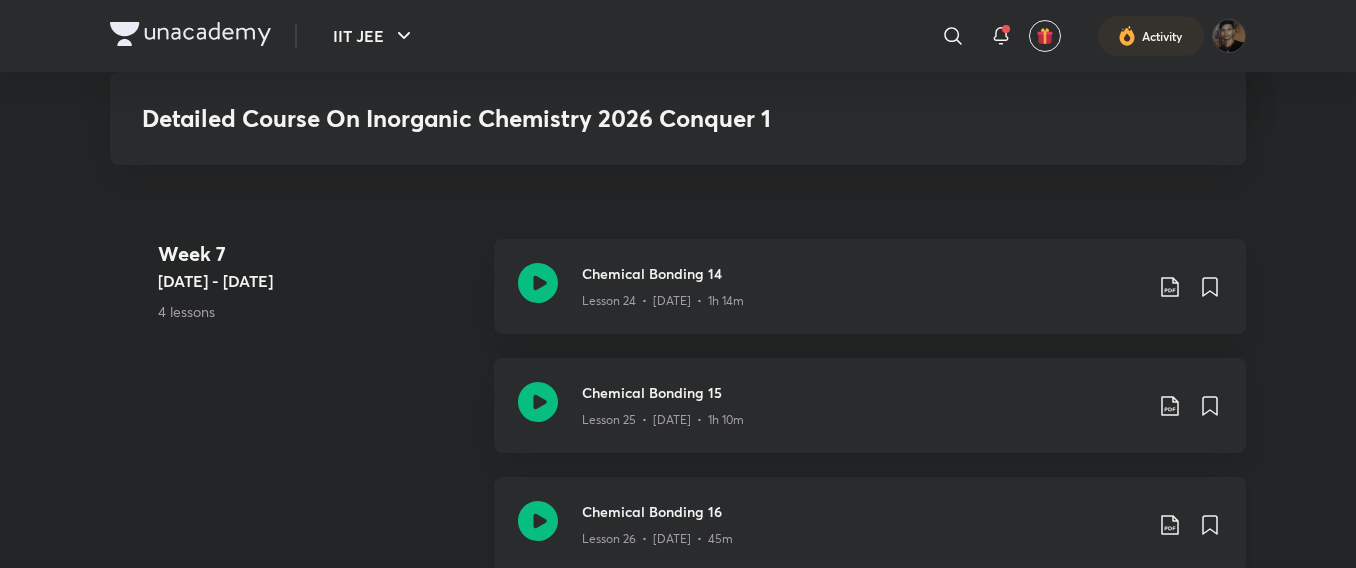 scroll, scrollTop: 4546, scrollLeft: 0, axis: vertical 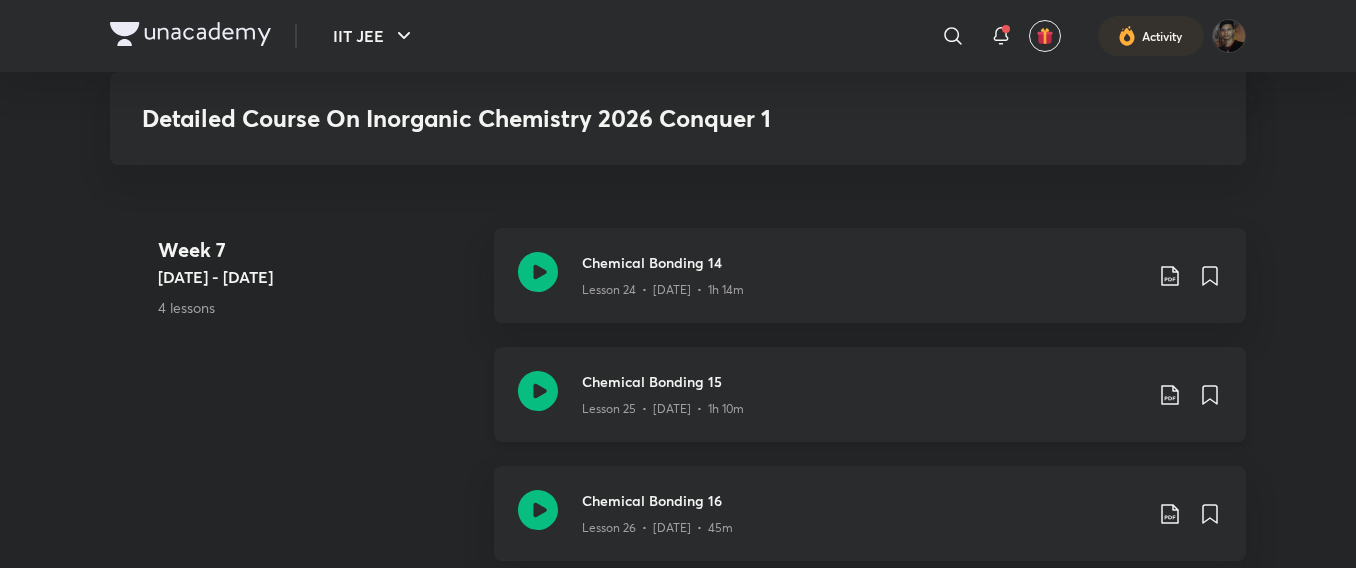 click 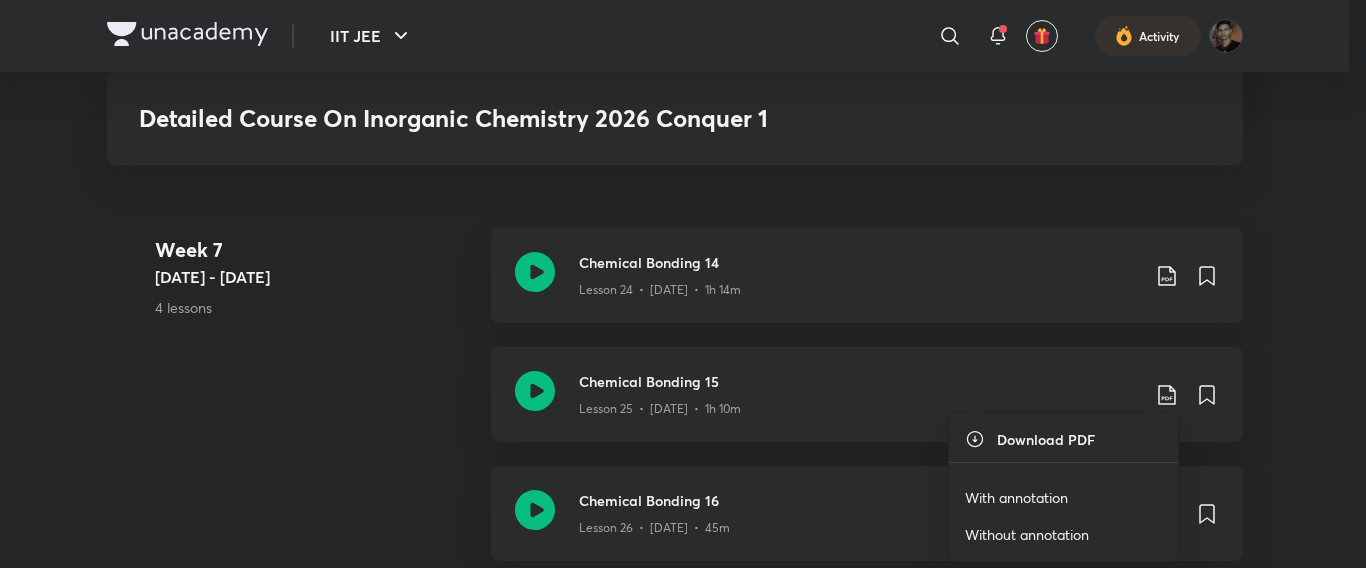 click on "With annotation" at bounding box center [1016, 497] 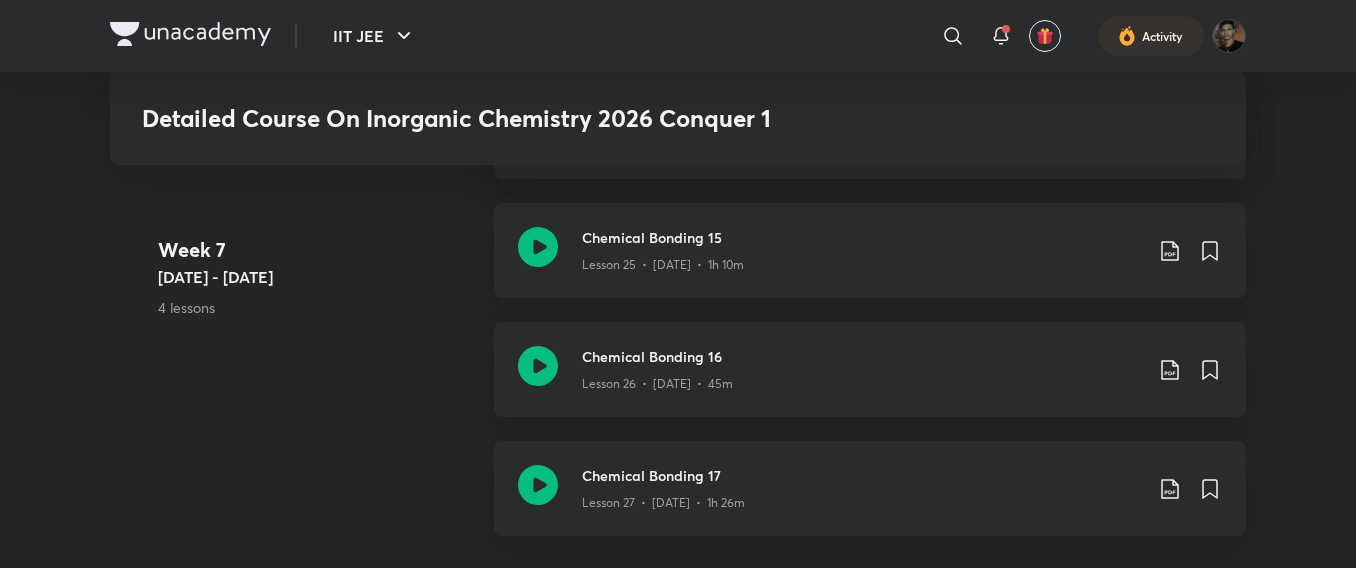 scroll, scrollTop: 4700, scrollLeft: 0, axis: vertical 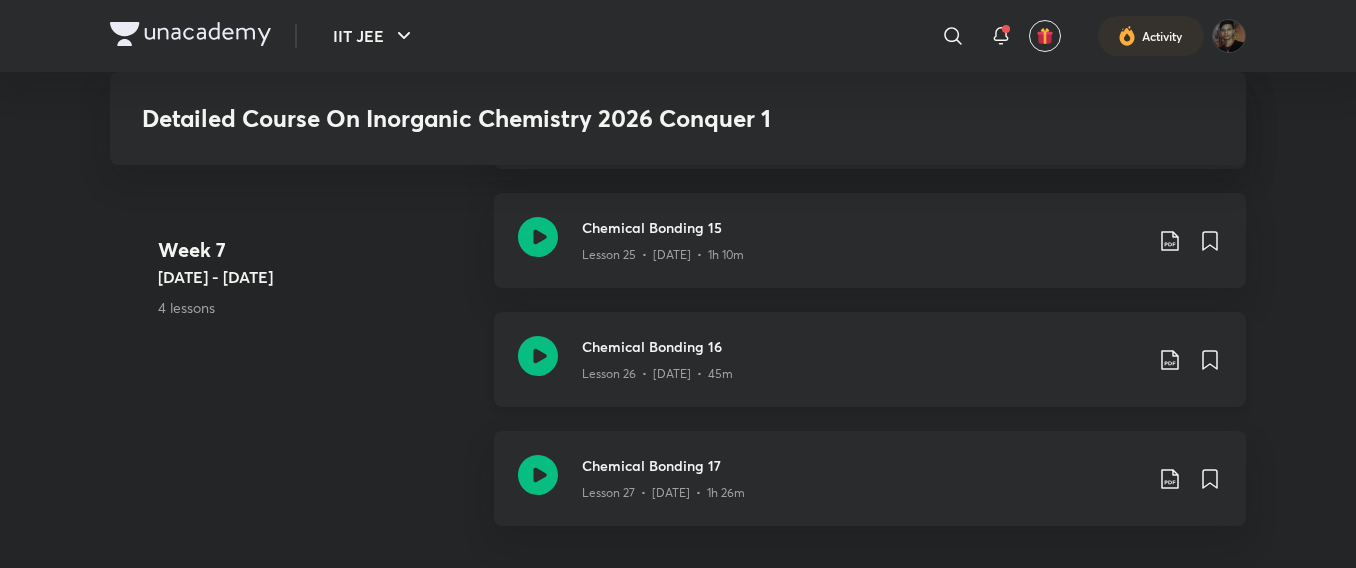 click 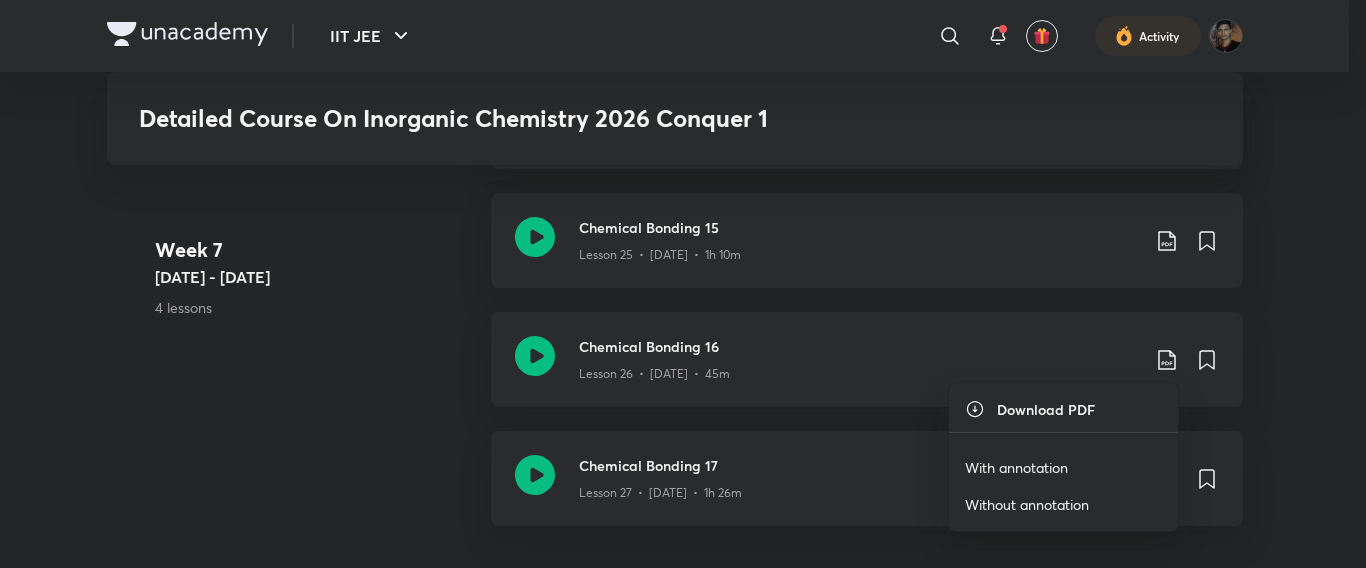click on "With annotation" at bounding box center [1016, 467] 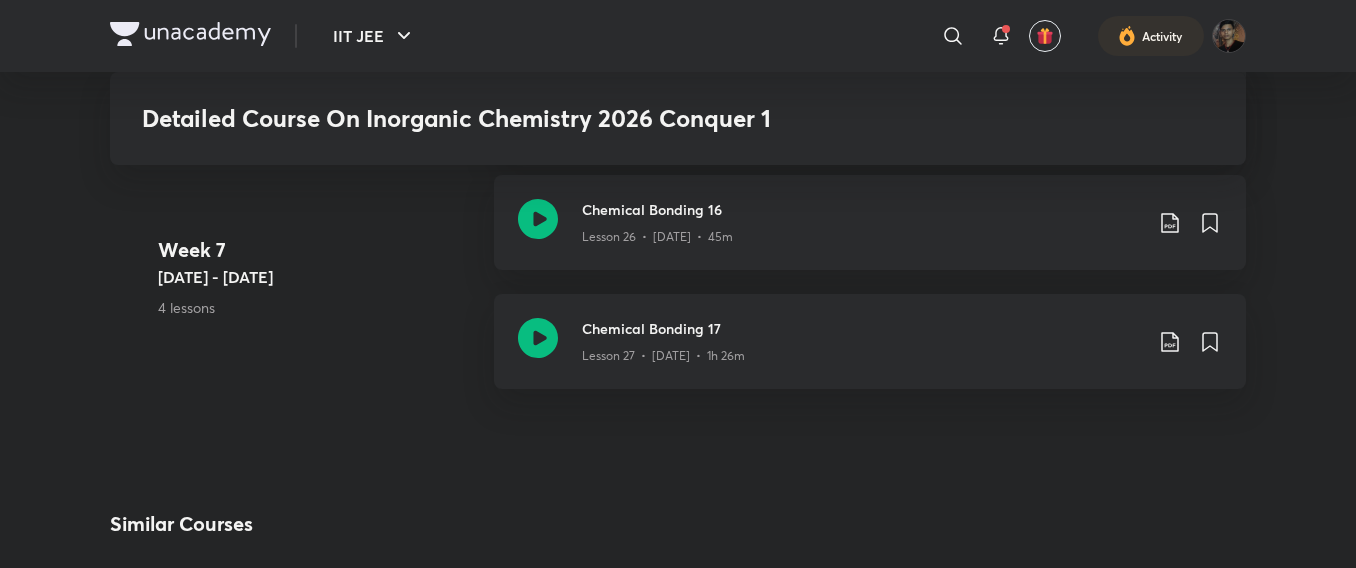 scroll, scrollTop: 4840, scrollLeft: 0, axis: vertical 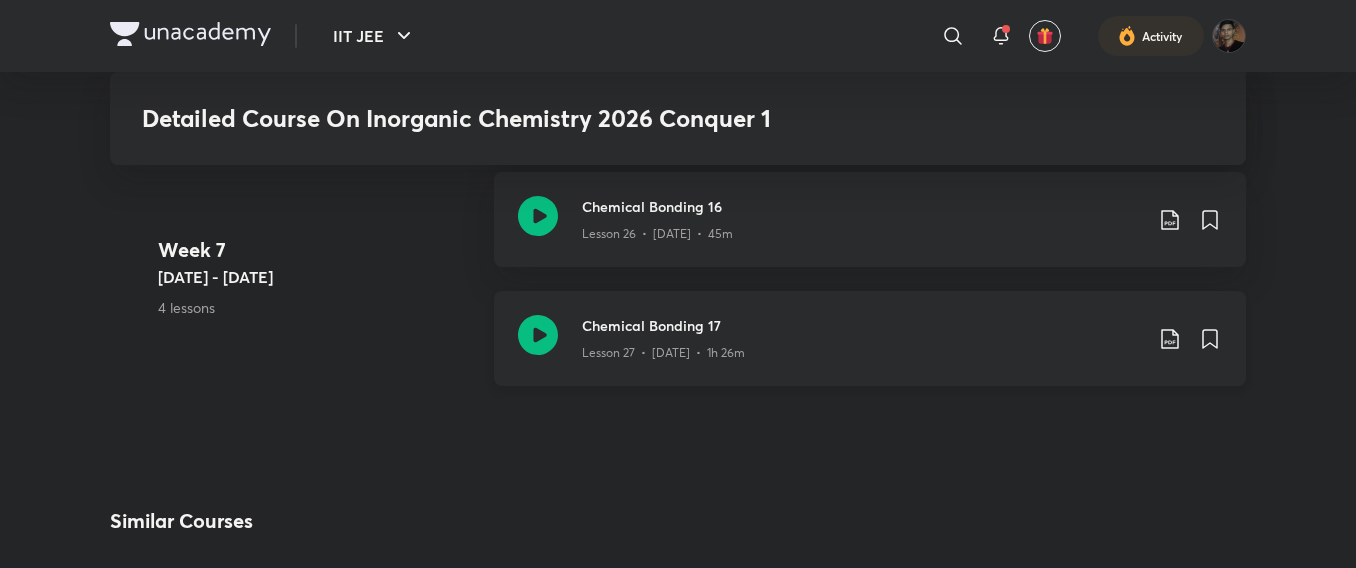 click 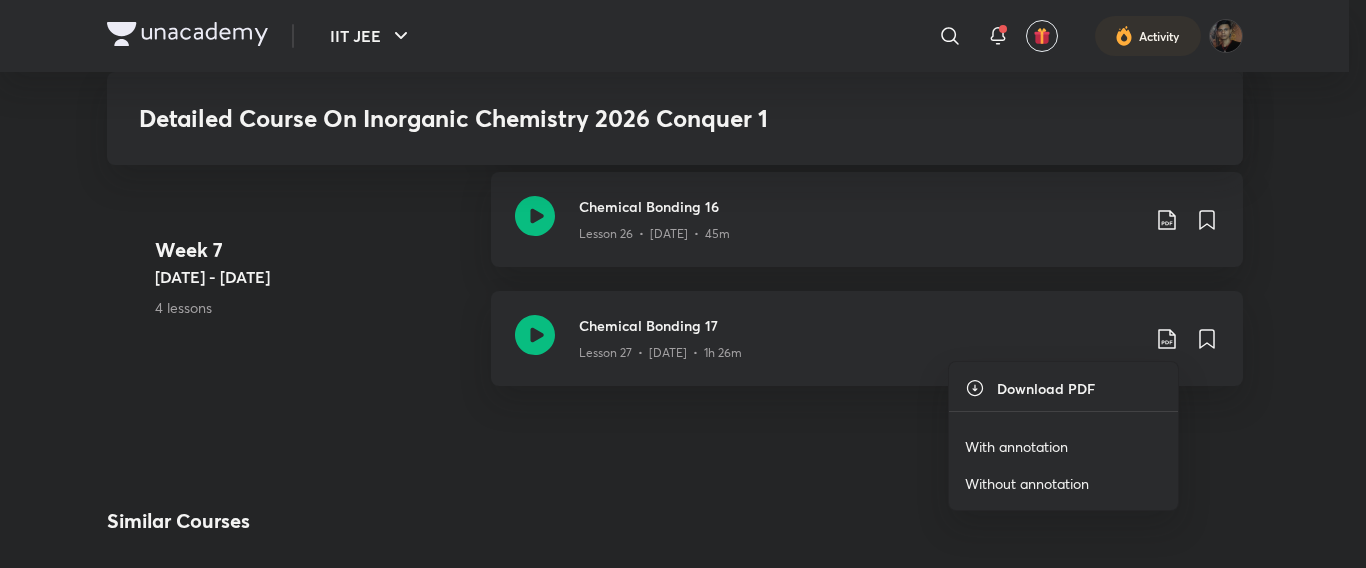 click on "With annotation" at bounding box center (1016, 446) 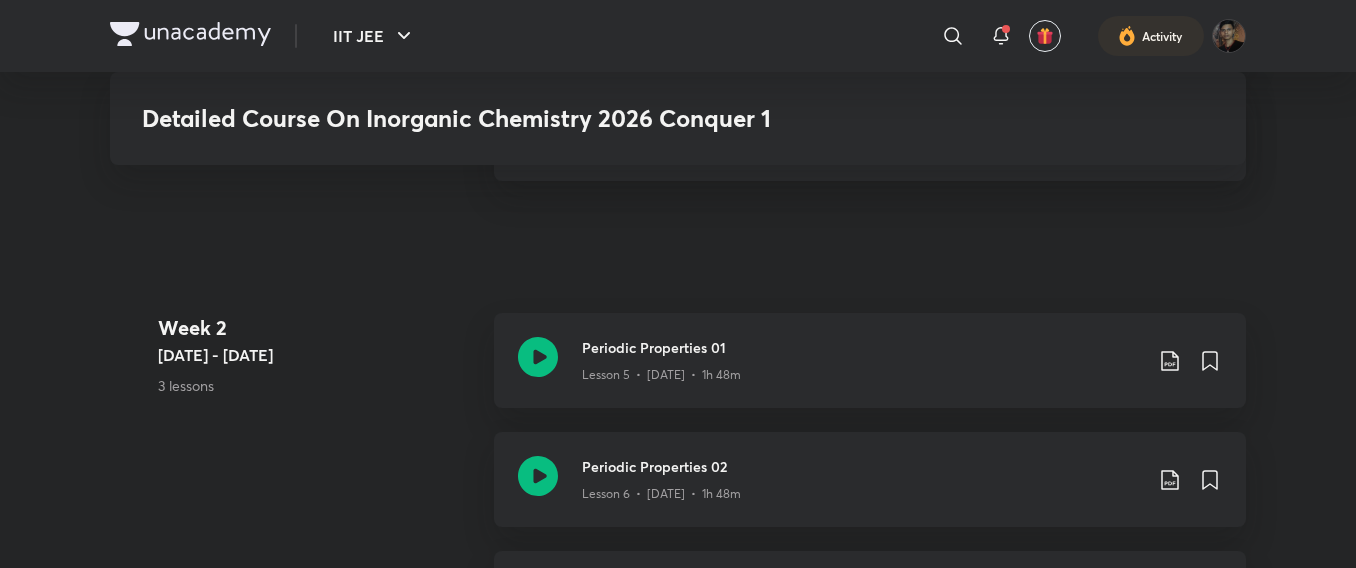 scroll, scrollTop: 1587, scrollLeft: 0, axis: vertical 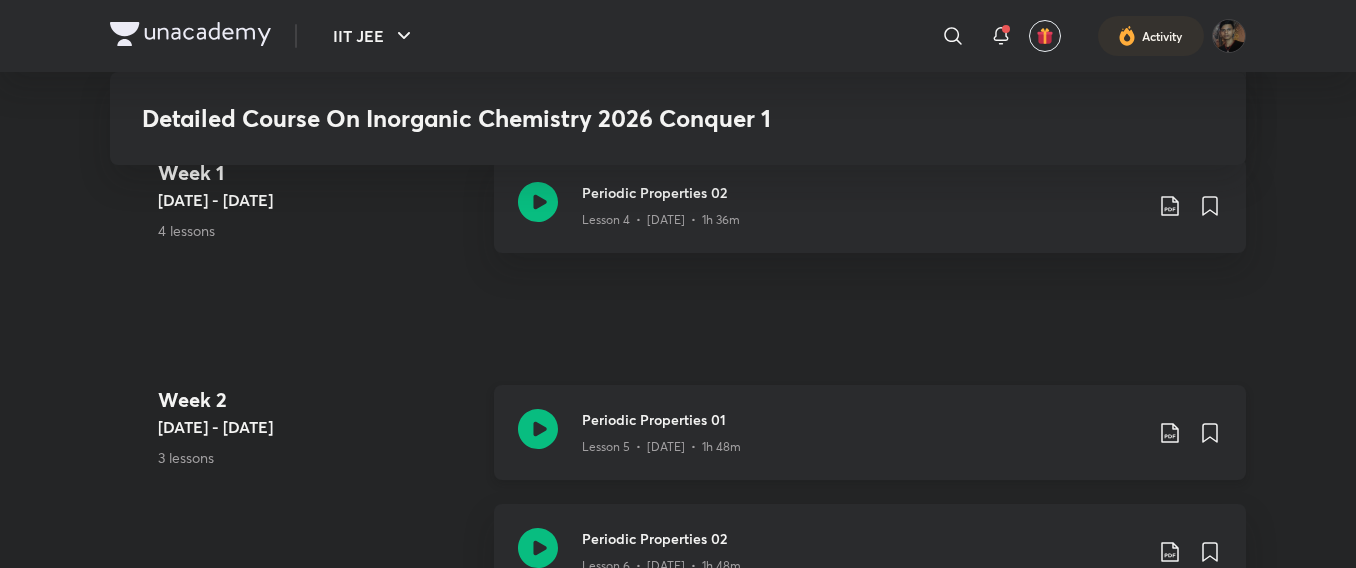 click 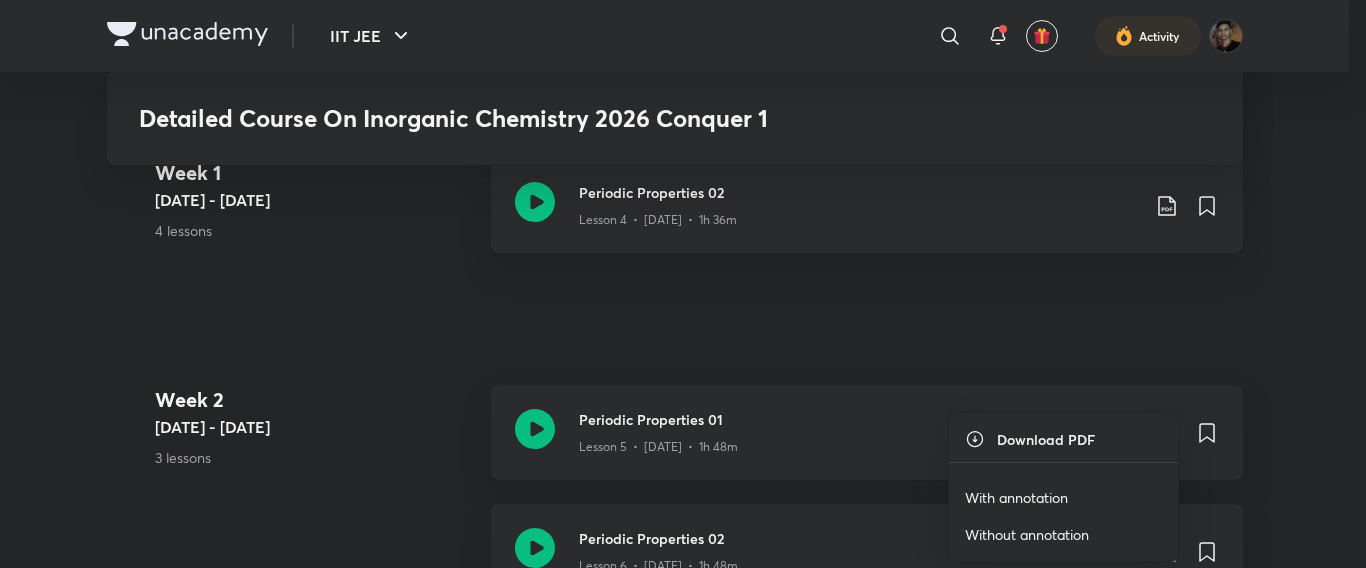 click on "With annotation" at bounding box center [1016, 497] 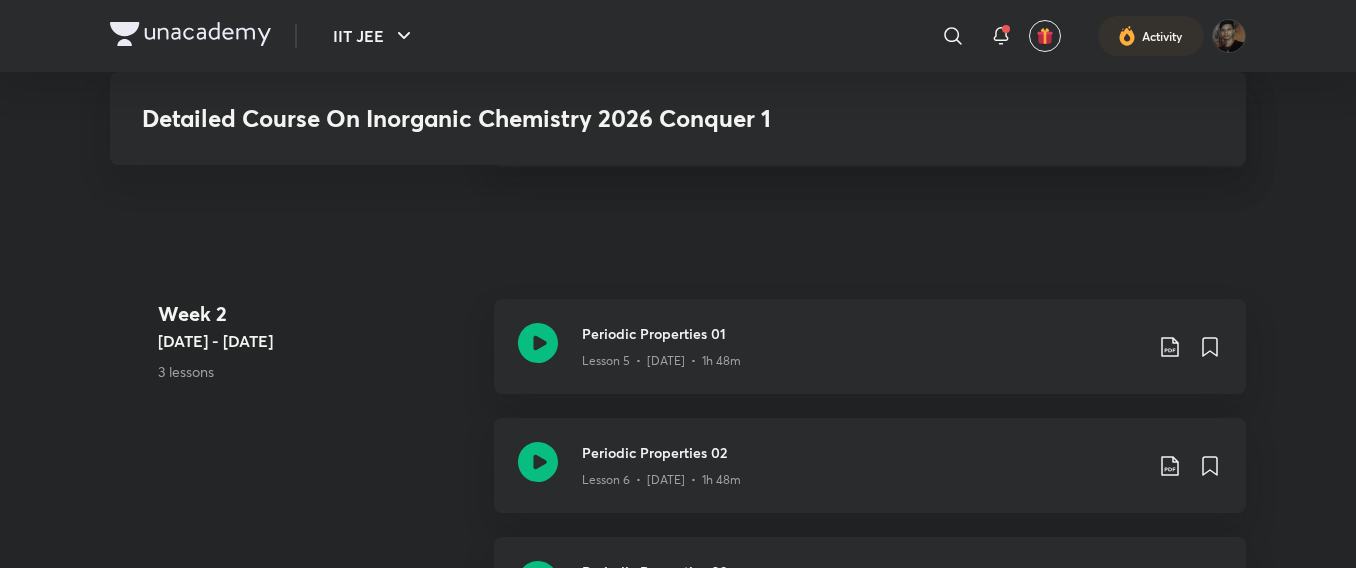 scroll, scrollTop: 1740, scrollLeft: 0, axis: vertical 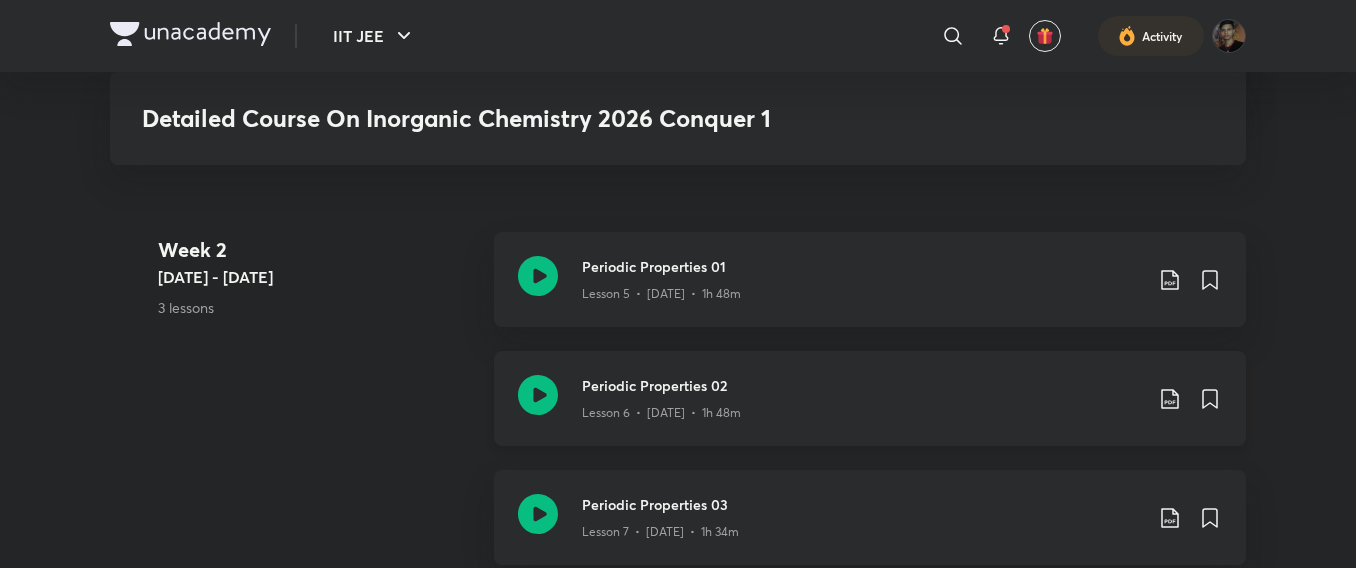 click 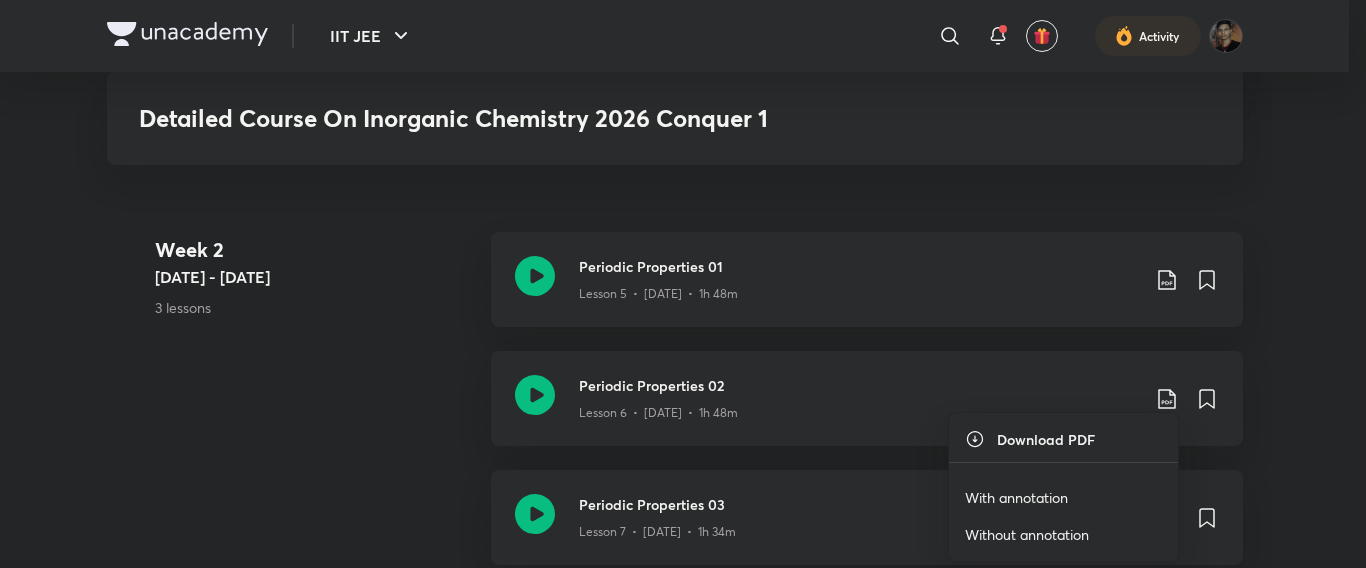 click on "With annotation" at bounding box center (1016, 497) 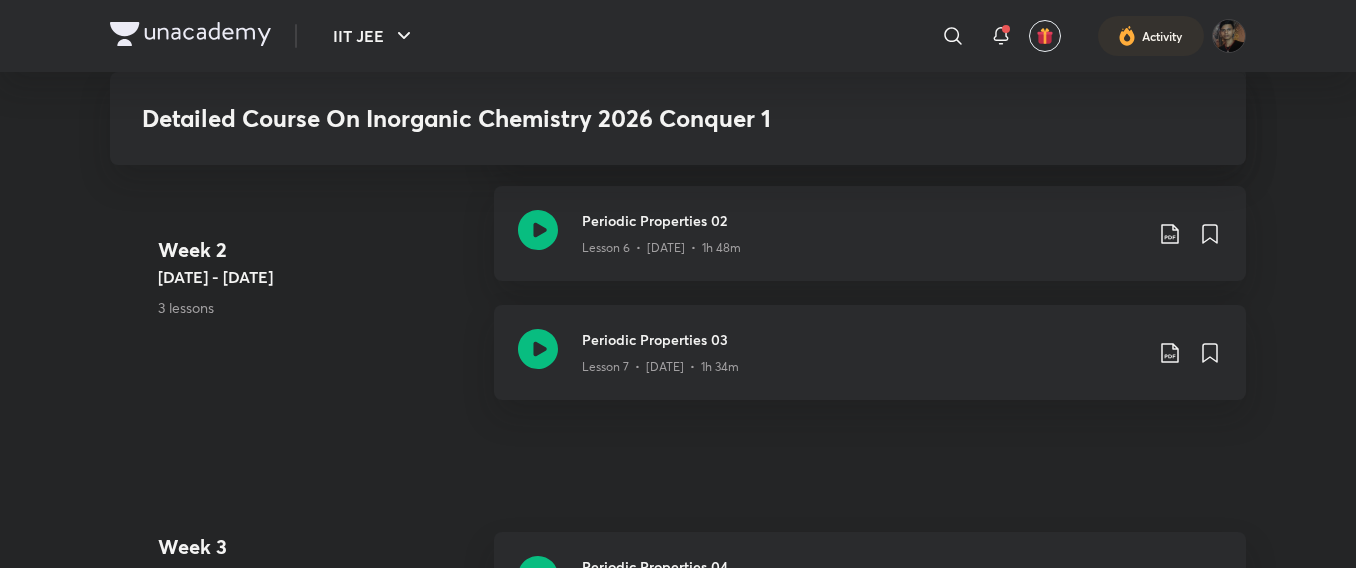 scroll, scrollTop: 1913, scrollLeft: 0, axis: vertical 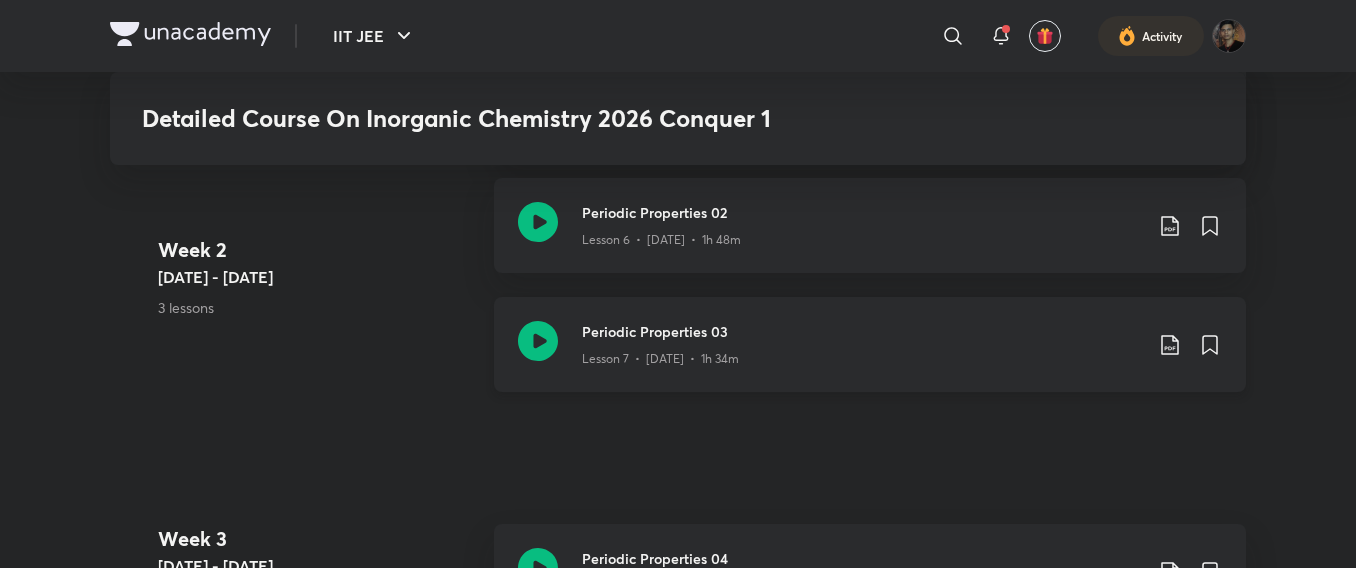 click 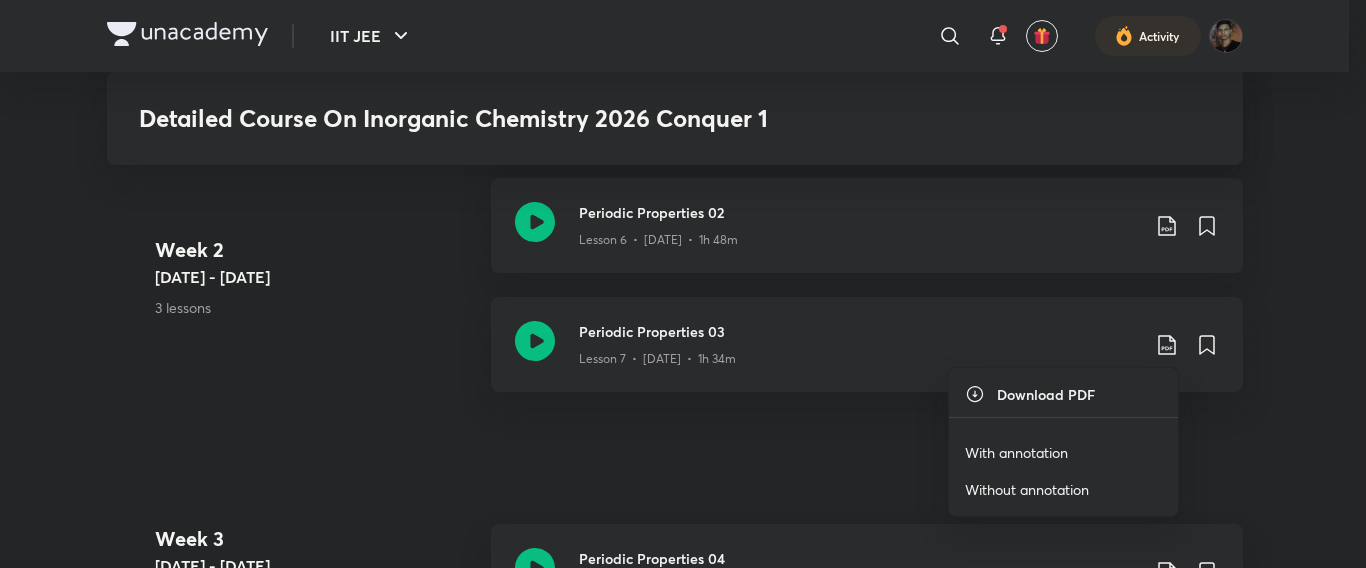 click on "With annotation" at bounding box center (1016, 452) 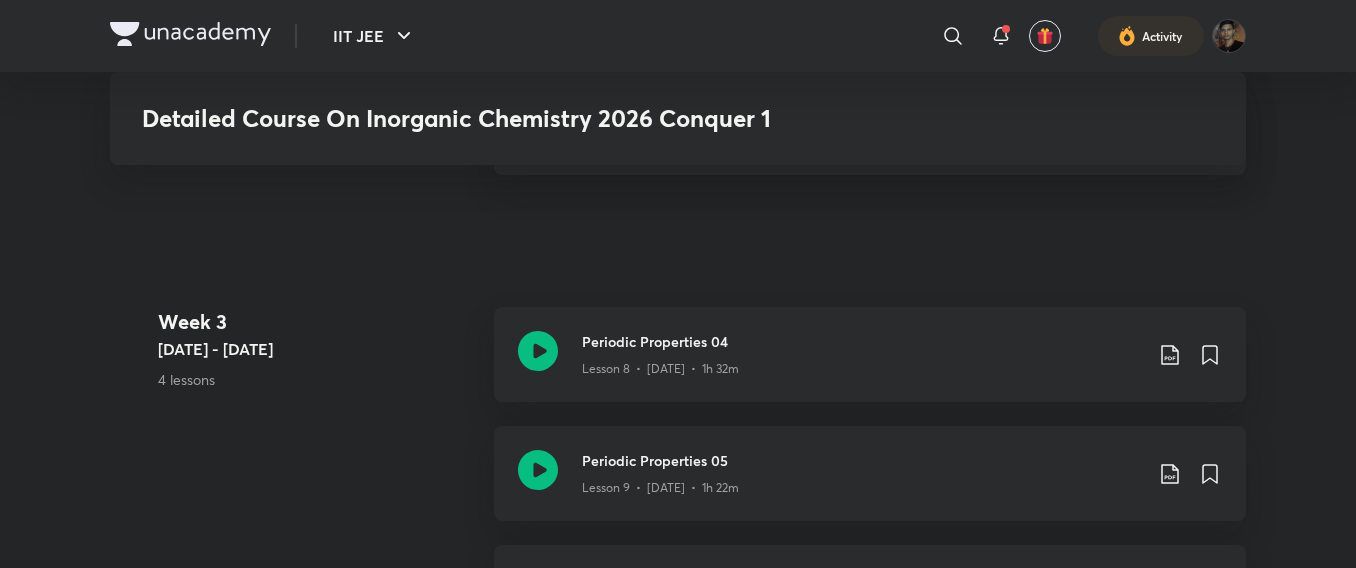 scroll, scrollTop: 2133, scrollLeft: 0, axis: vertical 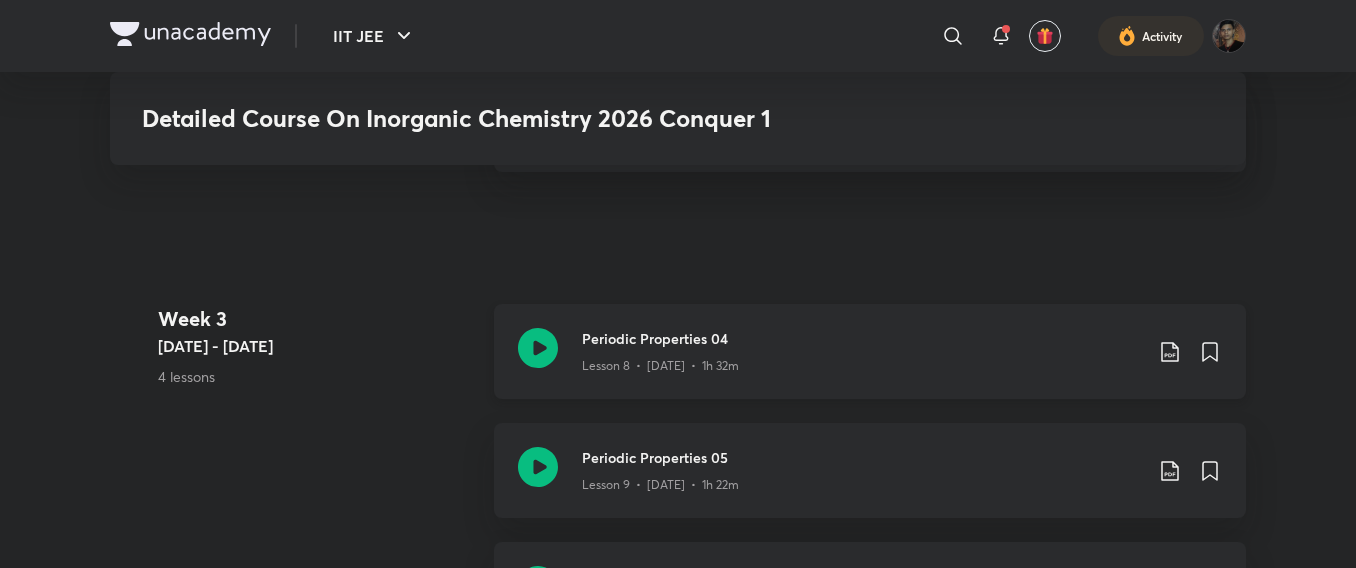 click 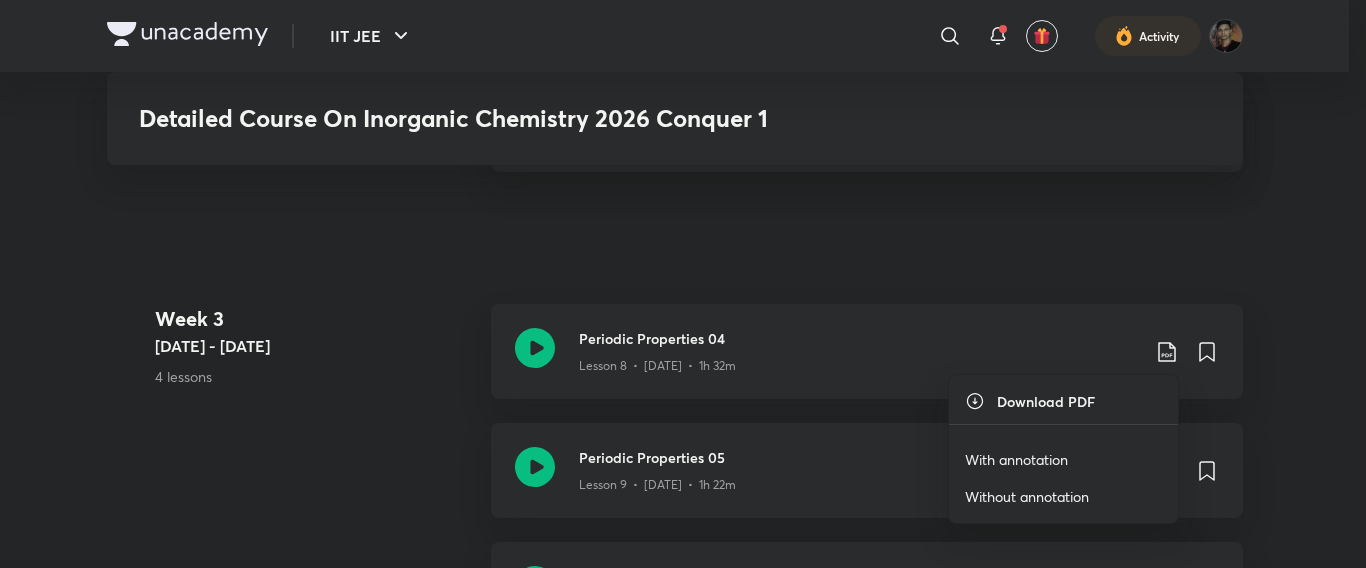 click on "With annotation" at bounding box center [1016, 459] 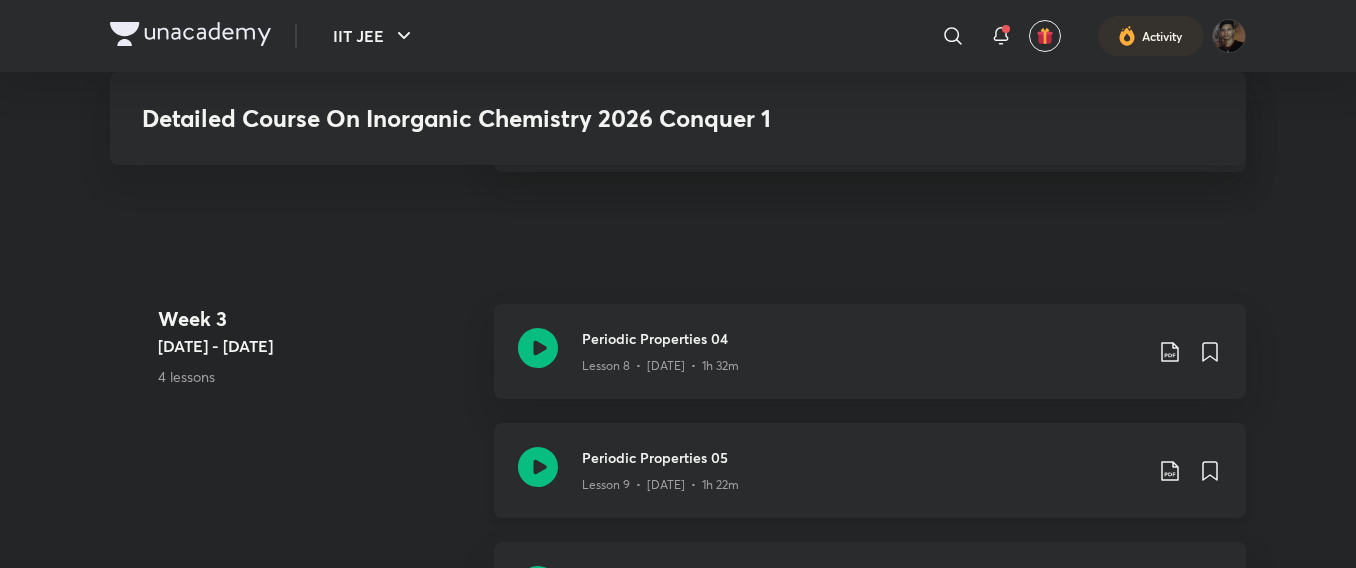 click 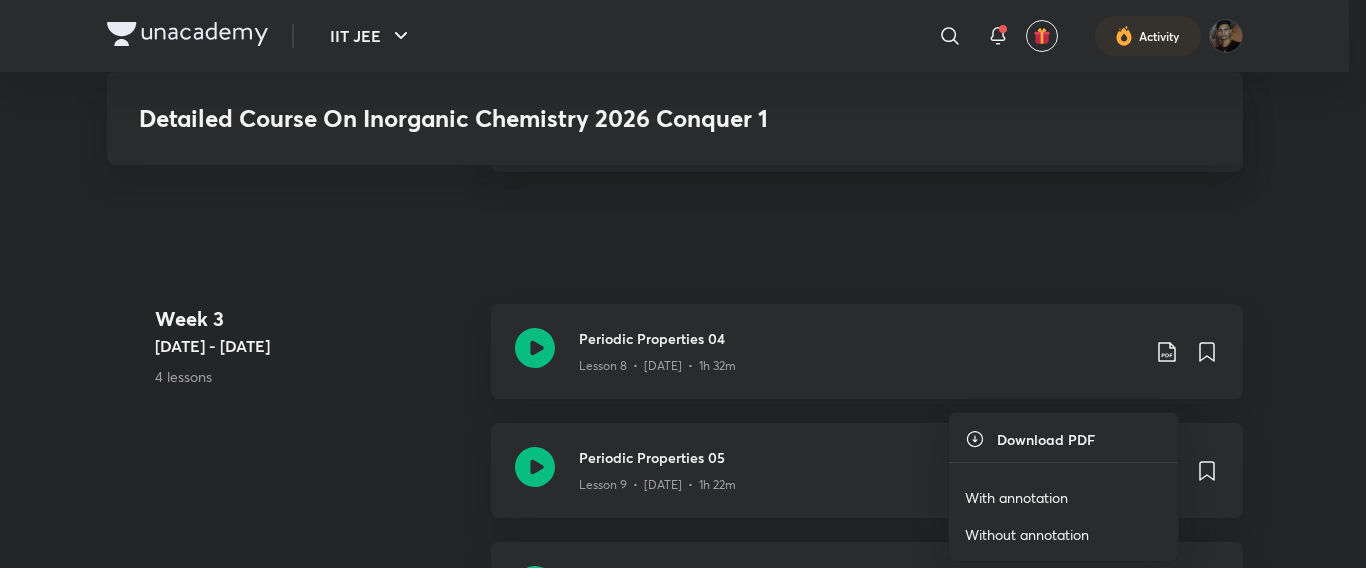 click on "With annotation" at bounding box center [1016, 497] 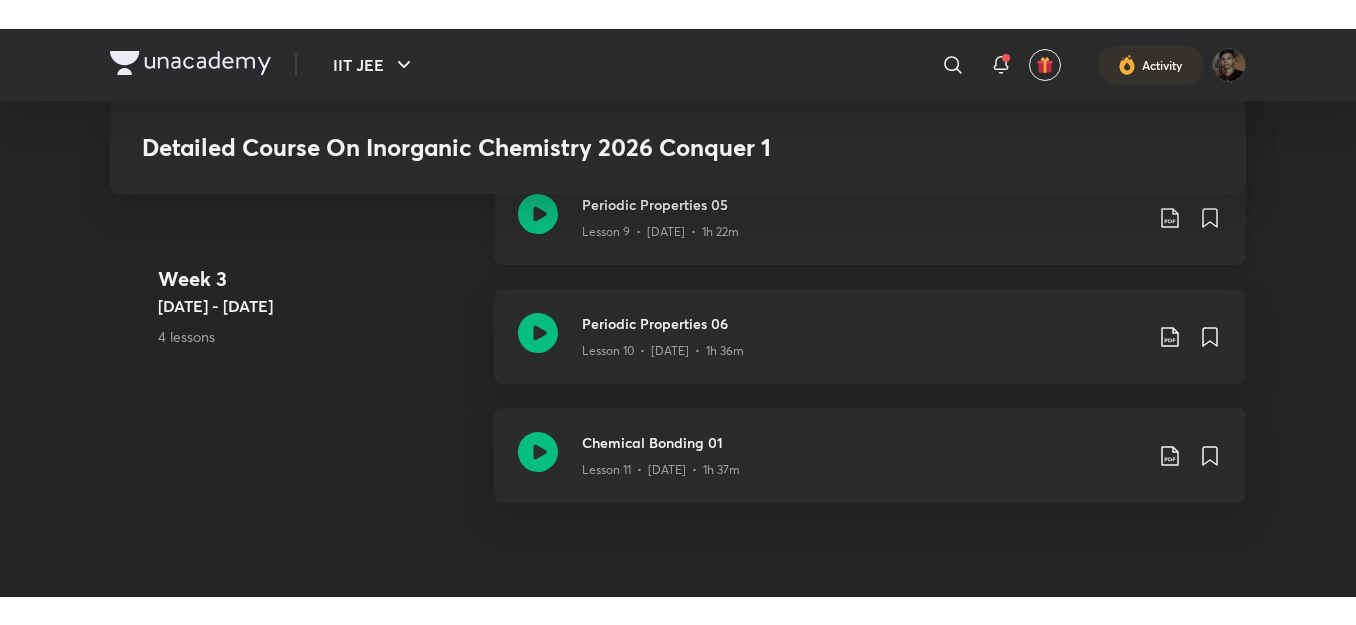scroll, scrollTop: 2427, scrollLeft: 0, axis: vertical 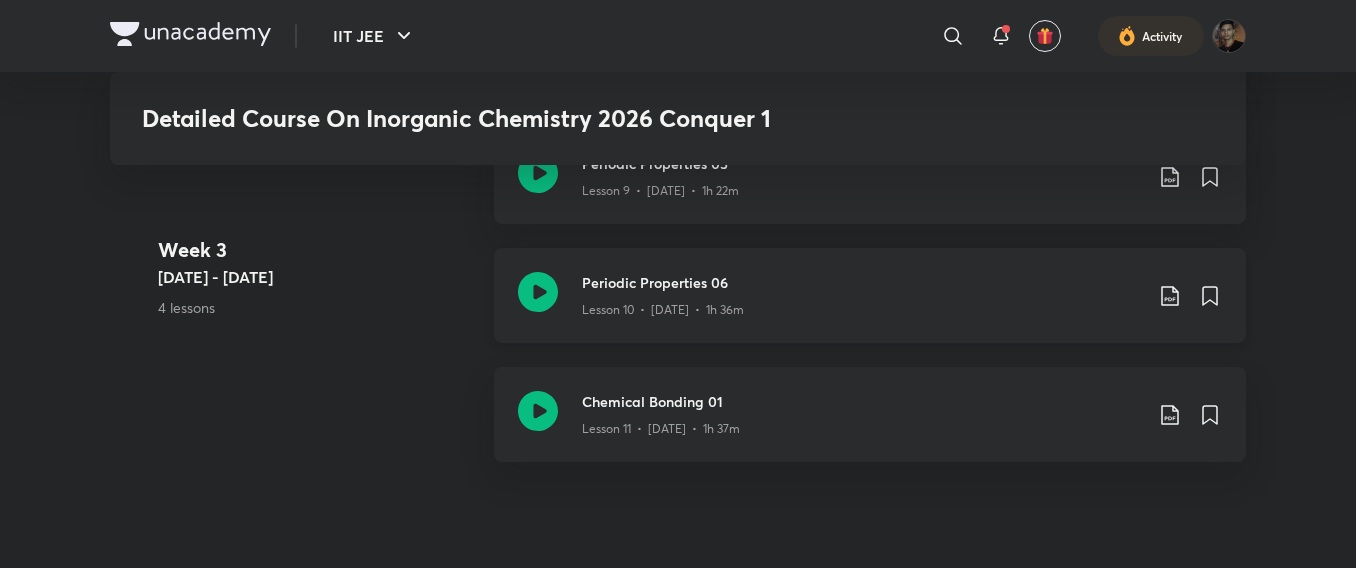 click 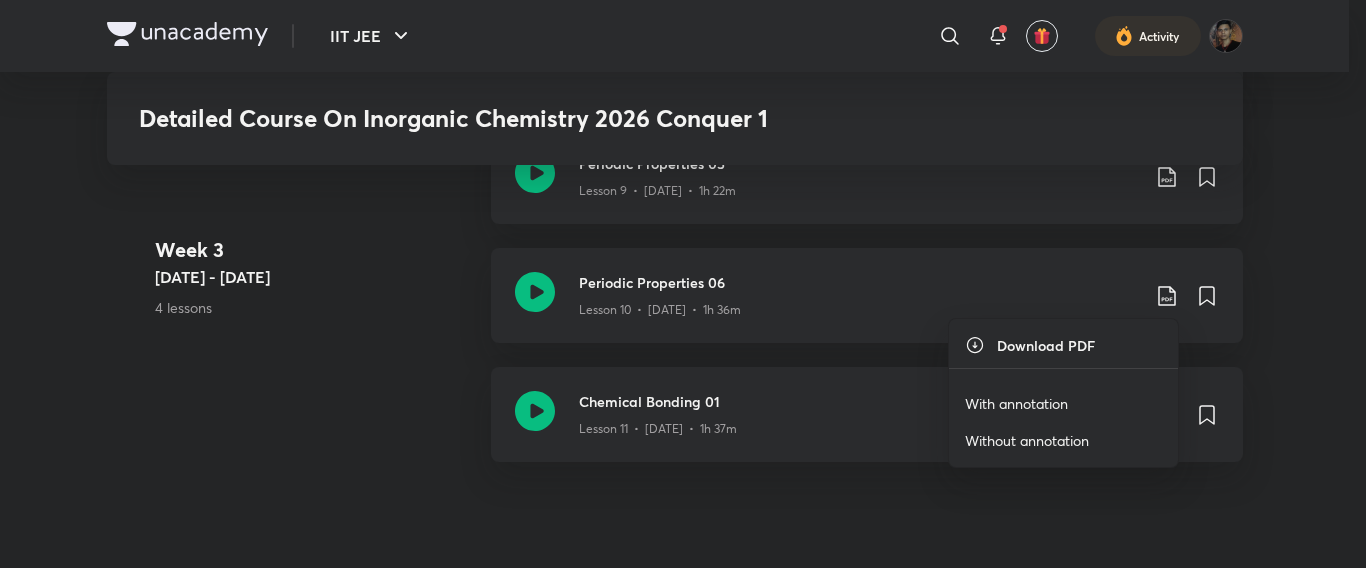 click on "With annotation" at bounding box center (1016, 403) 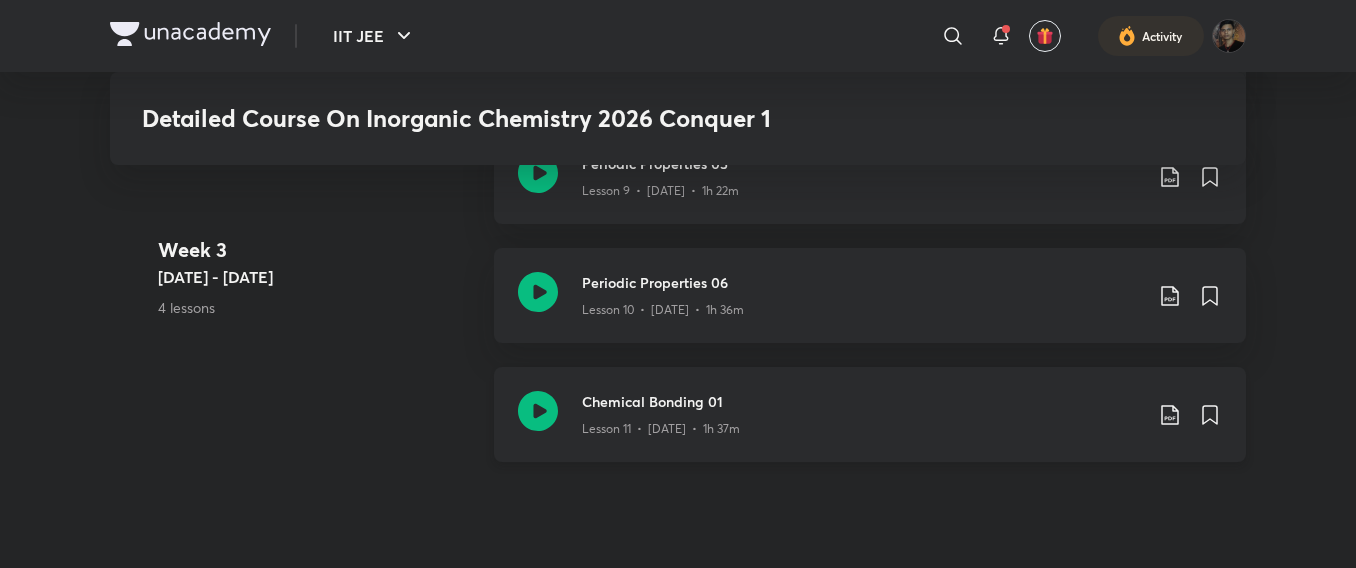 click 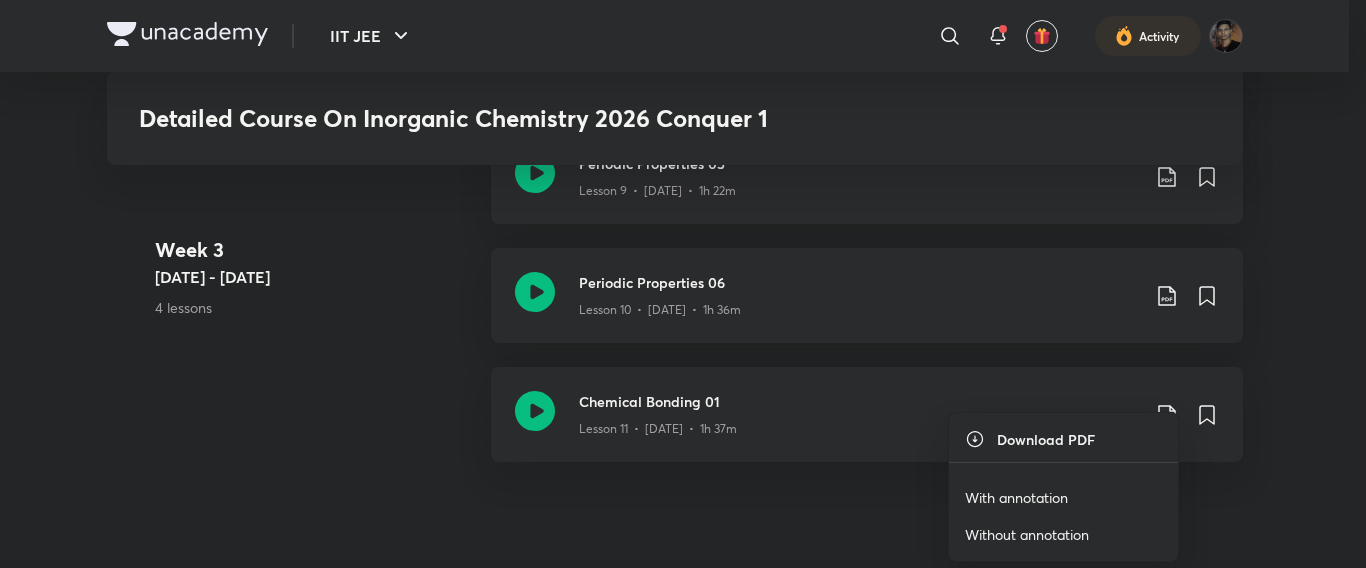 click at bounding box center (683, 284) 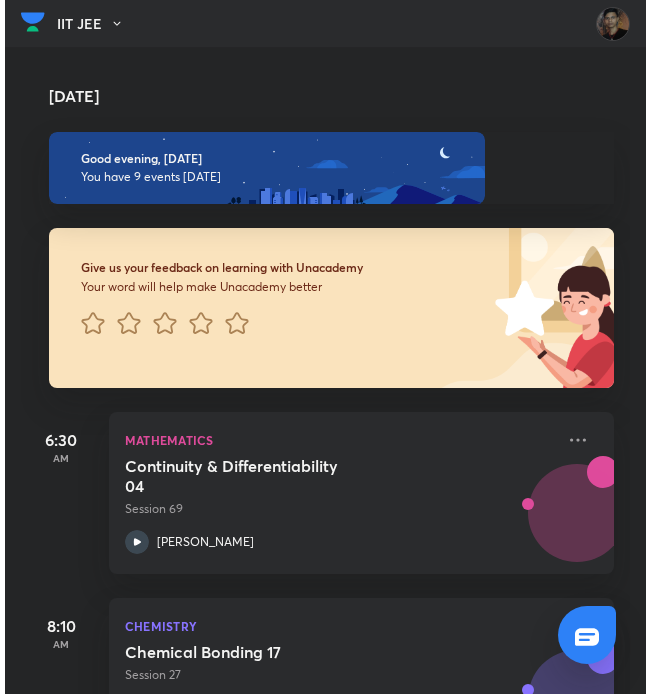 scroll, scrollTop: 0, scrollLeft: 0, axis: both 